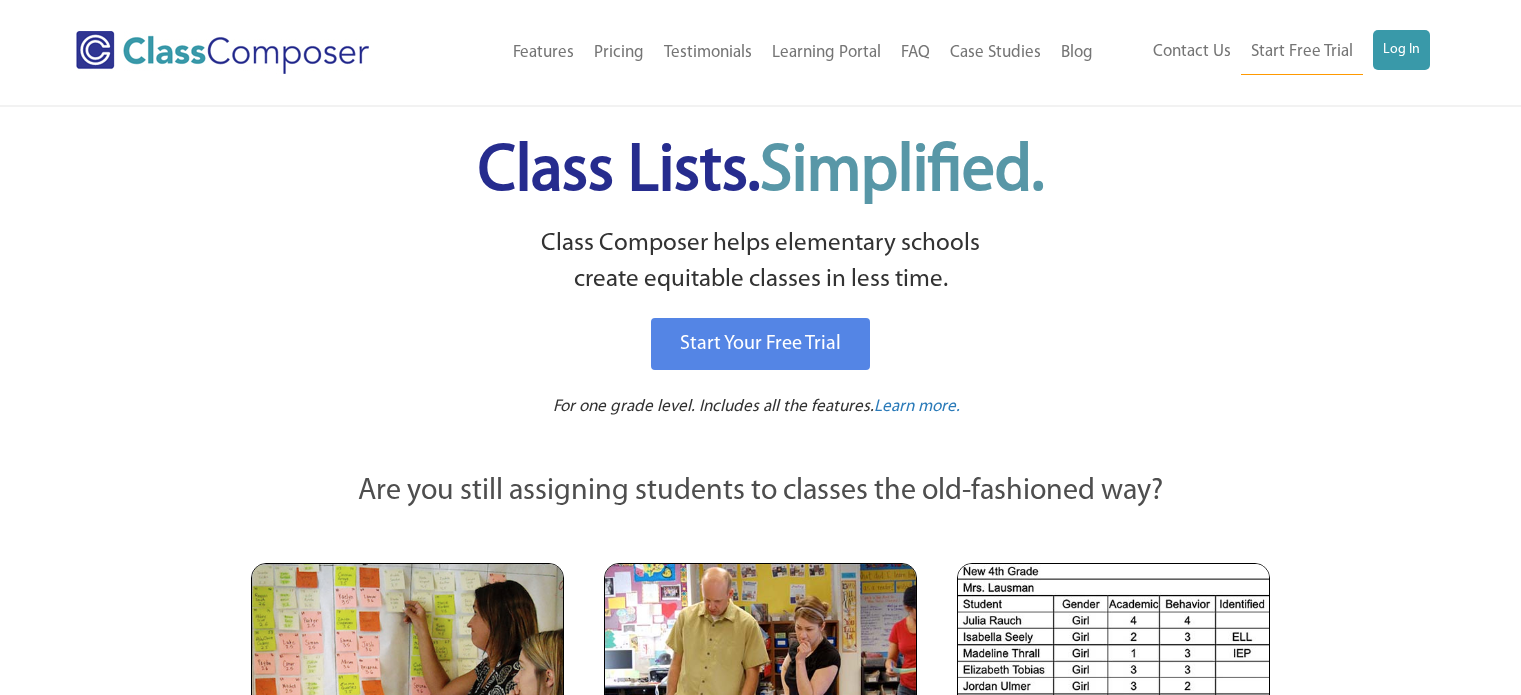 scroll, scrollTop: 0, scrollLeft: 0, axis: both 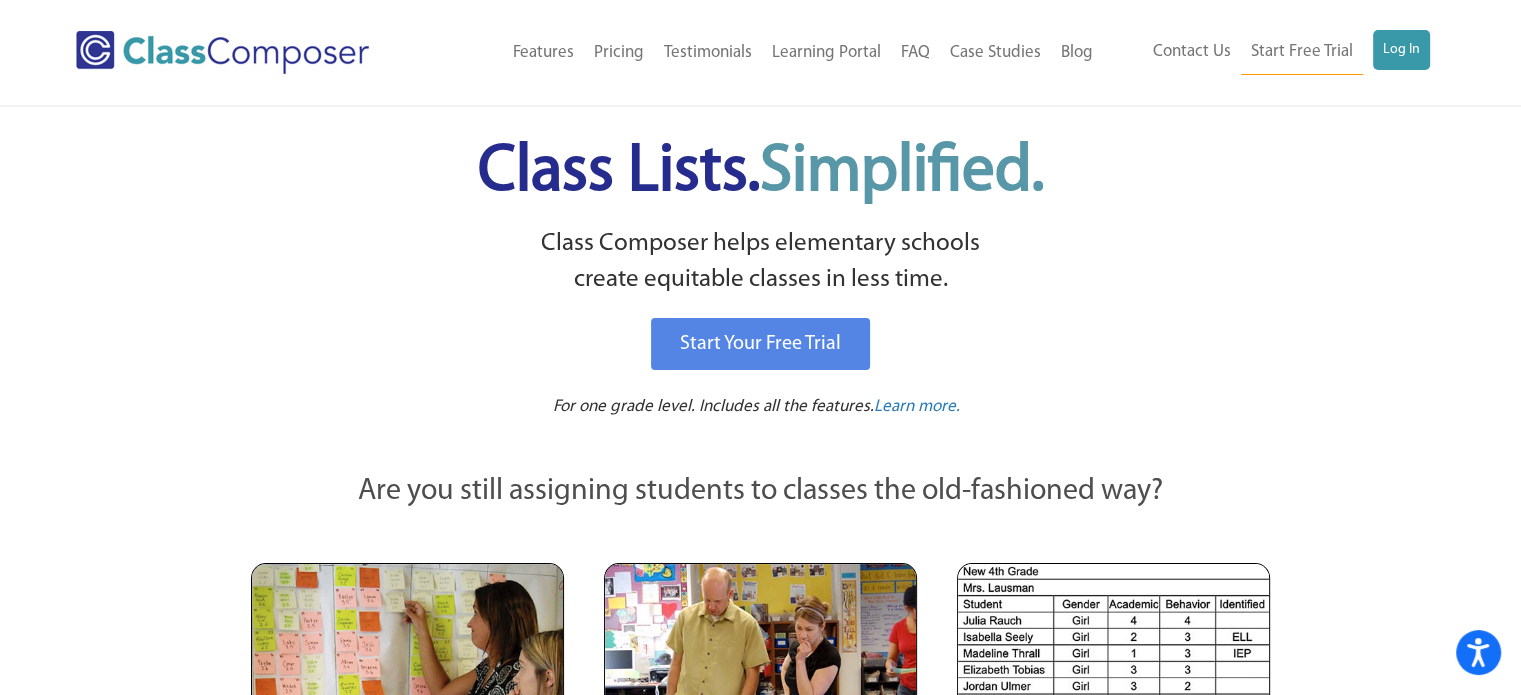 click on "Class Composer helps elementary schools
create equitable classes in less time." at bounding box center (761, 262) 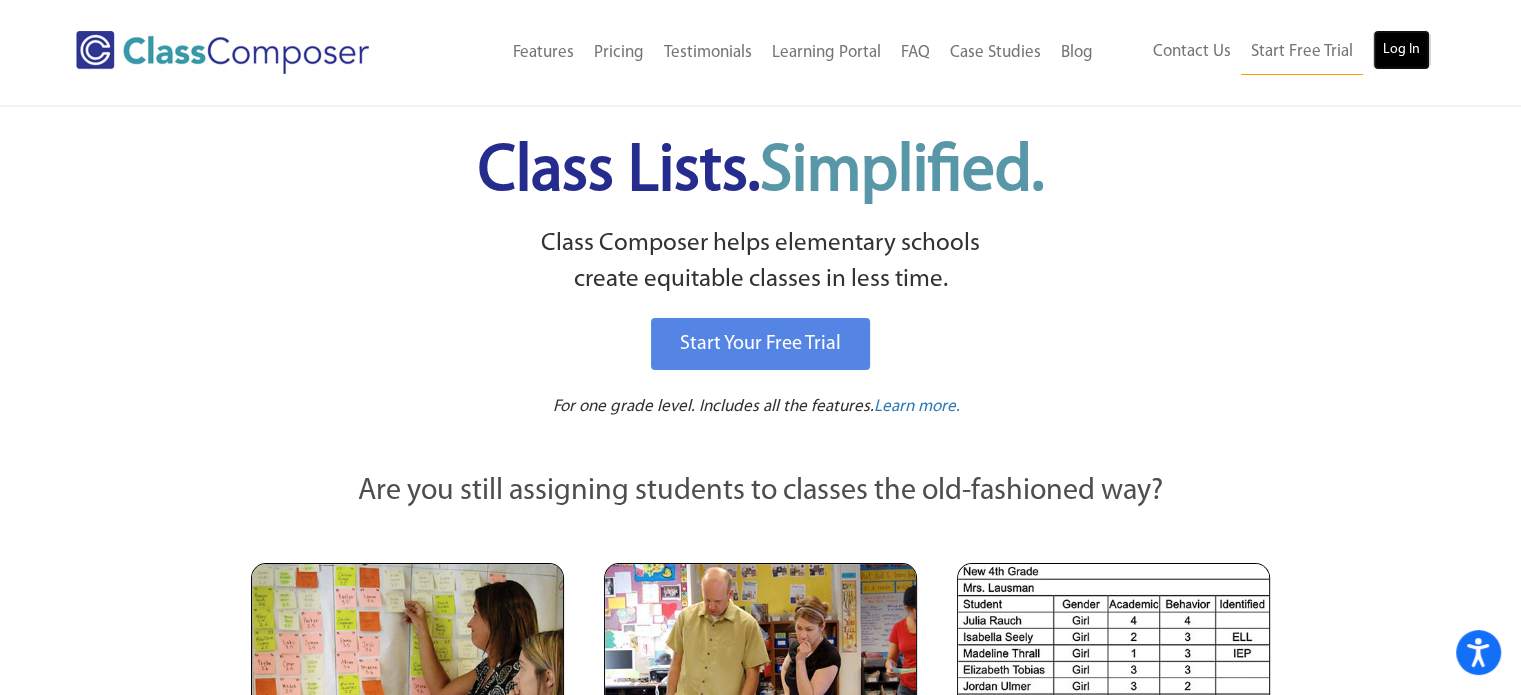 click on "Log In" at bounding box center [1401, 50] 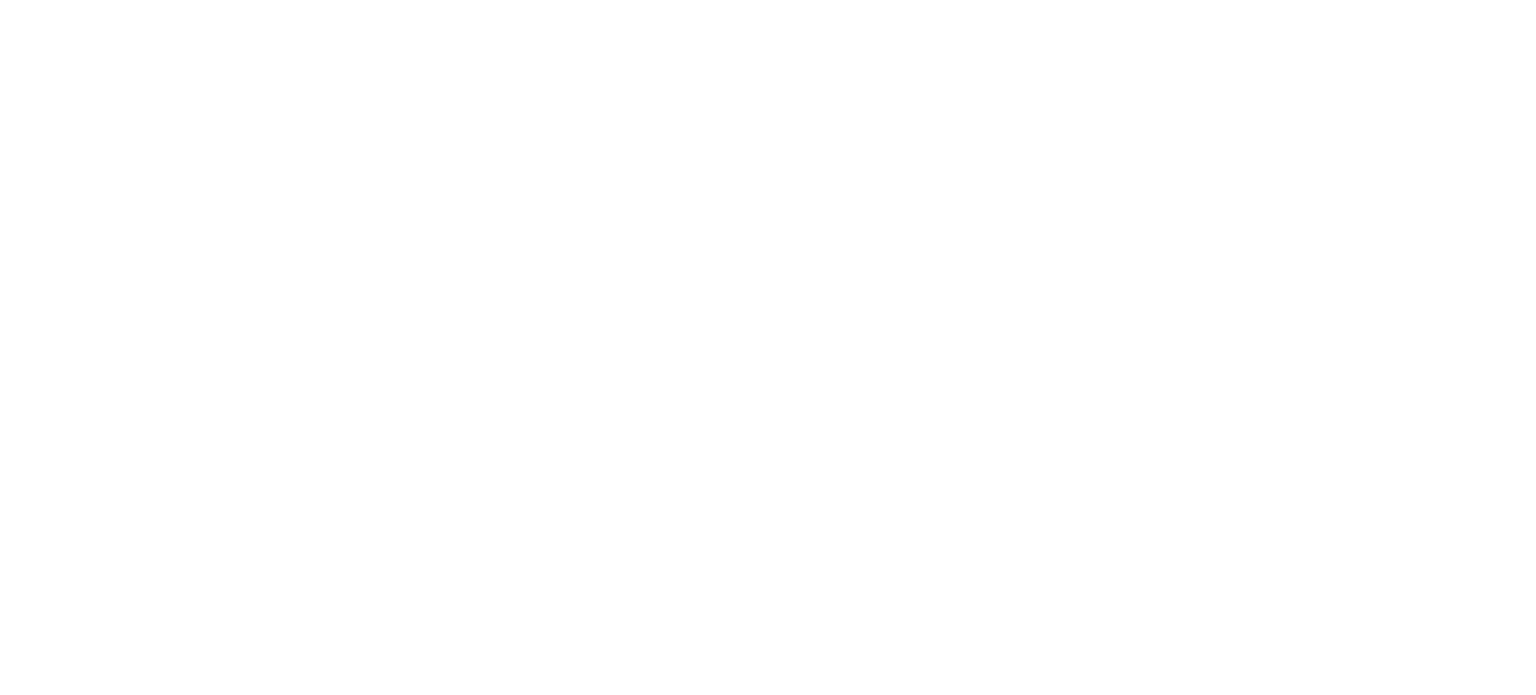 scroll, scrollTop: 0, scrollLeft: 0, axis: both 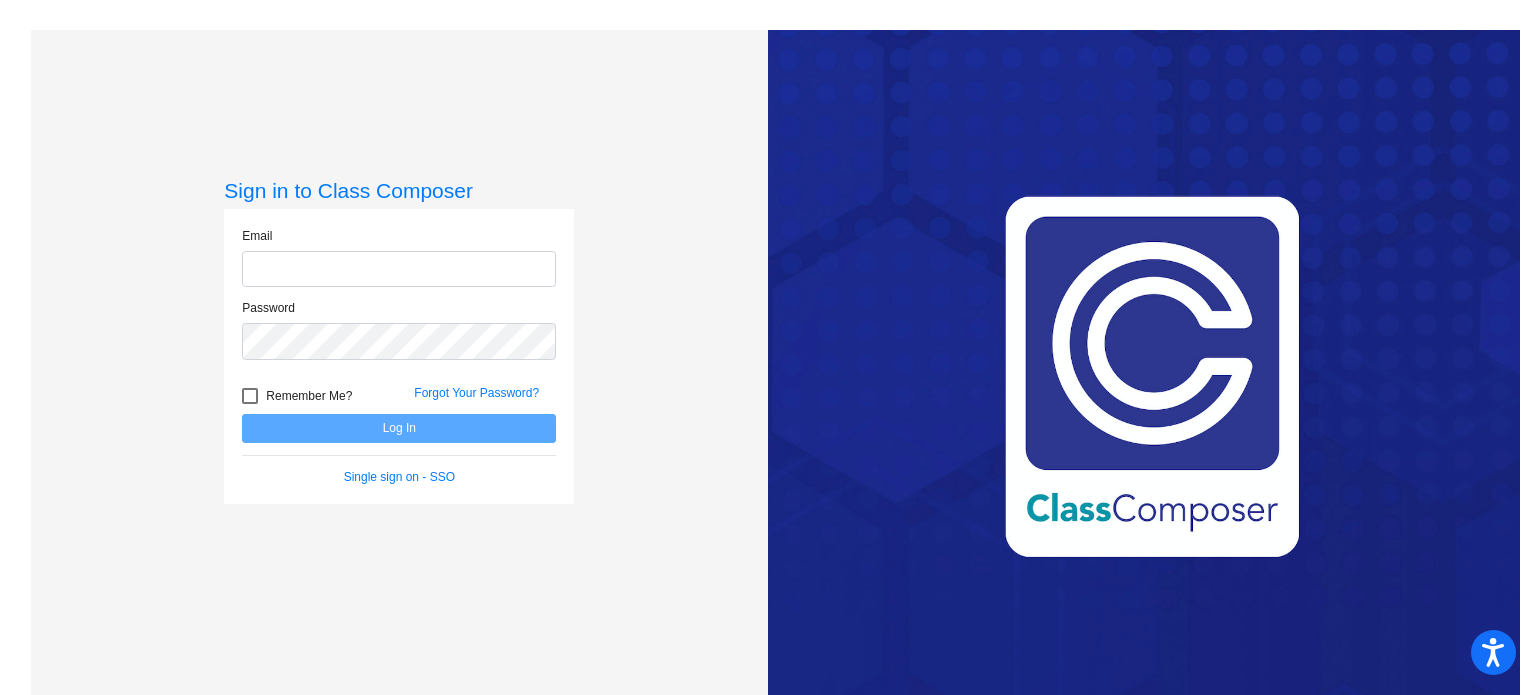 type on "[EMAIL_ADDRESS][DOMAIN_NAME]" 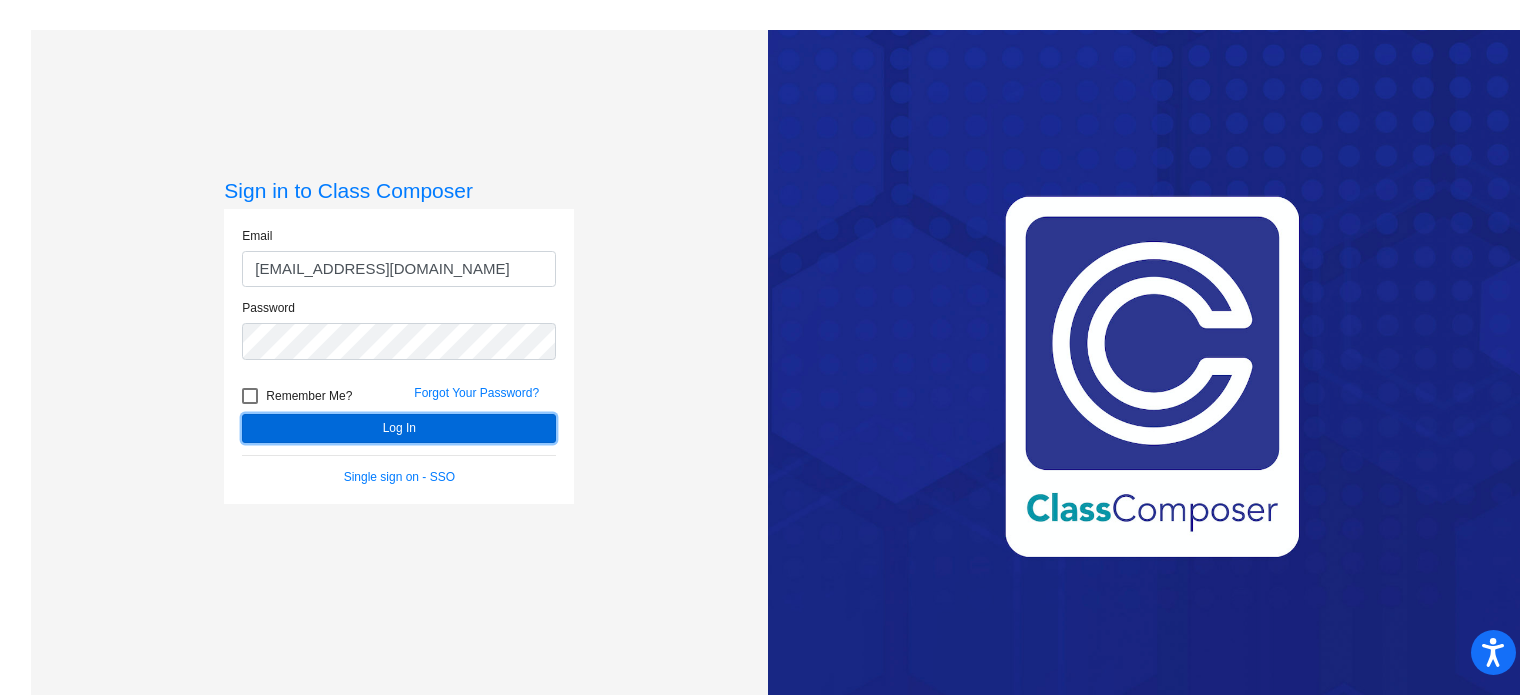 click on "Log In" 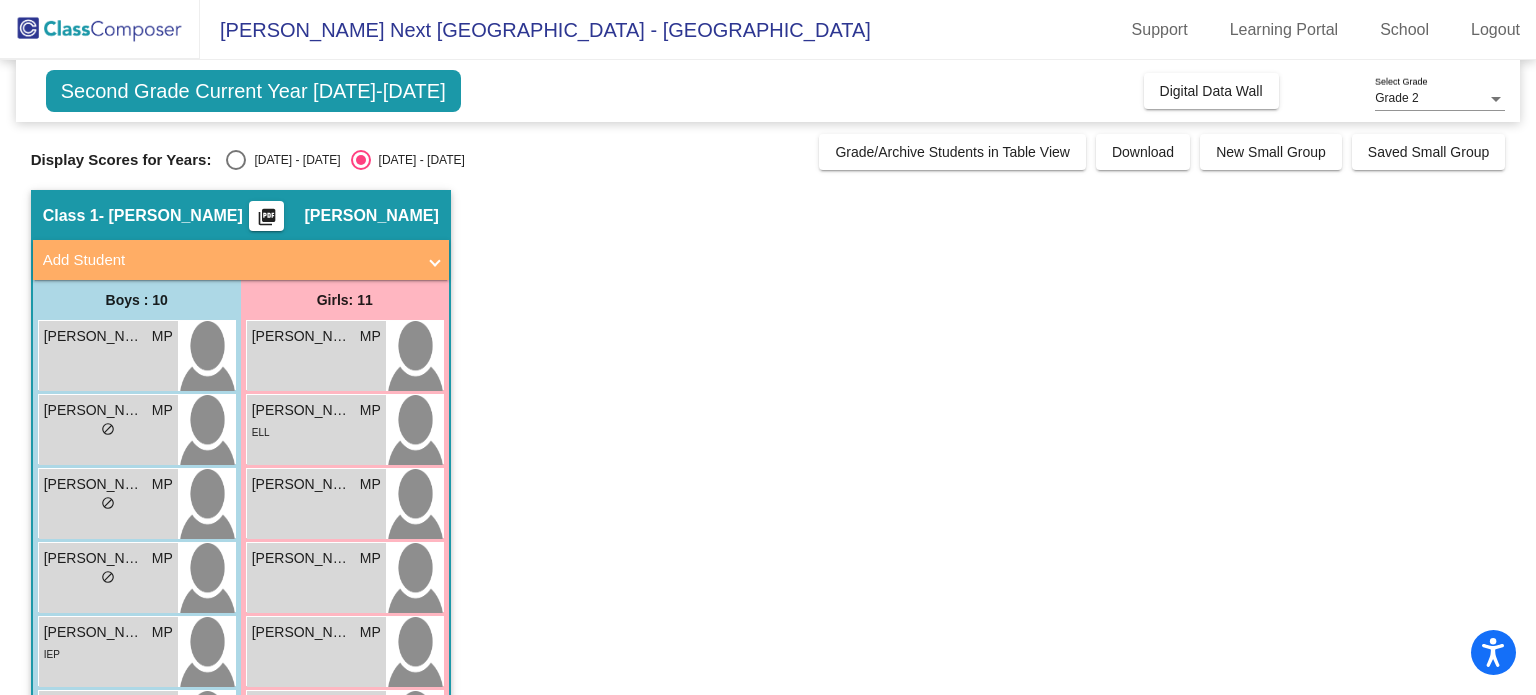 click on "2024 - 2025" at bounding box center [293, 160] 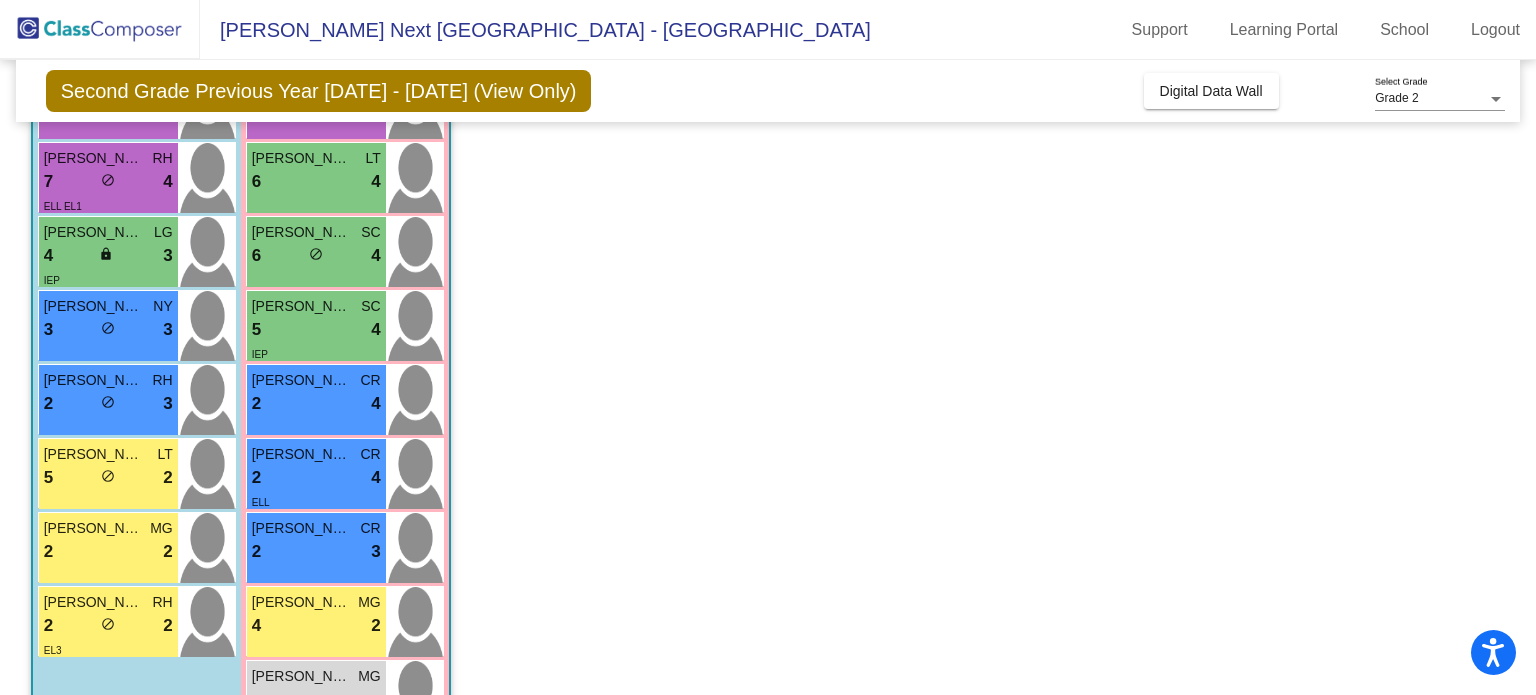 scroll, scrollTop: 469, scrollLeft: 0, axis: vertical 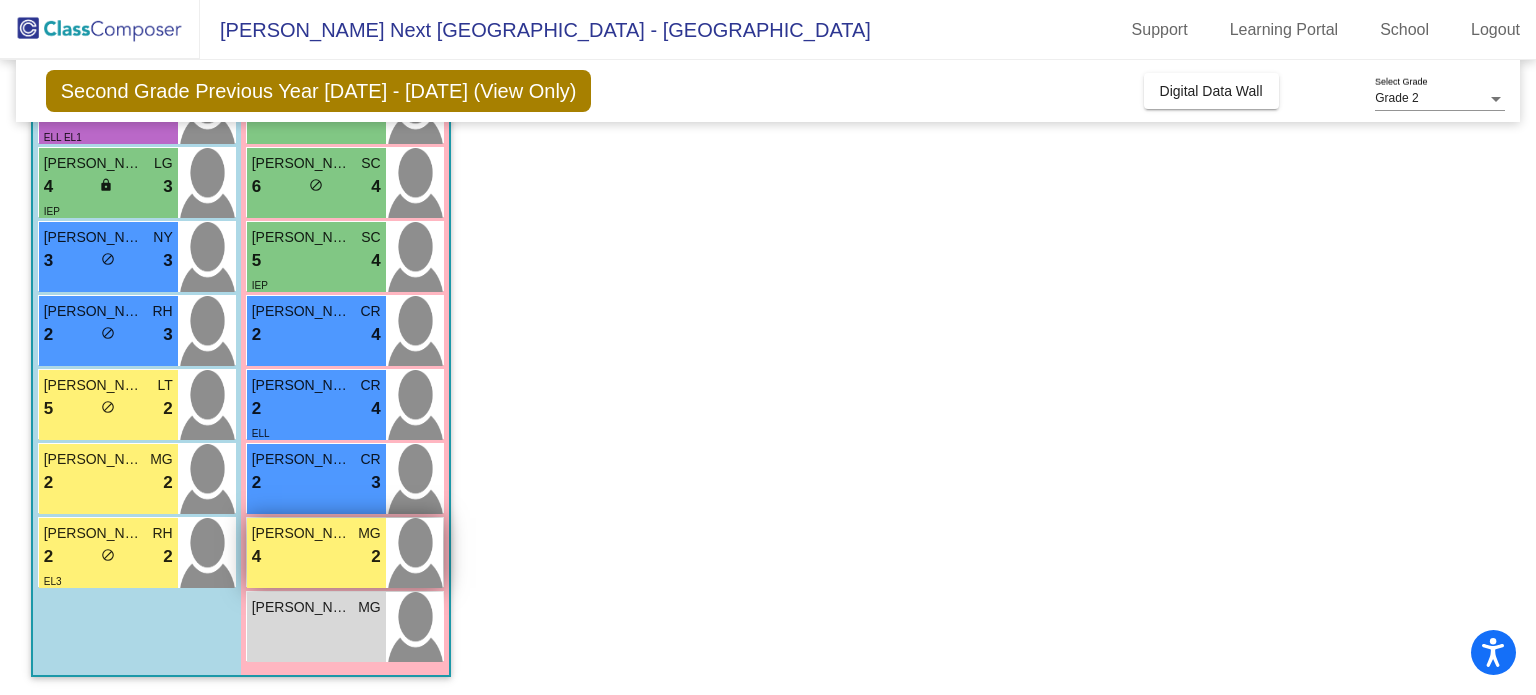 click on "Emily Salcido" at bounding box center (302, 533) 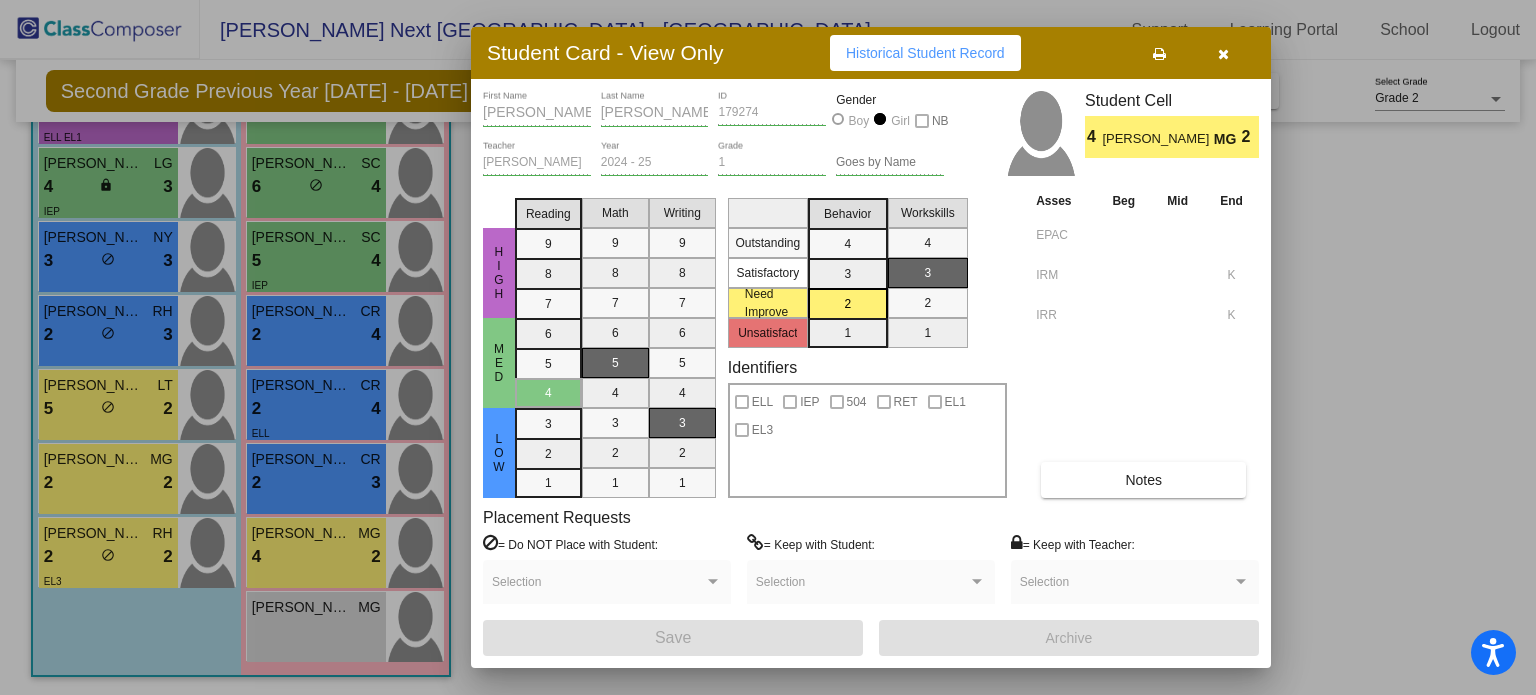 click at bounding box center [768, 347] 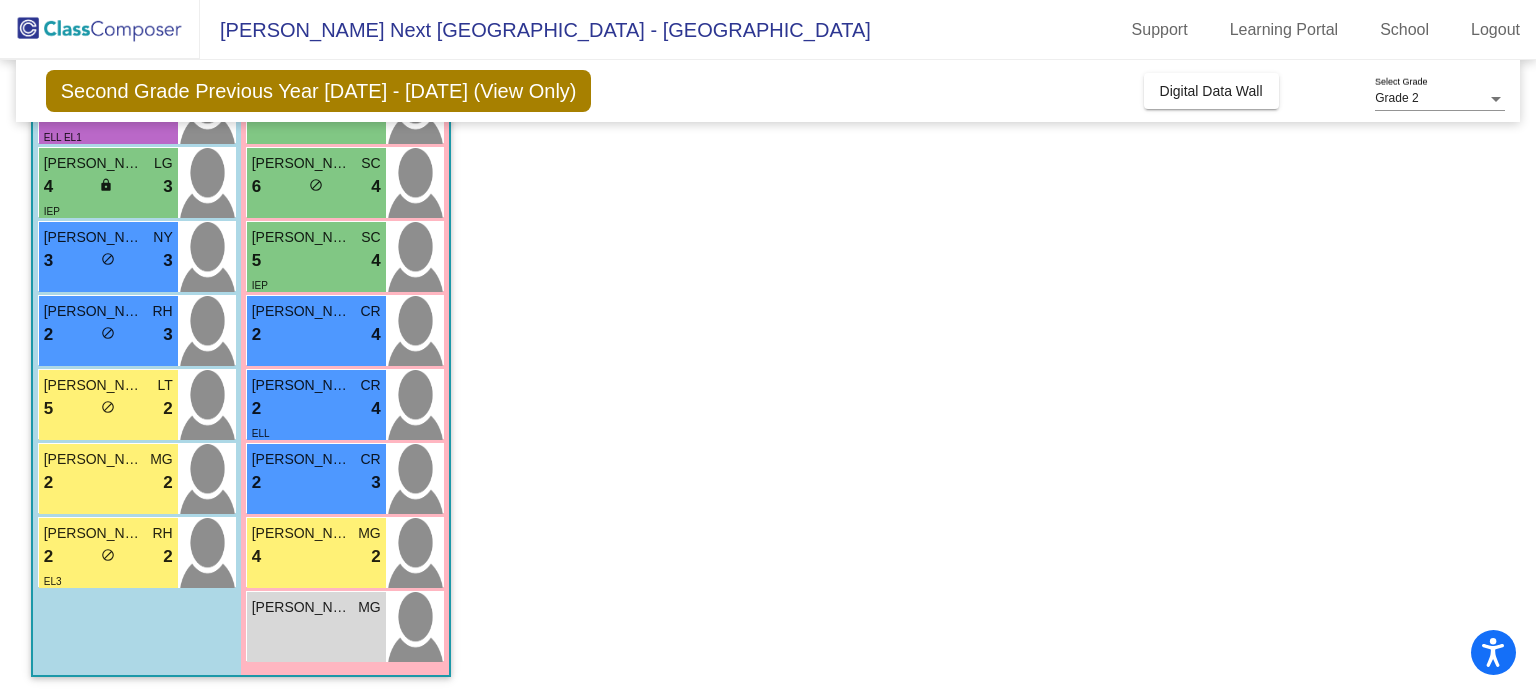 click on "Lazaro Navarro" at bounding box center (94, 533) 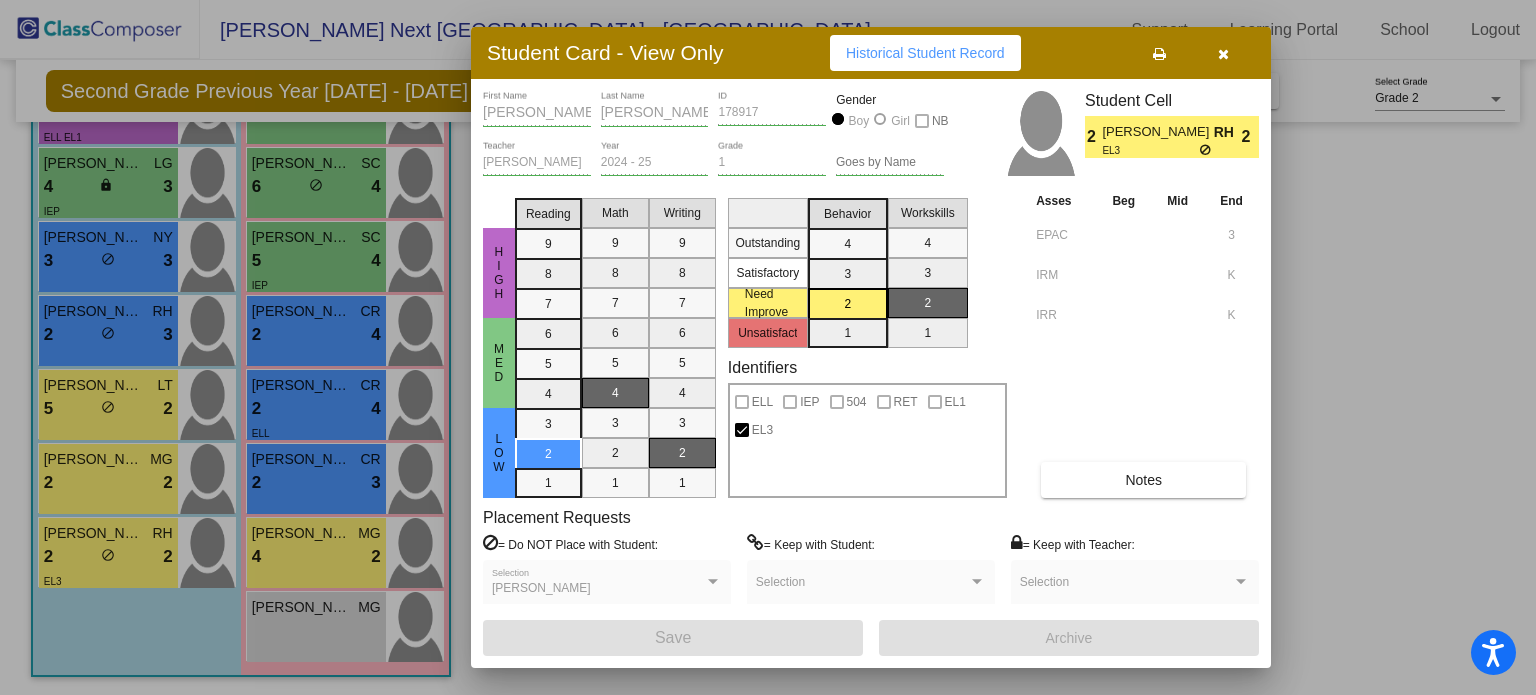 click at bounding box center (768, 347) 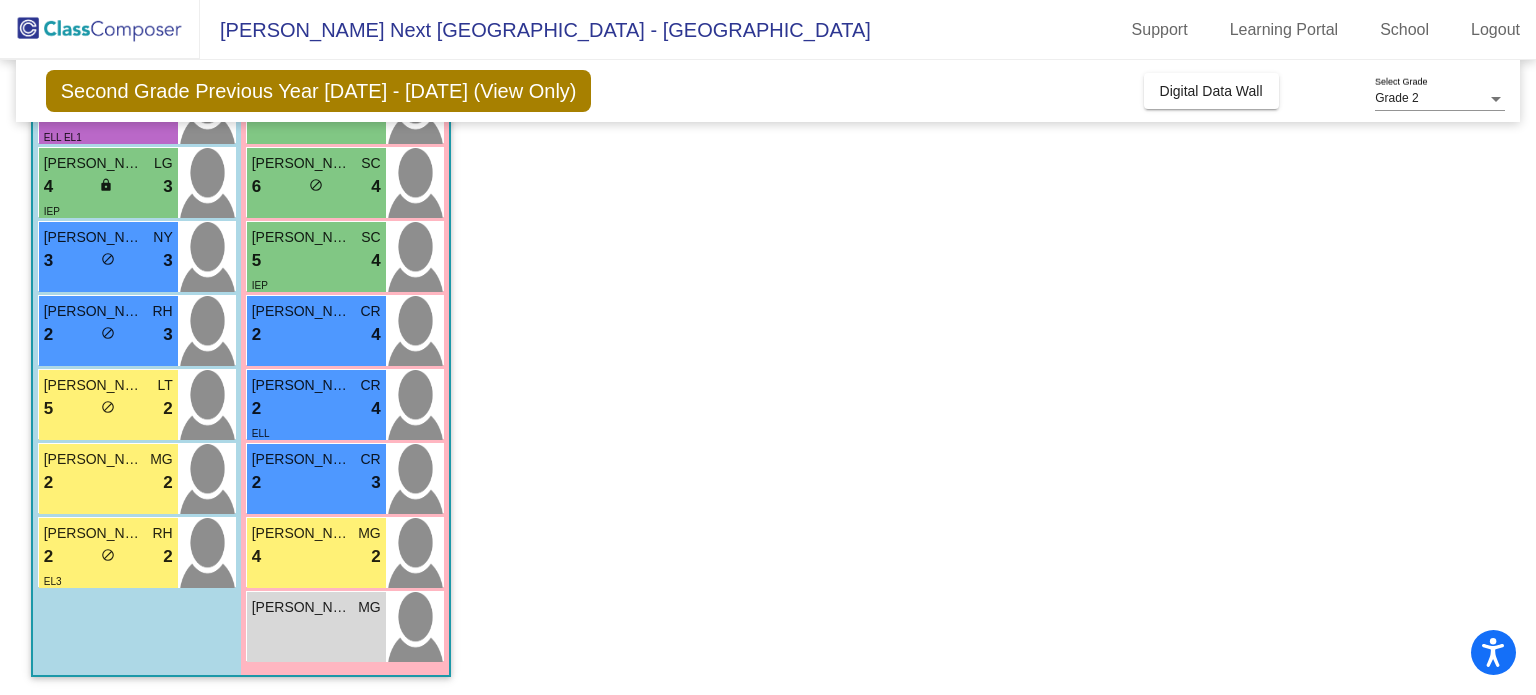 click on "Edgar Lemus Lopez MG" at bounding box center (108, 459) 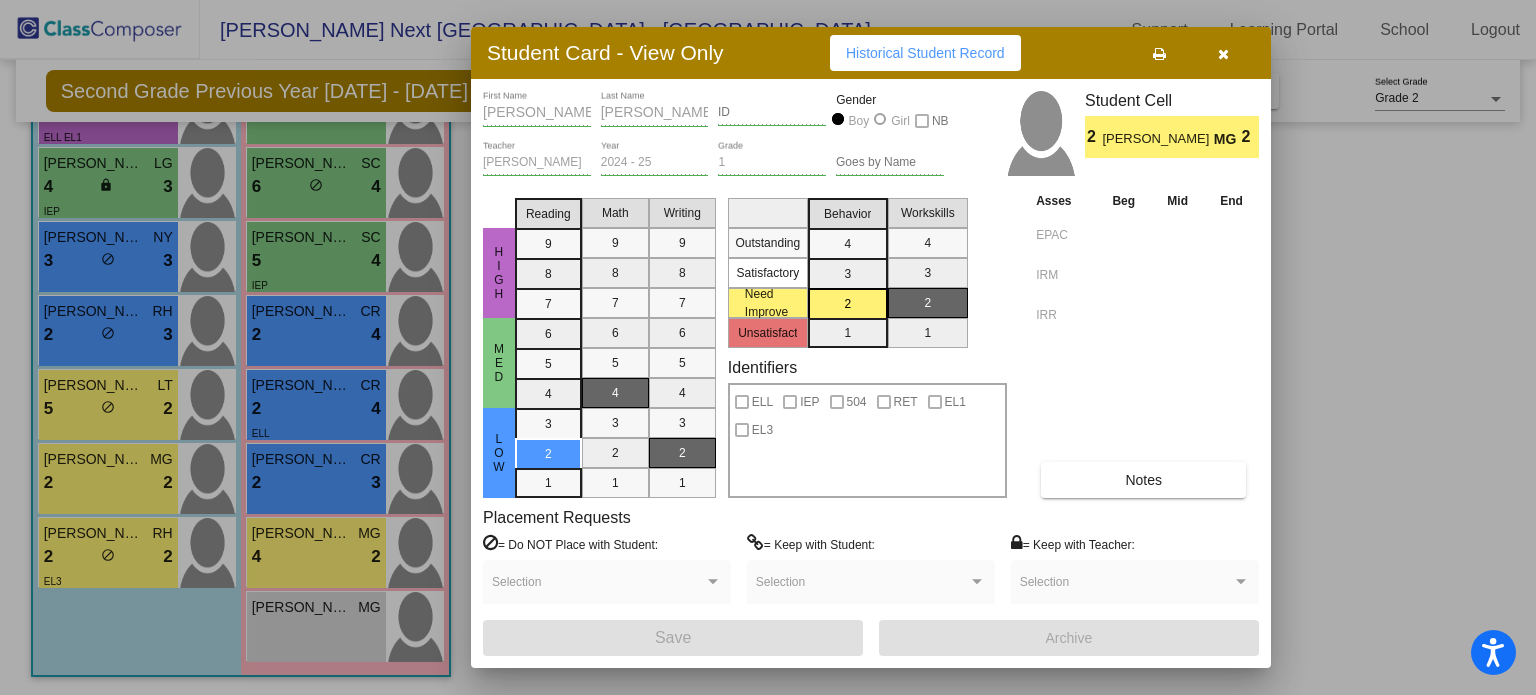 click at bounding box center (768, 347) 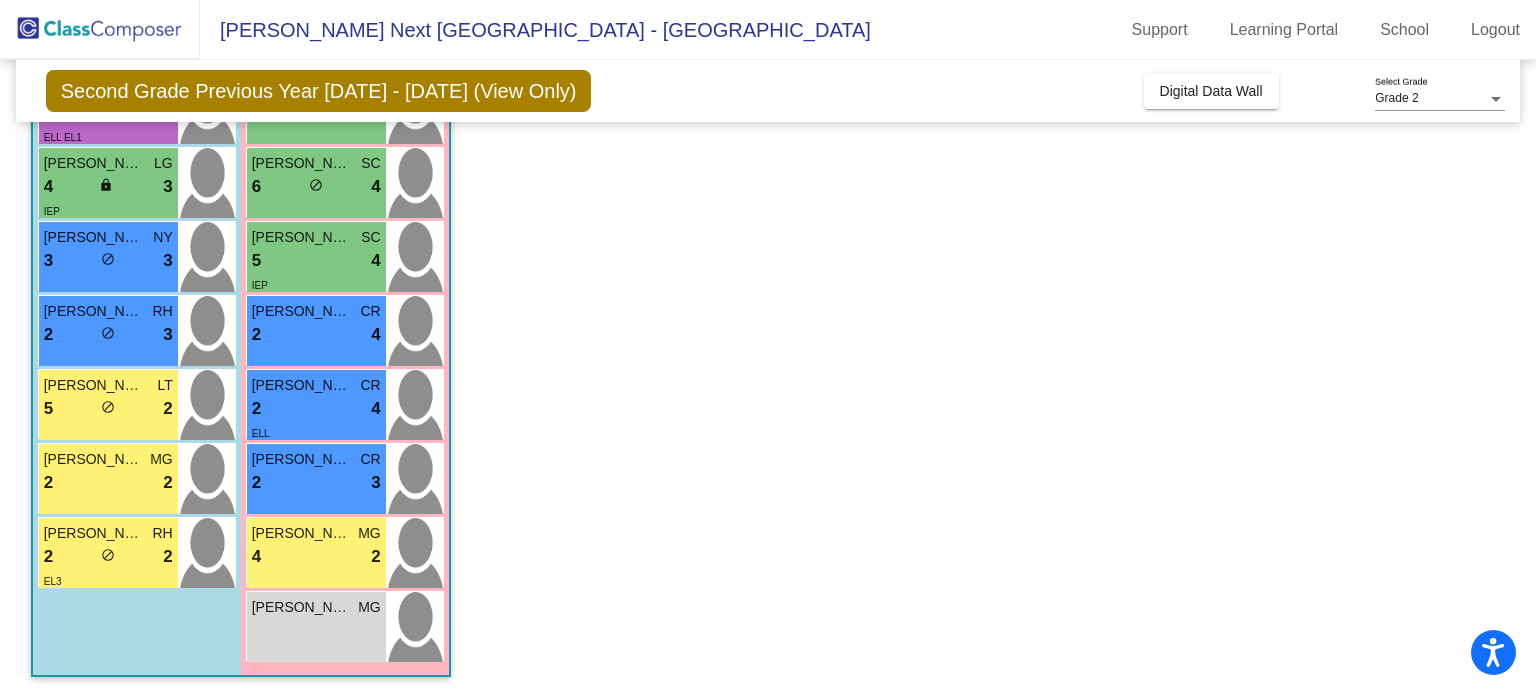 click on "5 lock do_not_disturb_alt 2" at bounding box center (108, 409) 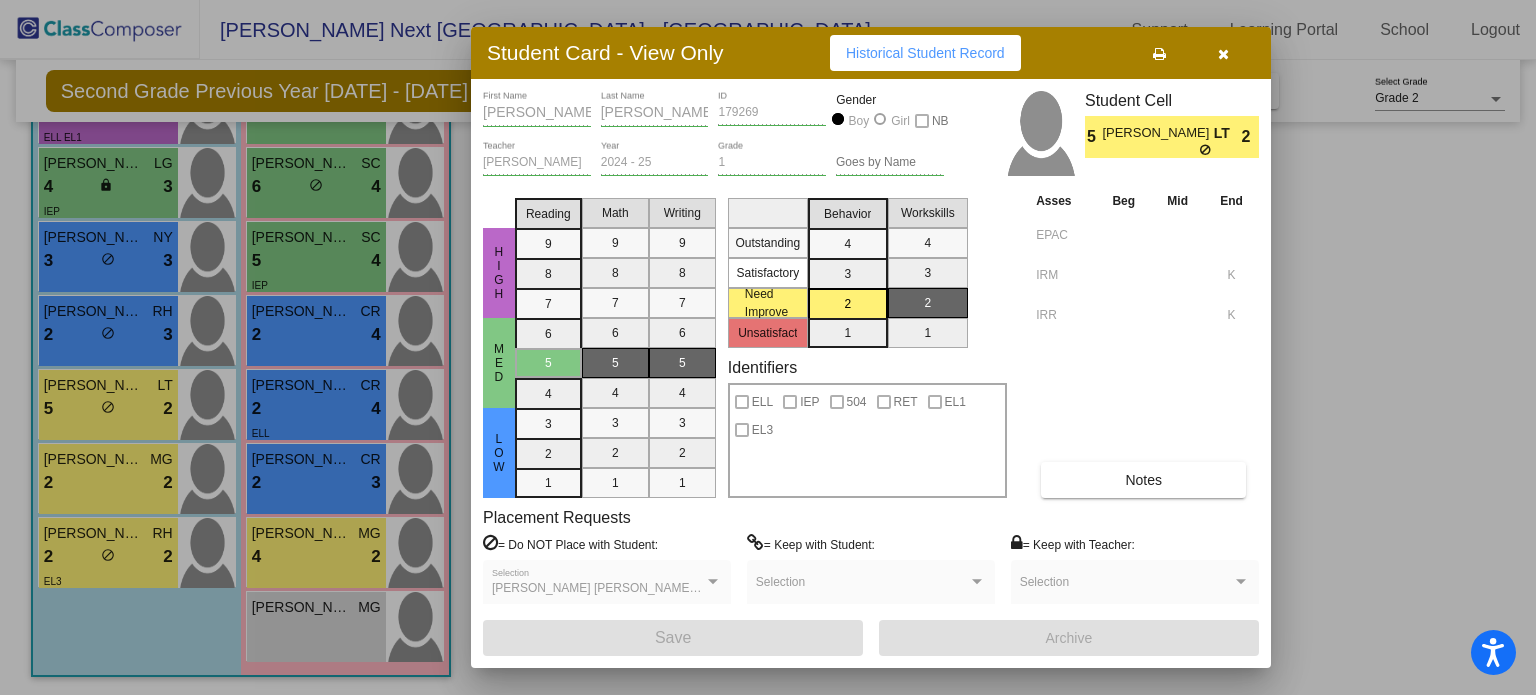 click at bounding box center (768, 347) 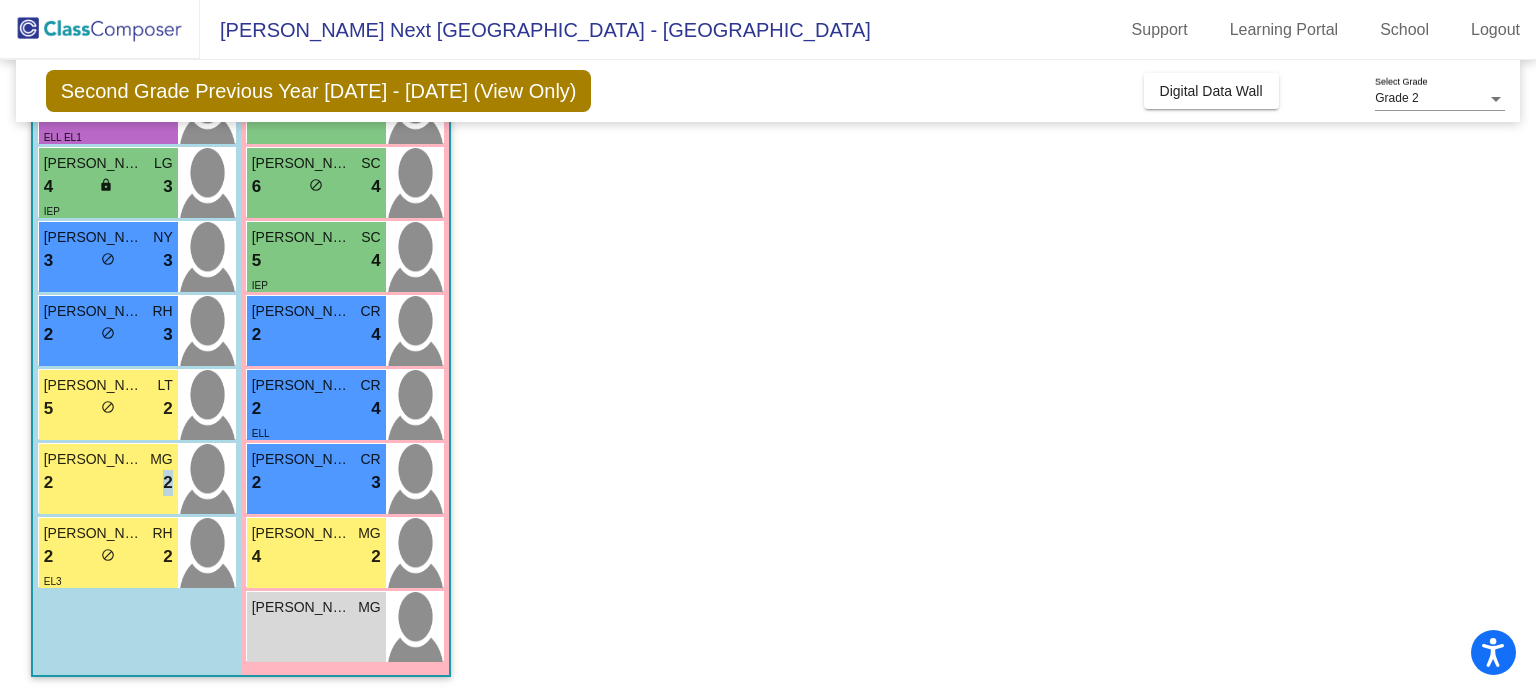click on "2 lock do_not_disturb_alt 2" at bounding box center (108, 483) 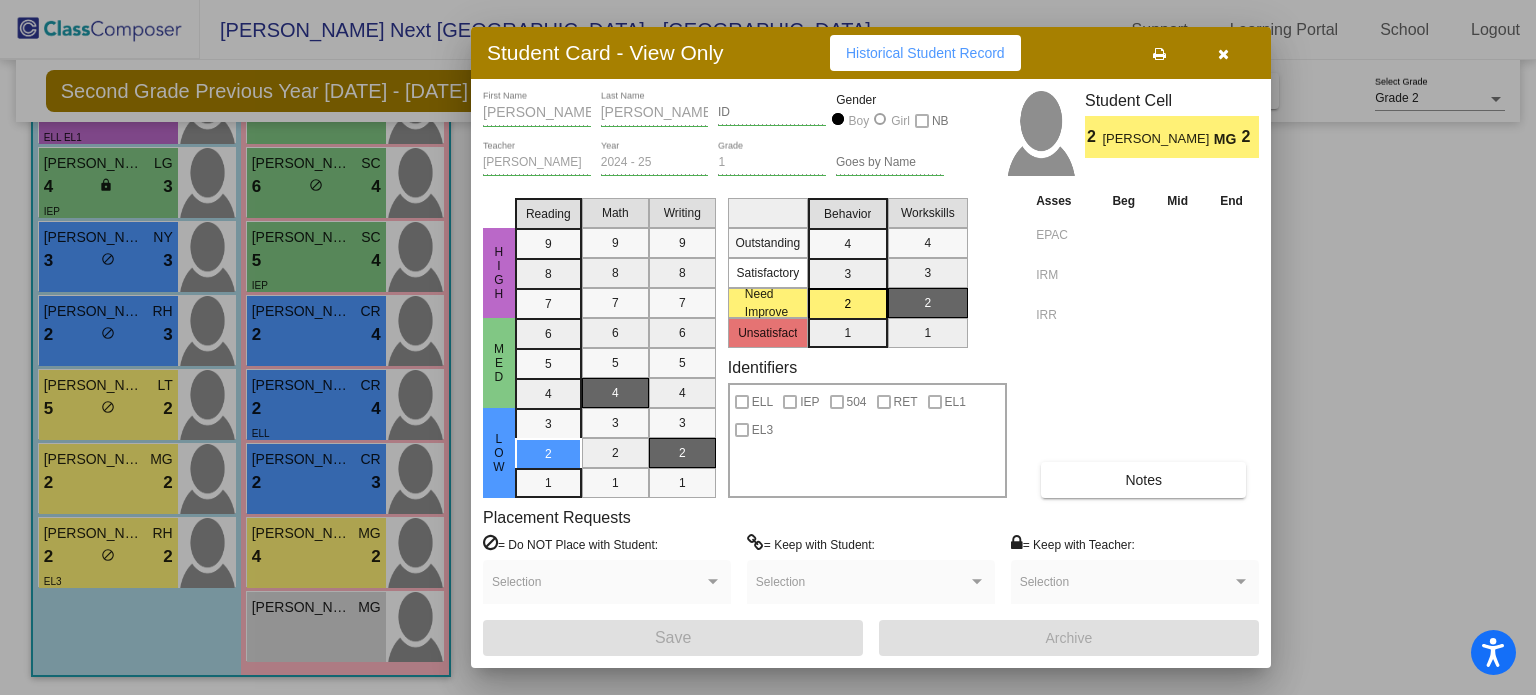 click at bounding box center [768, 347] 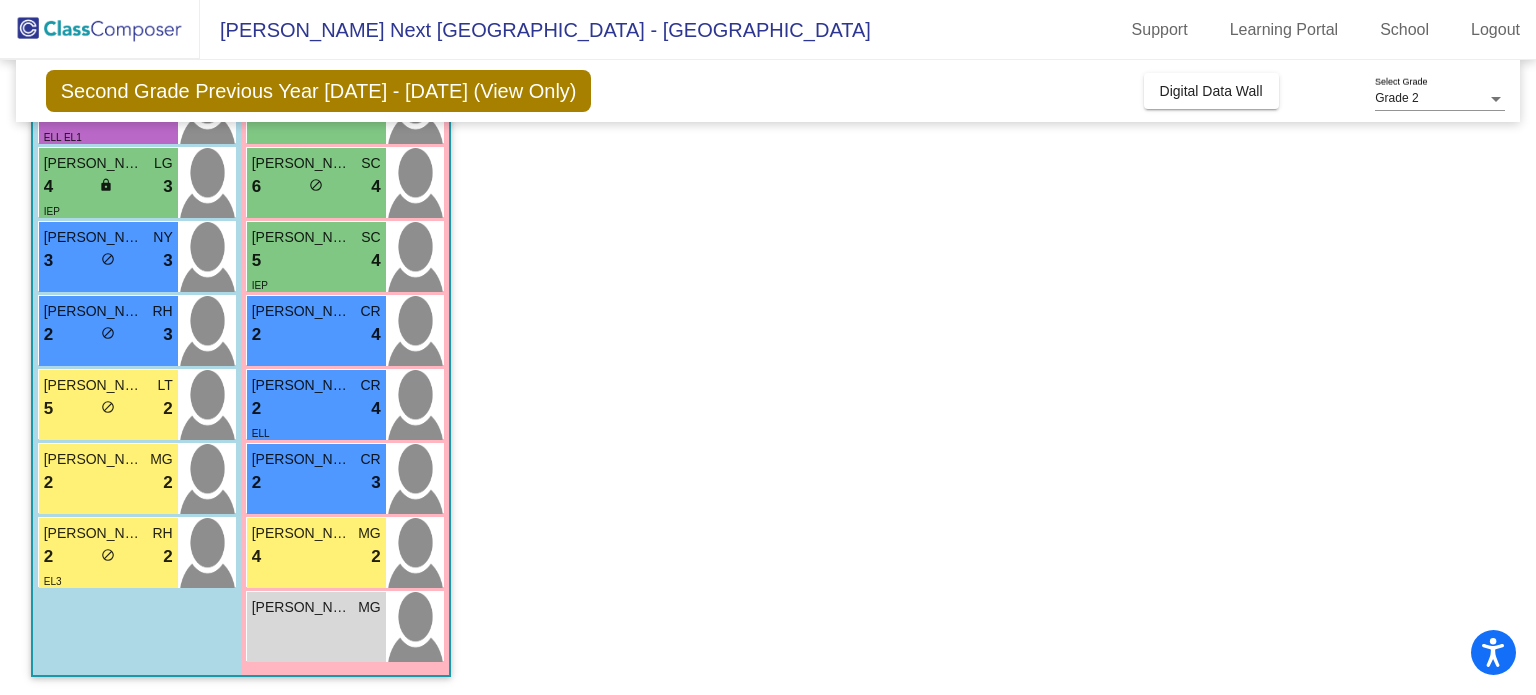 click on "Lazaro Navarro" at bounding box center (94, 533) 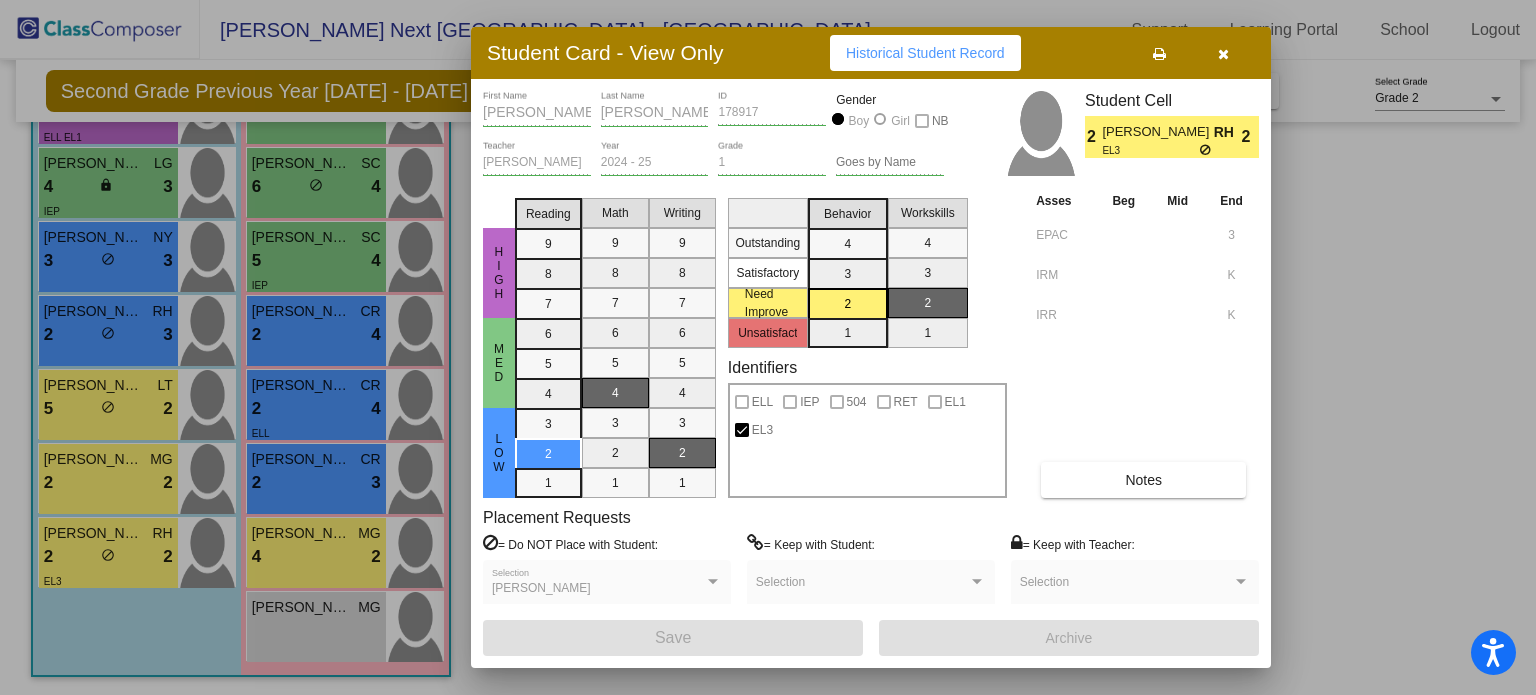 click at bounding box center [768, 347] 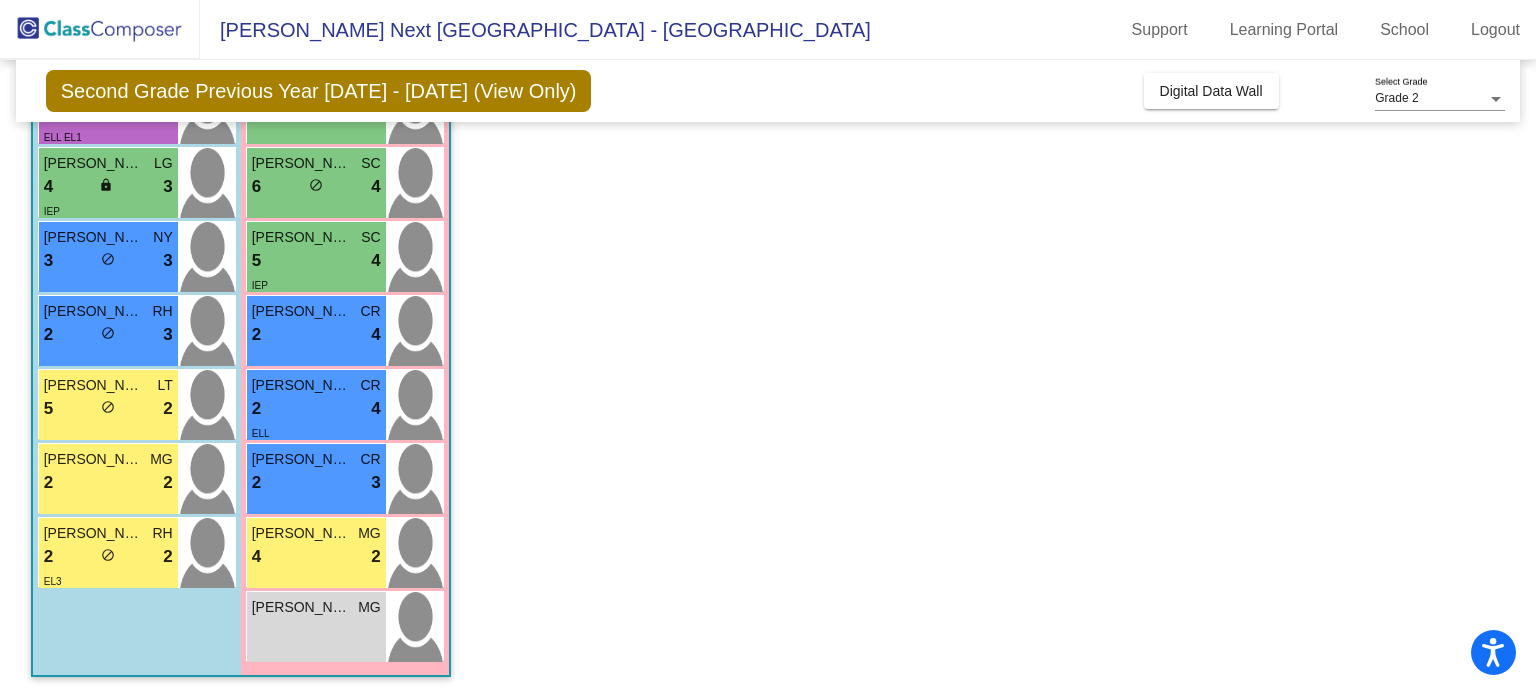 click on "4 lock do_not_disturb_alt 2" at bounding box center (316, 557) 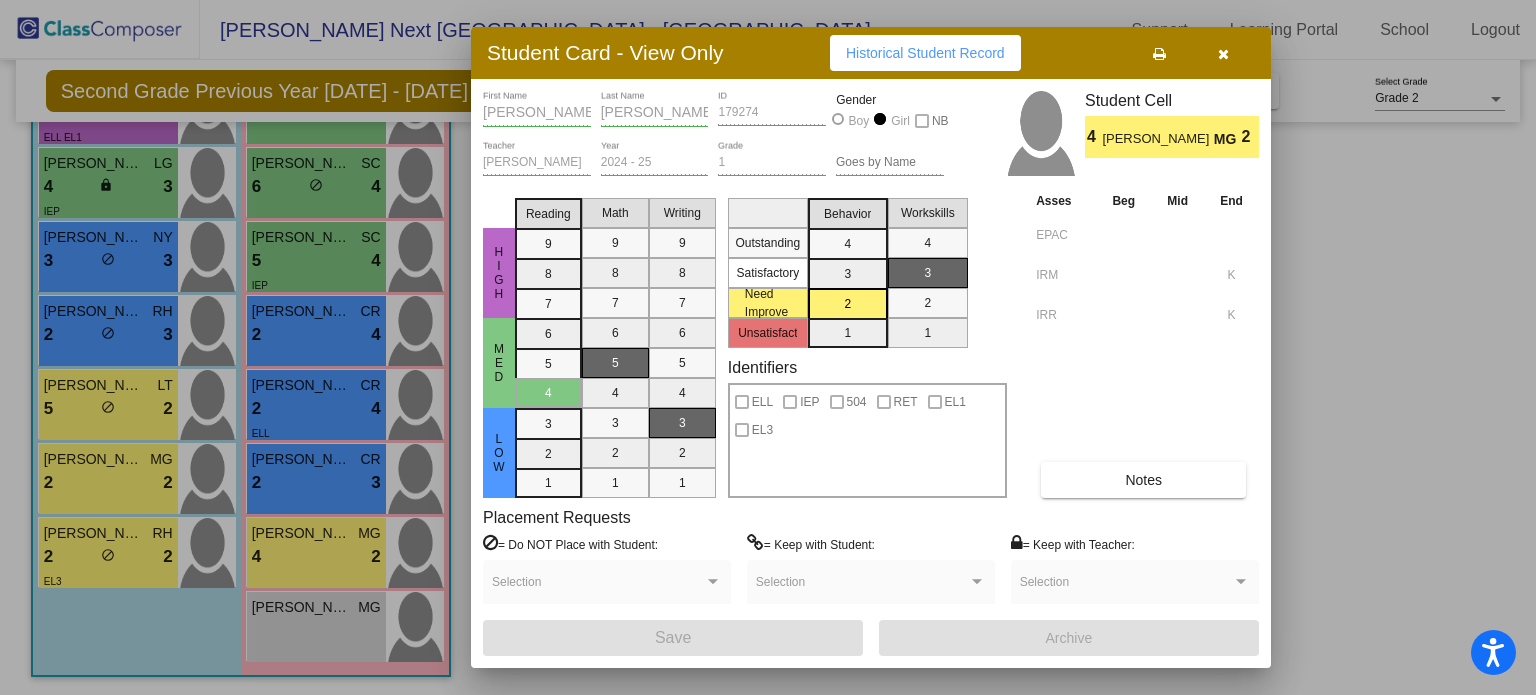 click at bounding box center [1223, 53] 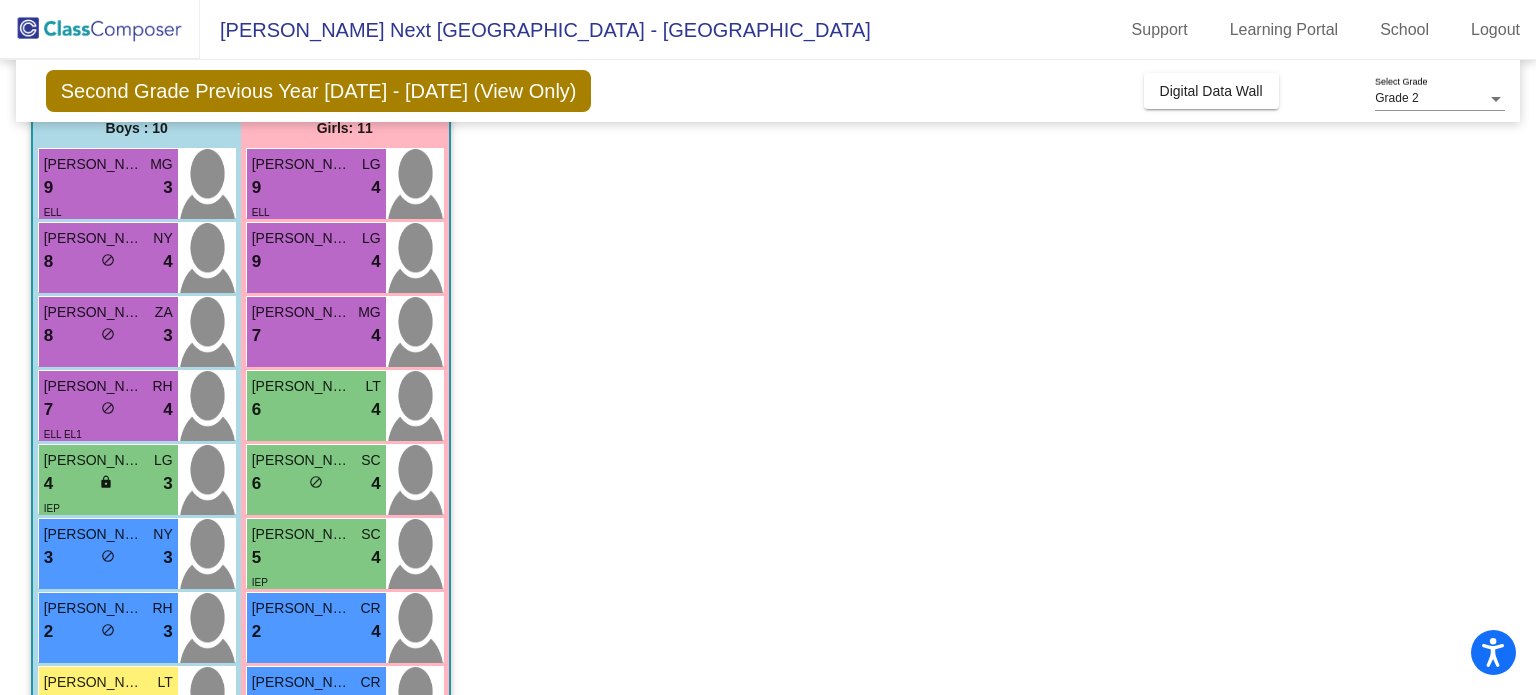 scroll, scrollTop: 165, scrollLeft: 0, axis: vertical 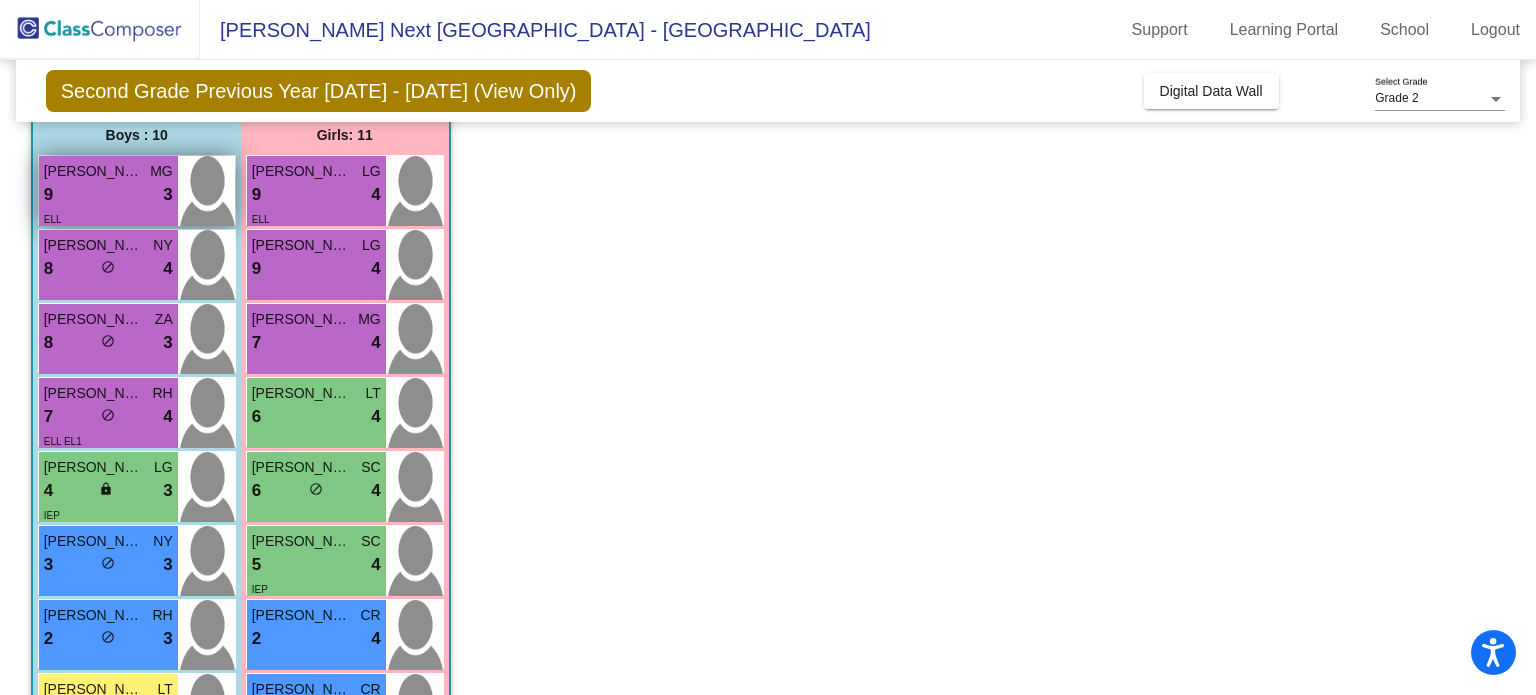 click on "9 lock do_not_disturb_alt 3" at bounding box center (108, 195) 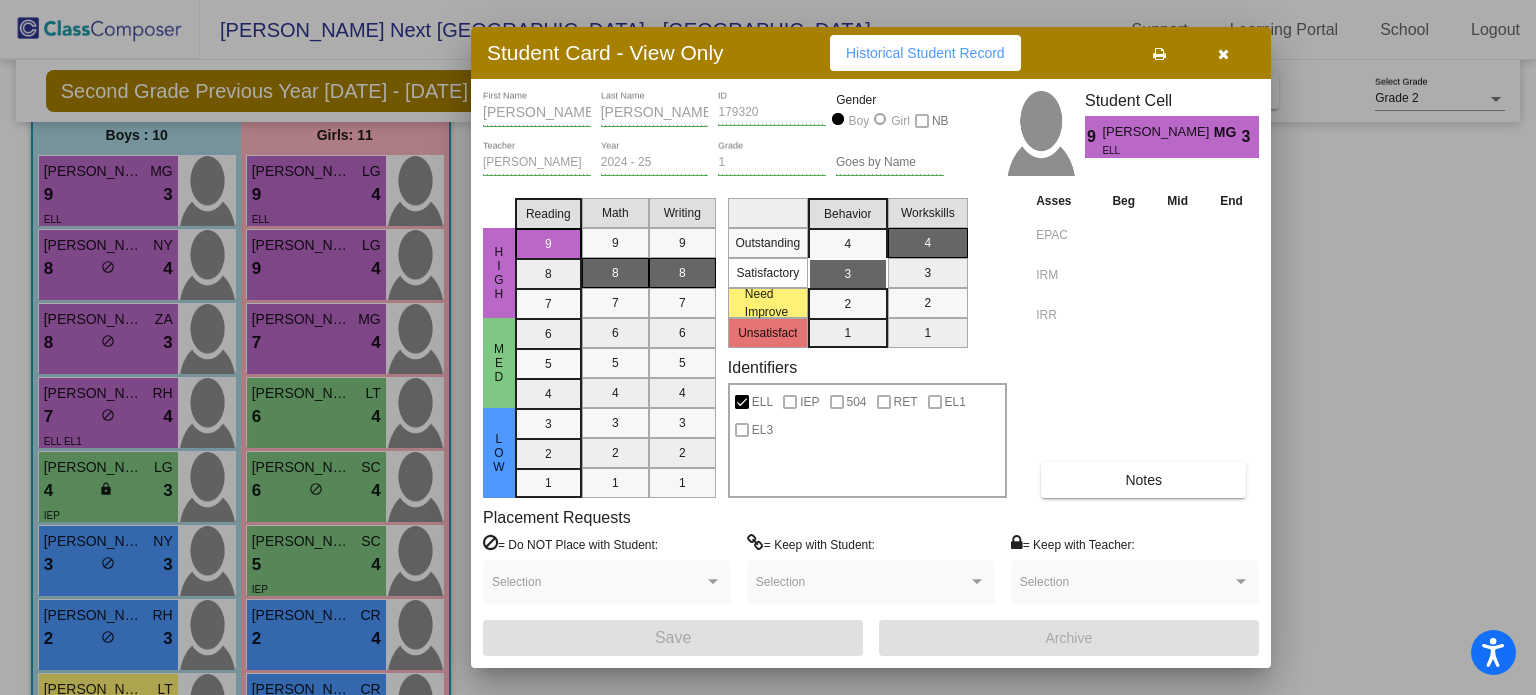 click at bounding box center (768, 347) 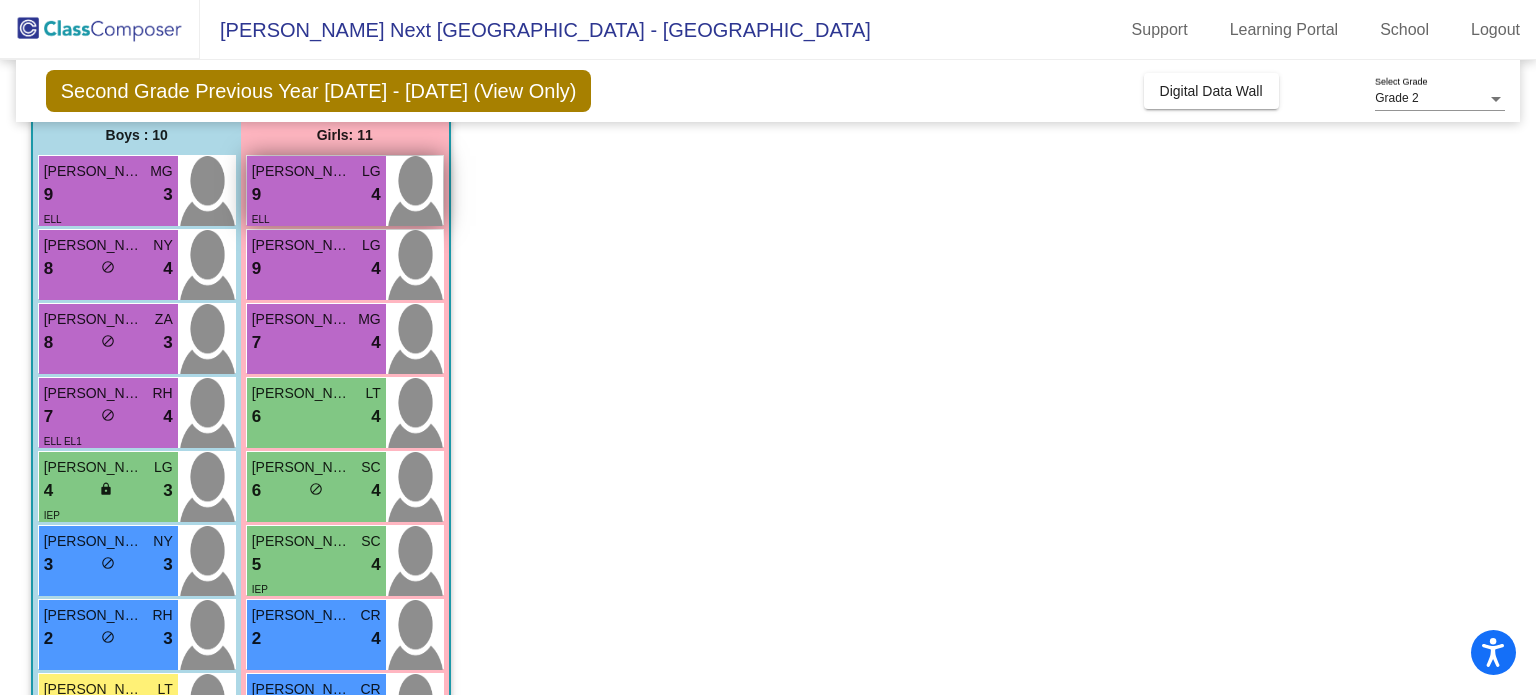 click on "9 lock do_not_disturb_alt 4" at bounding box center [316, 195] 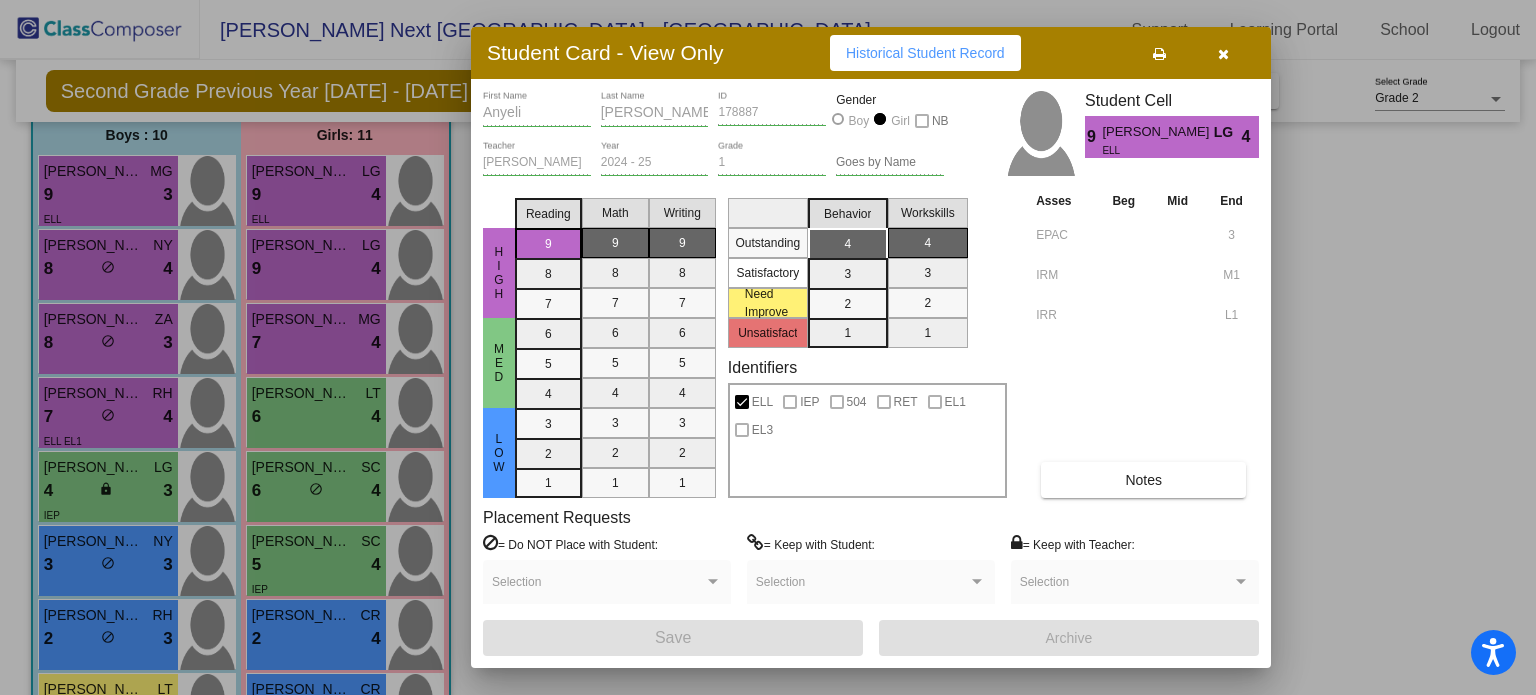click at bounding box center [768, 347] 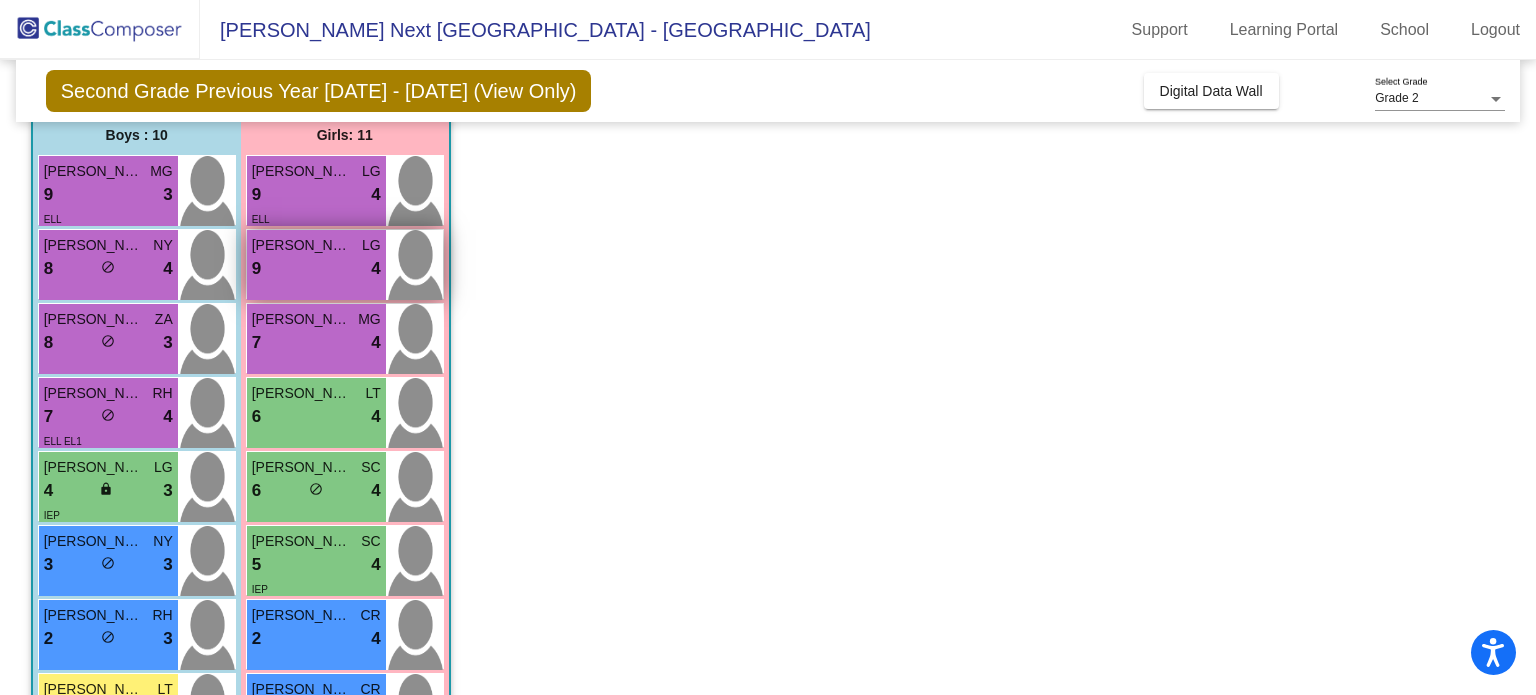 click on "9 lock do_not_disturb_alt 4" at bounding box center (316, 269) 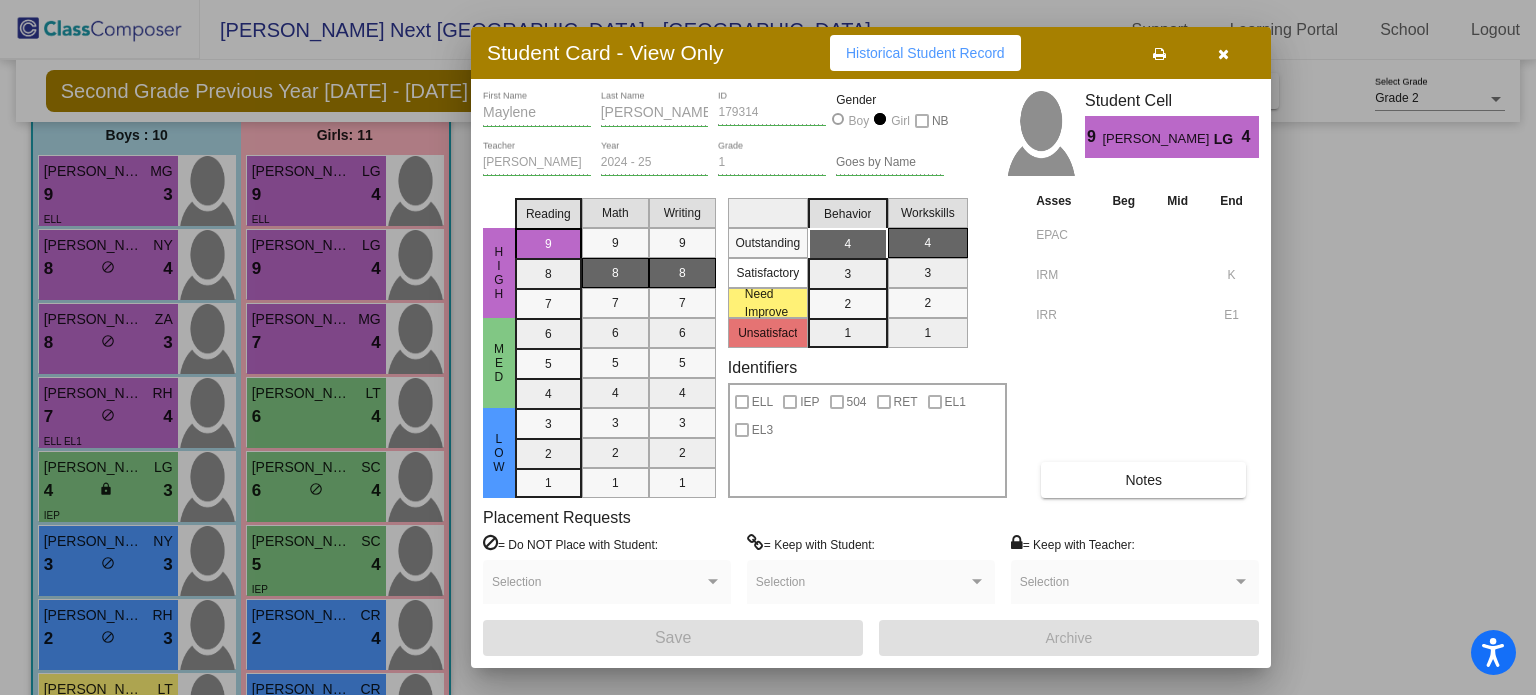 click at bounding box center (768, 347) 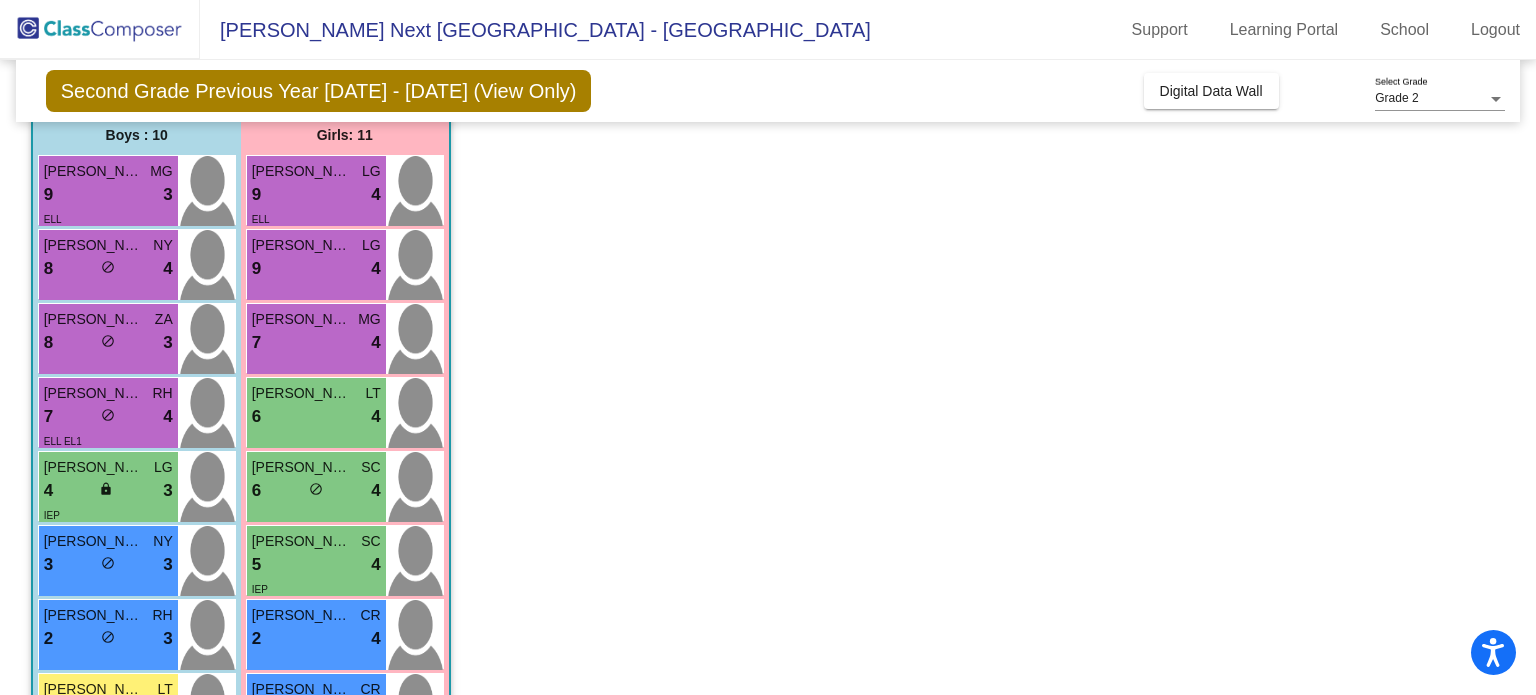 click on "8 lock do_not_disturb_alt 4" at bounding box center [108, 269] 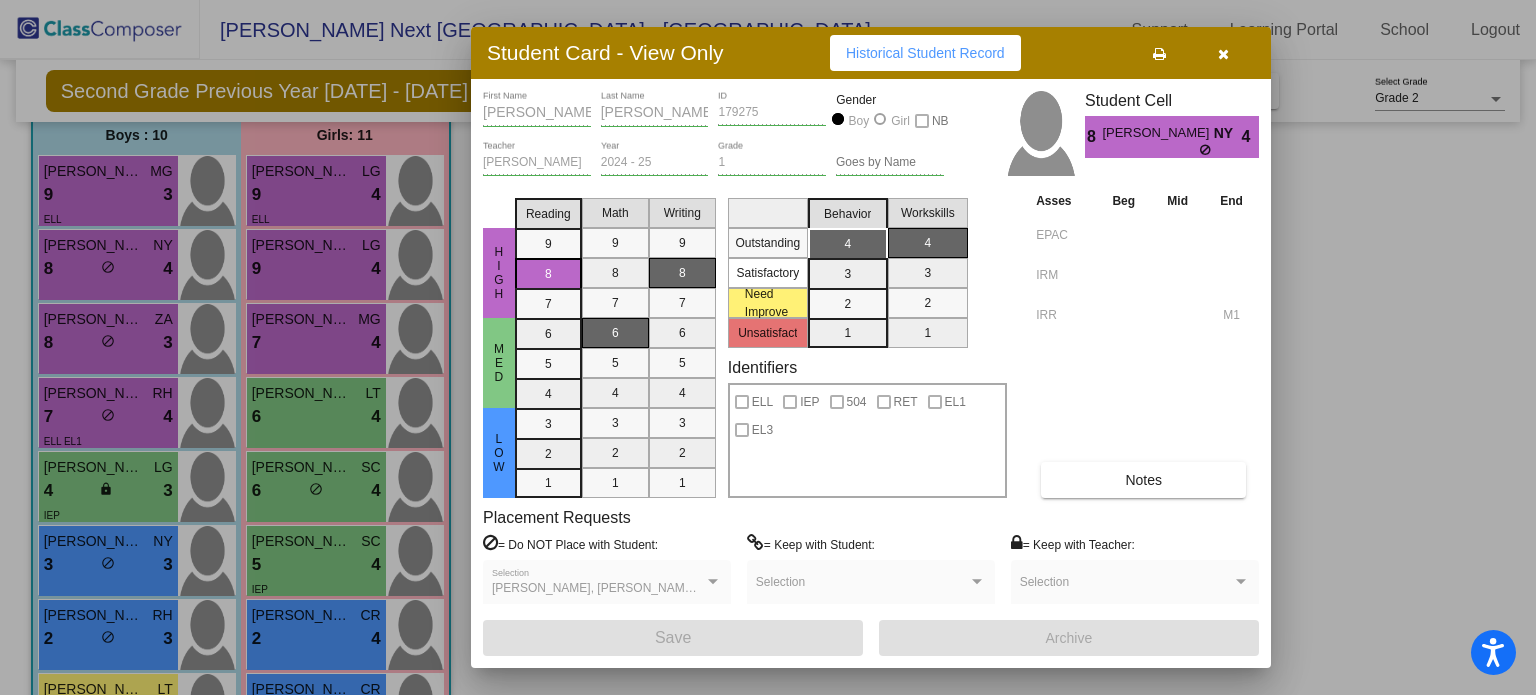 click at bounding box center (768, 347) 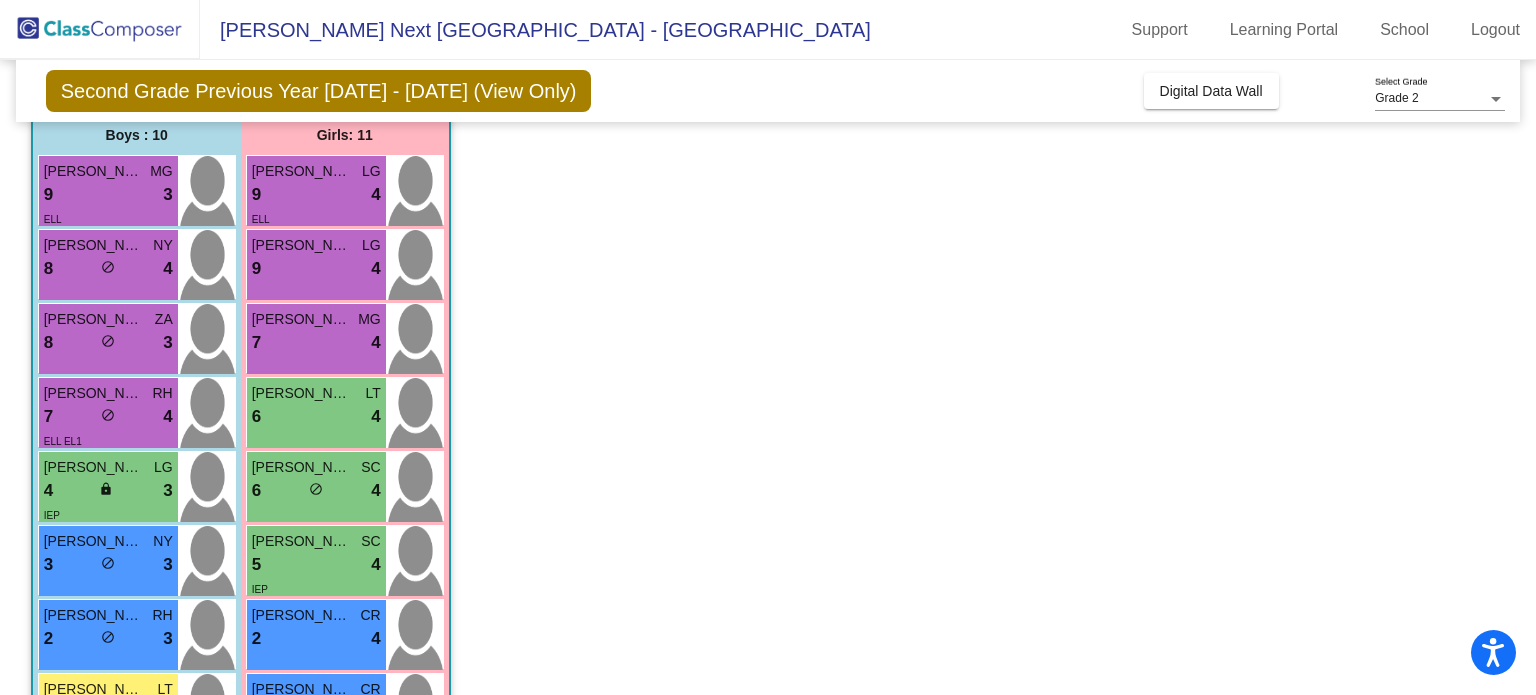 click on "Sebastian Avila ZA 8 lock do_not_disturb_alt 3" at bounding box center (108, 339) 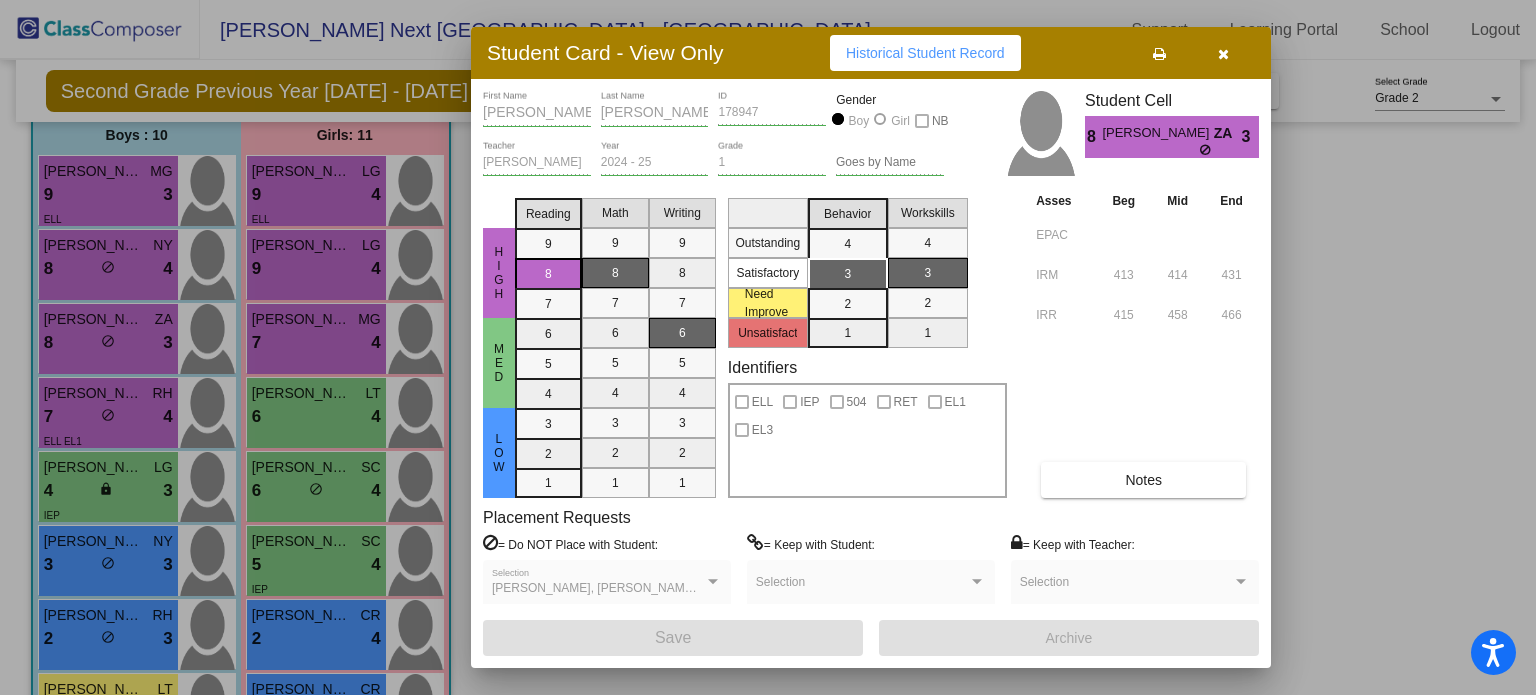 click at bounding box center (768, 347) 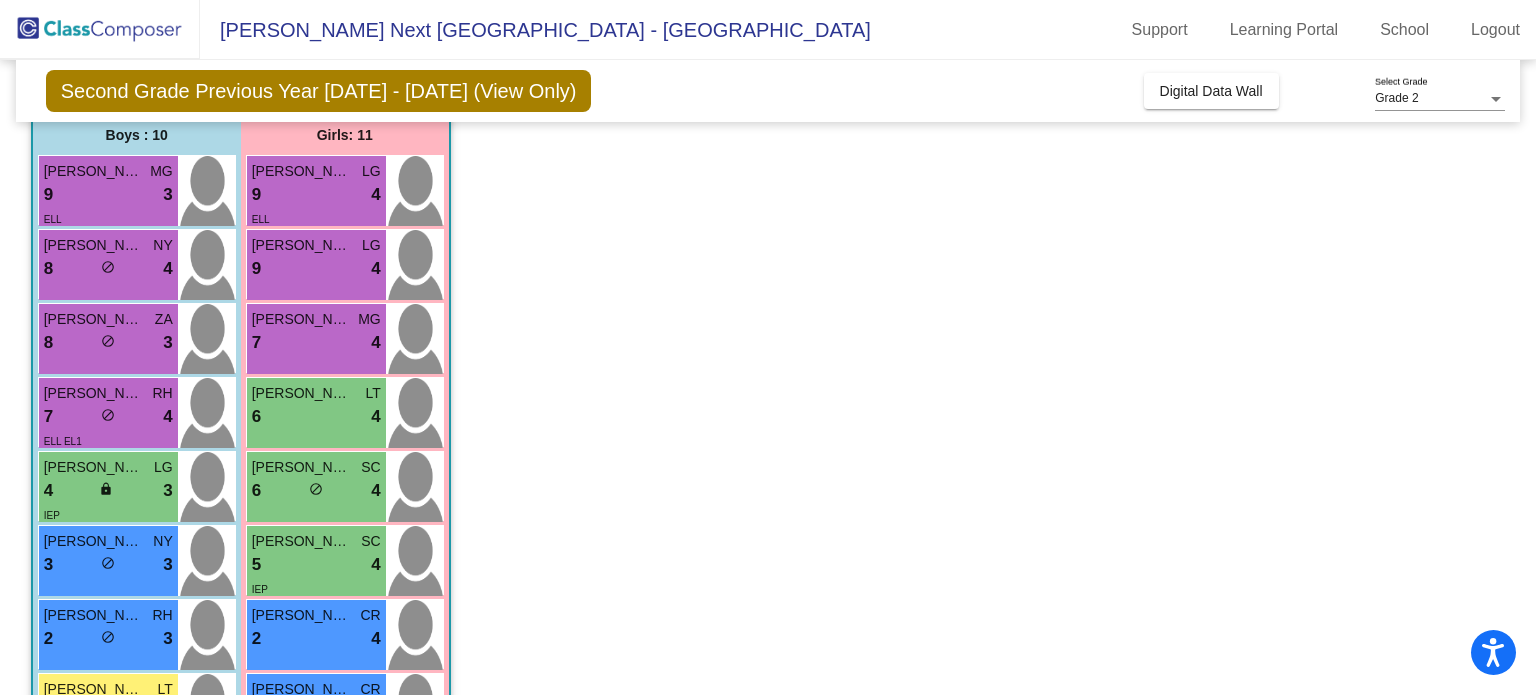 click on "7 lock do_not_disturb_alt 4" at bounding box center (316, 343) 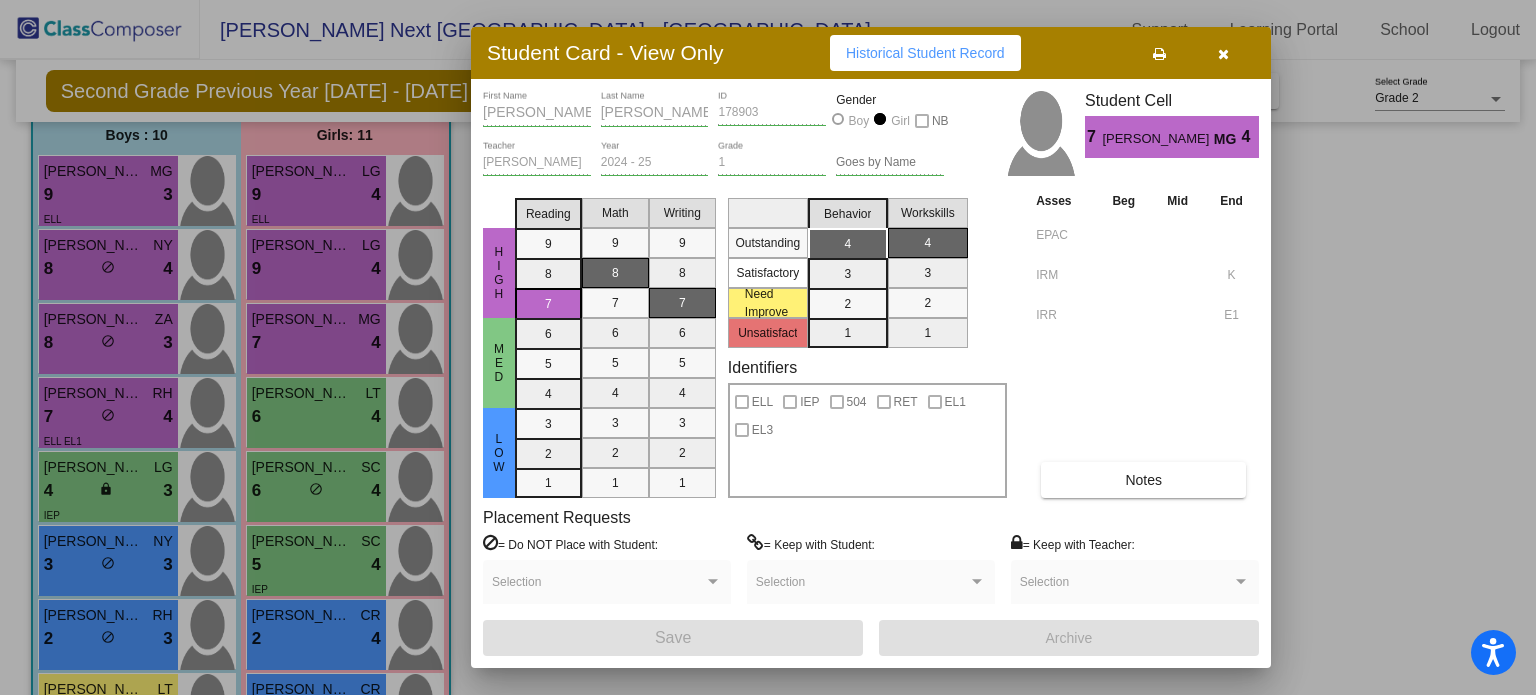 click at bounding box center (768, 347) 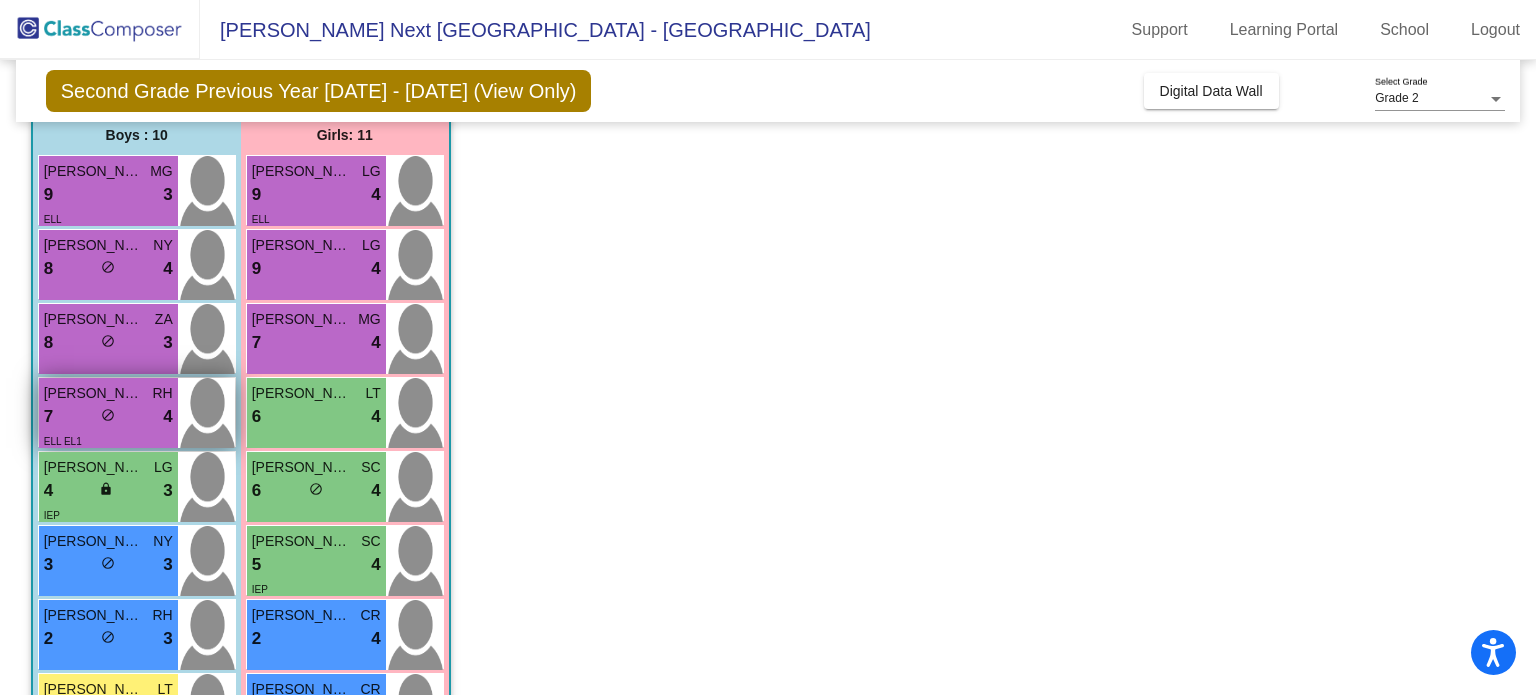 click on "7 lock do_not_disturb_alt 4" at bounding box center (108, 417) 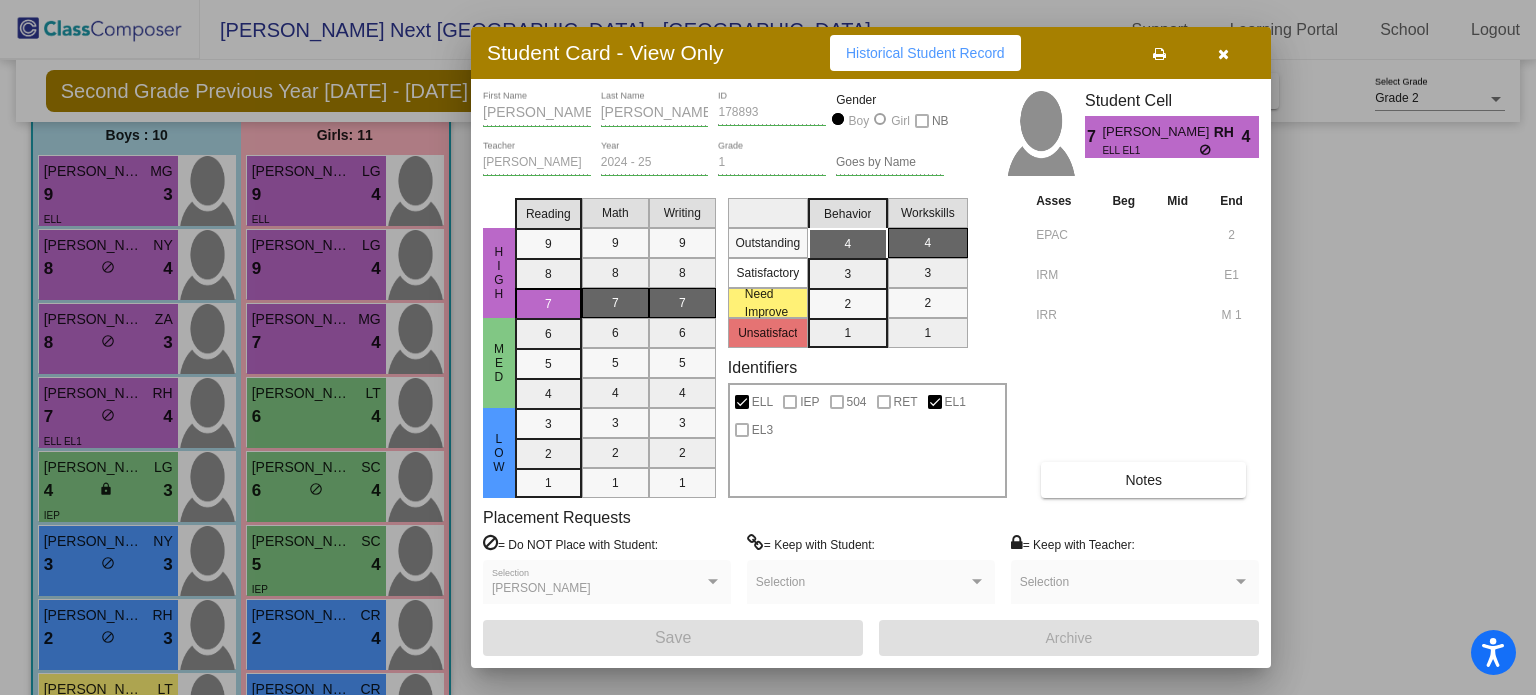 click at bounding box center (768, 347) 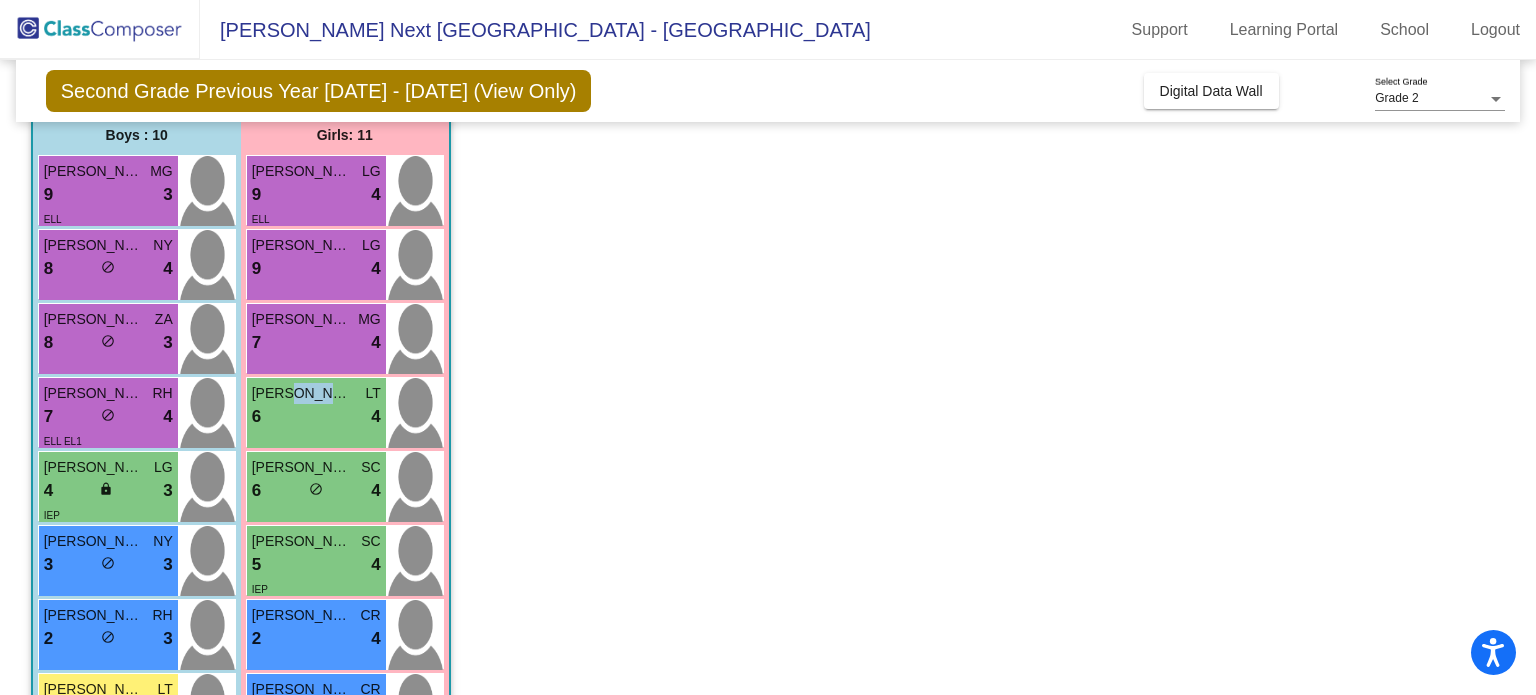 click on "Emma Vega" at bounding box center (302, 393) 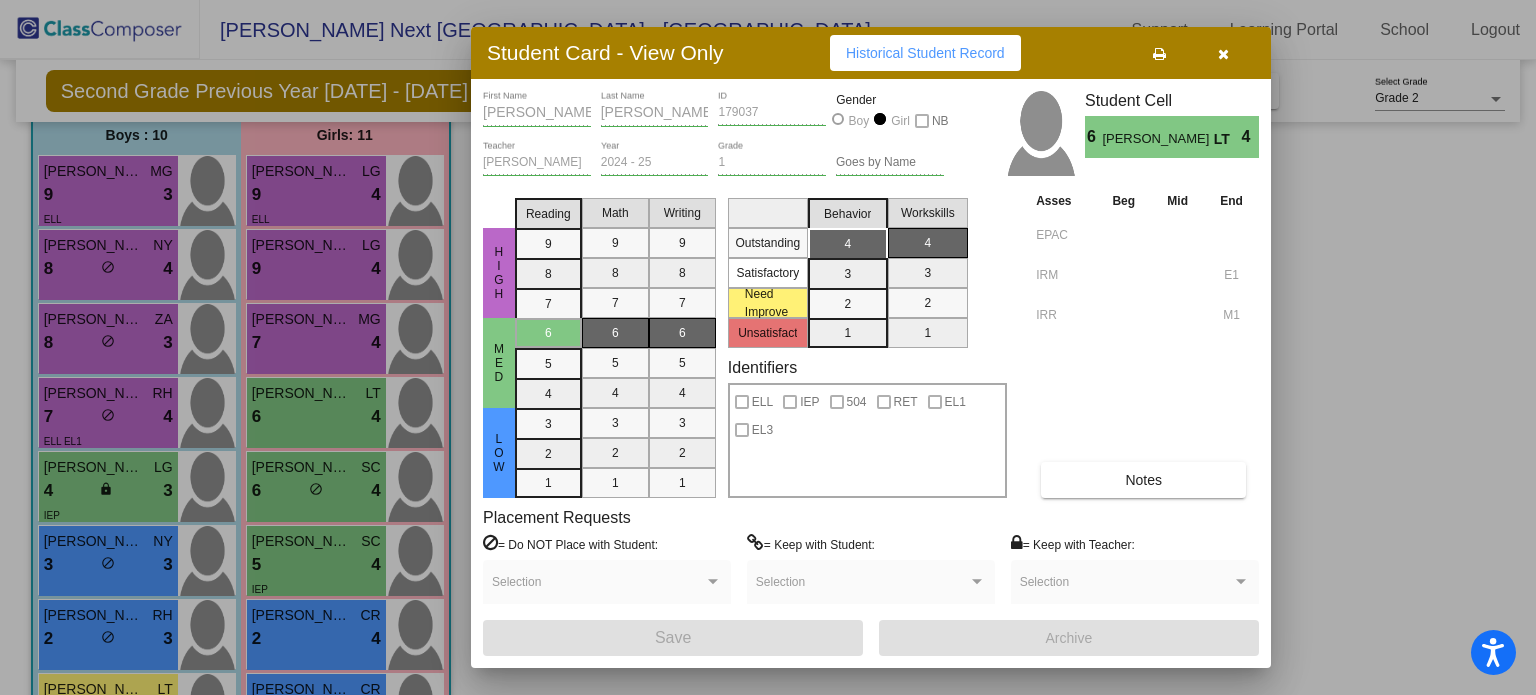 click at bounding box center [768, 347] 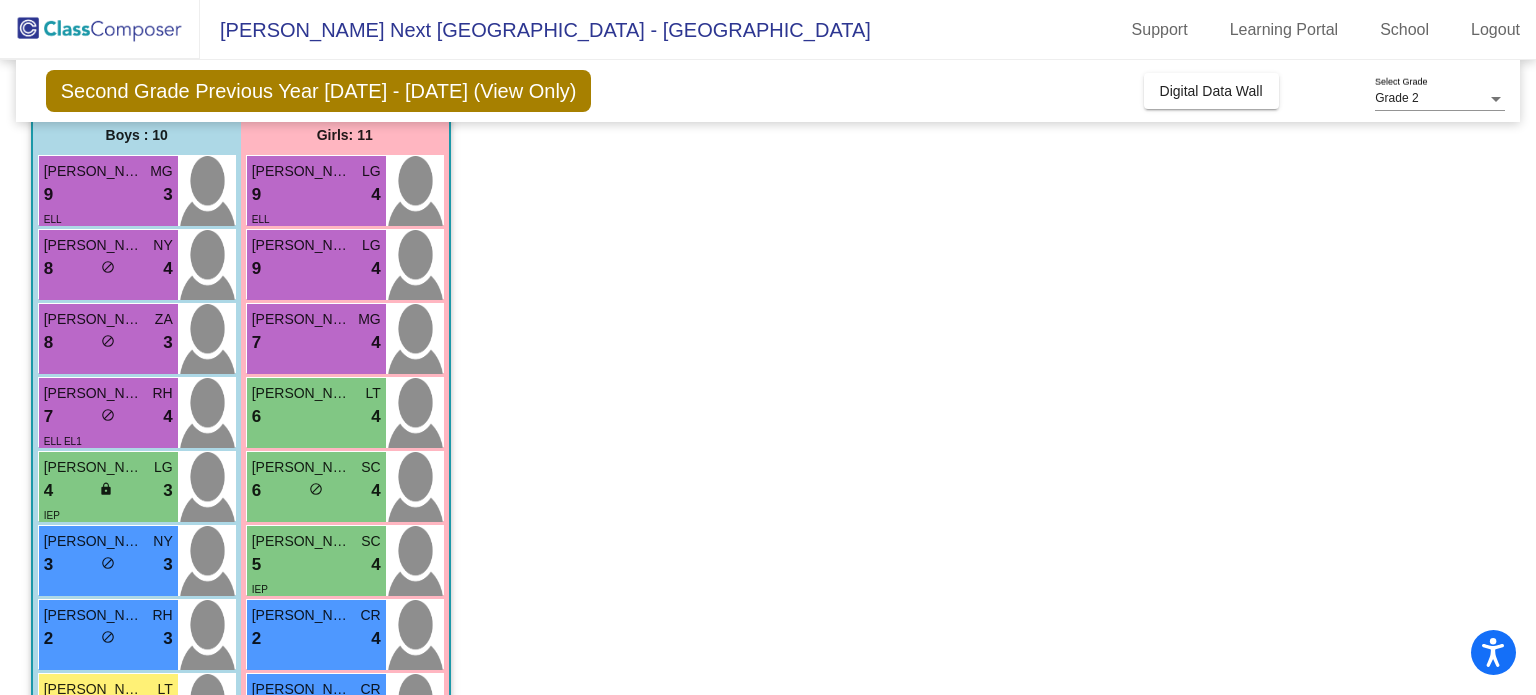 click on "6 lock do_not_disturb_alt 4" at bounding box center [316, 491] 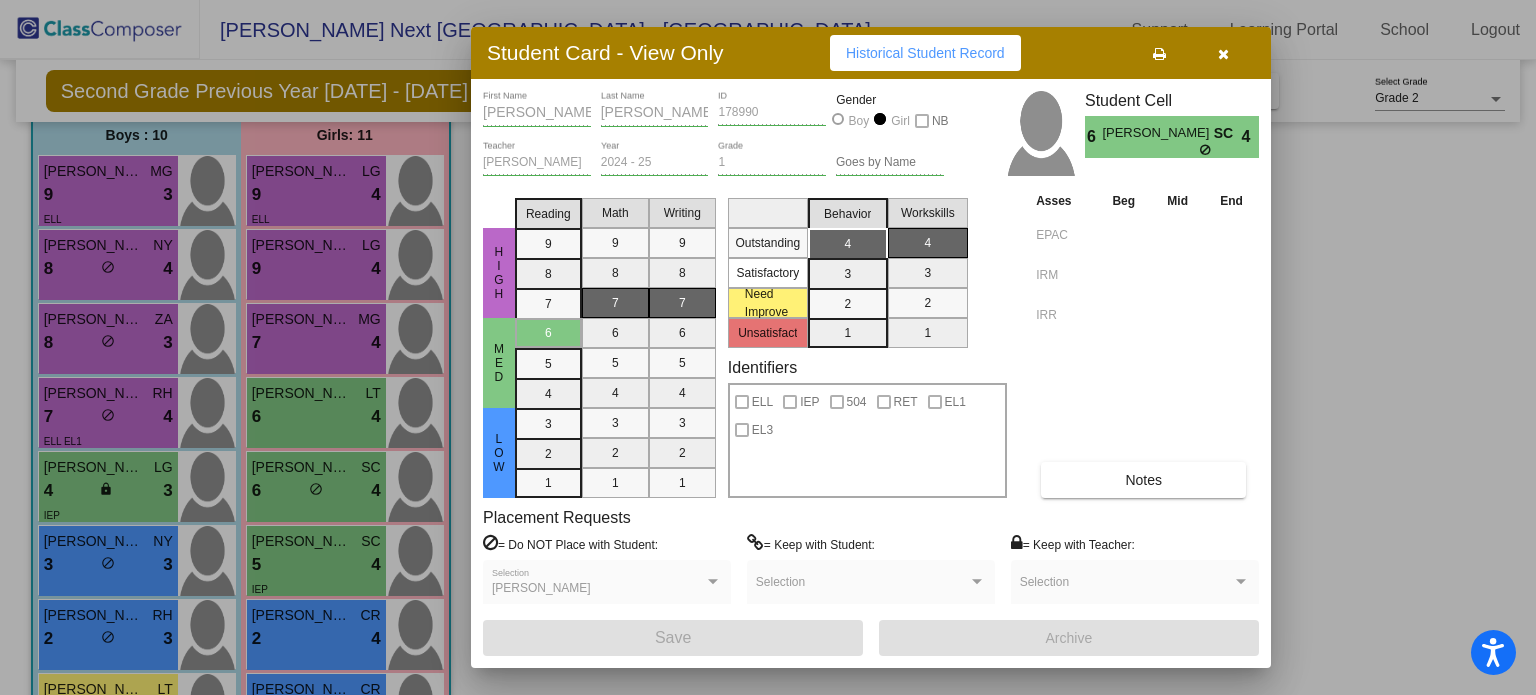 click at bounding box center [768, 347] 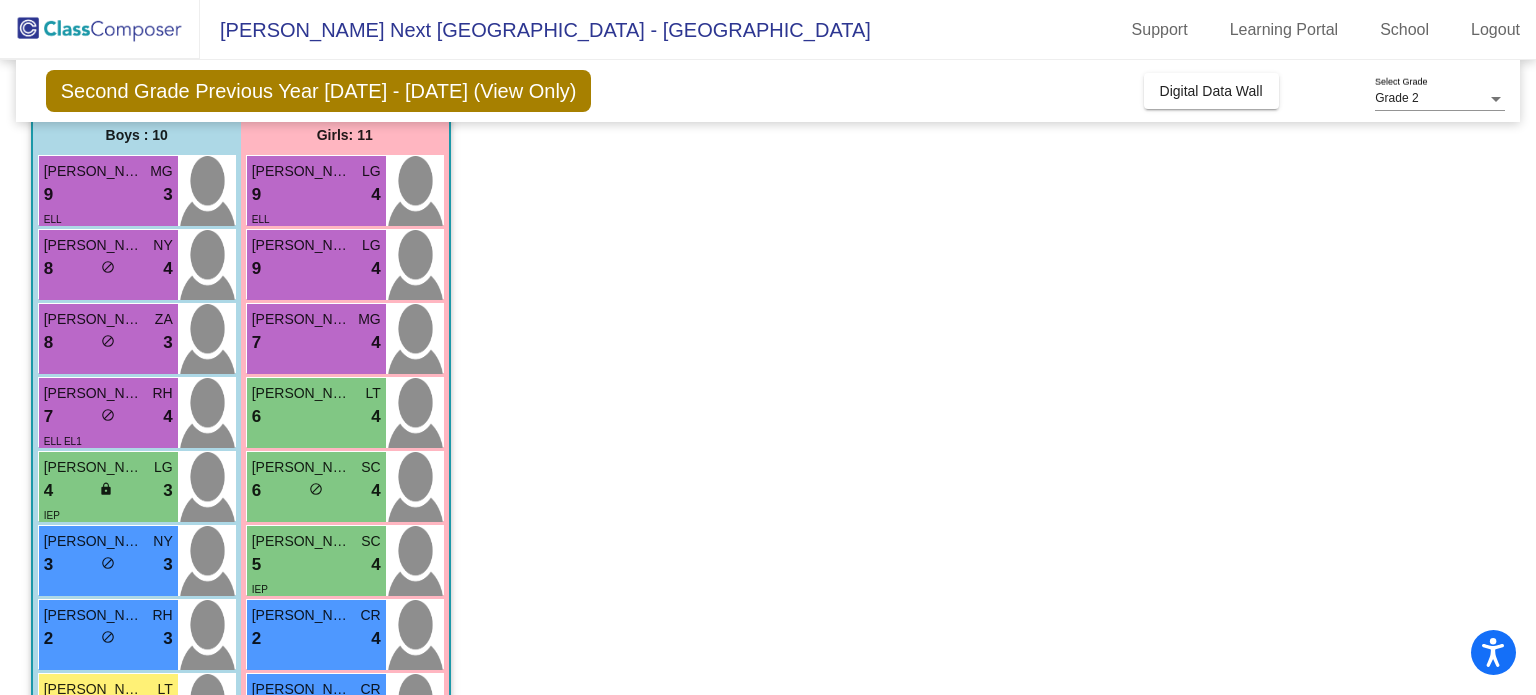 click on "9 lock do_not_disturb_alt 3" at bounding box center [108, 195] 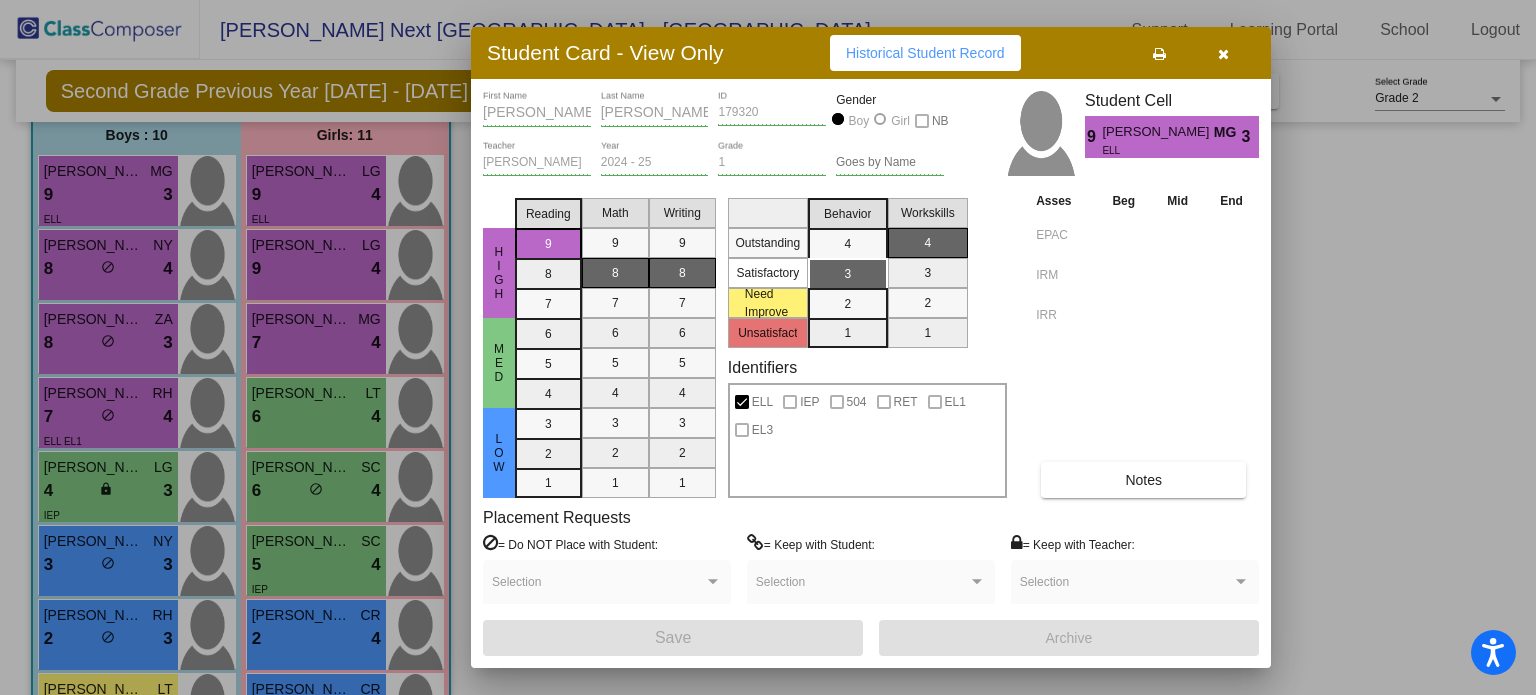 click at bounding box center (768, 347) 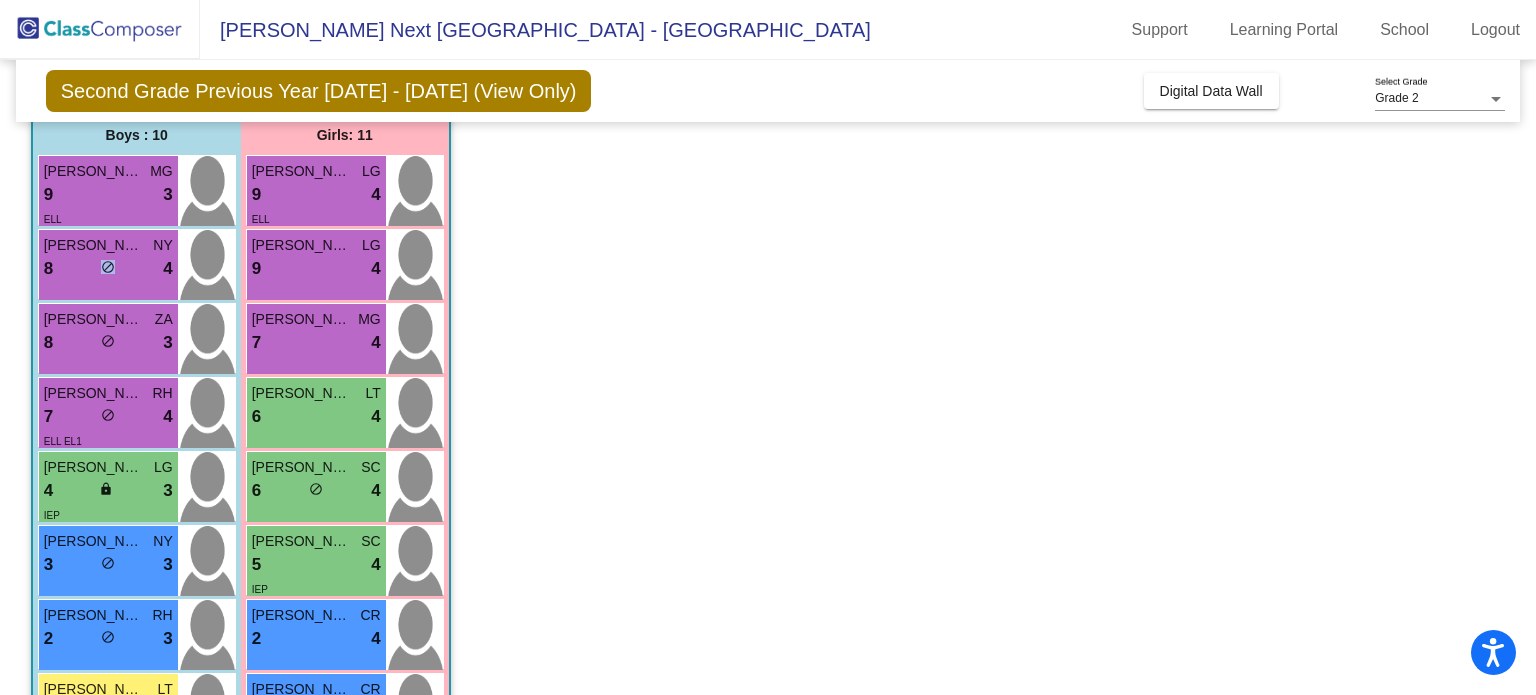 click on "8 lock do_not_disturb_alt 4" at bounding box center [108, 269] 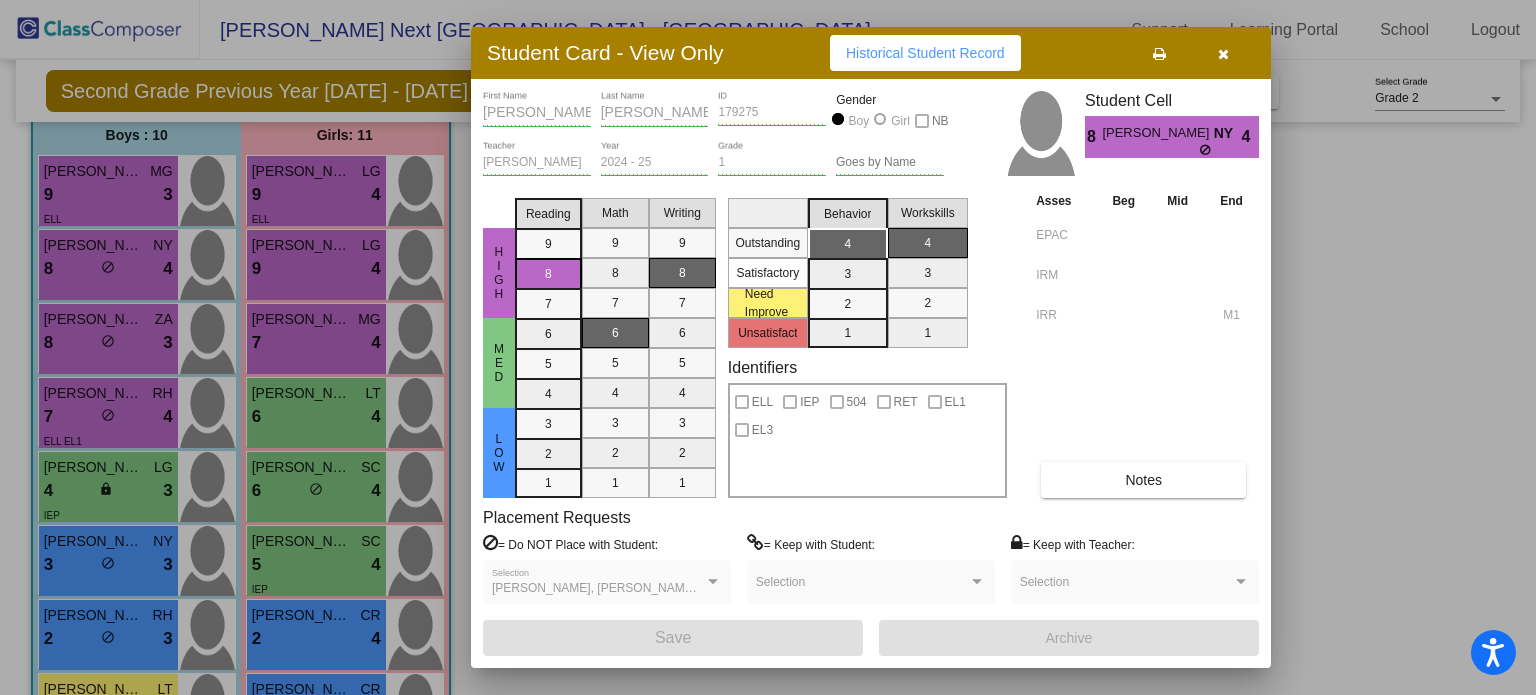 click at bounding box center [768, 347] 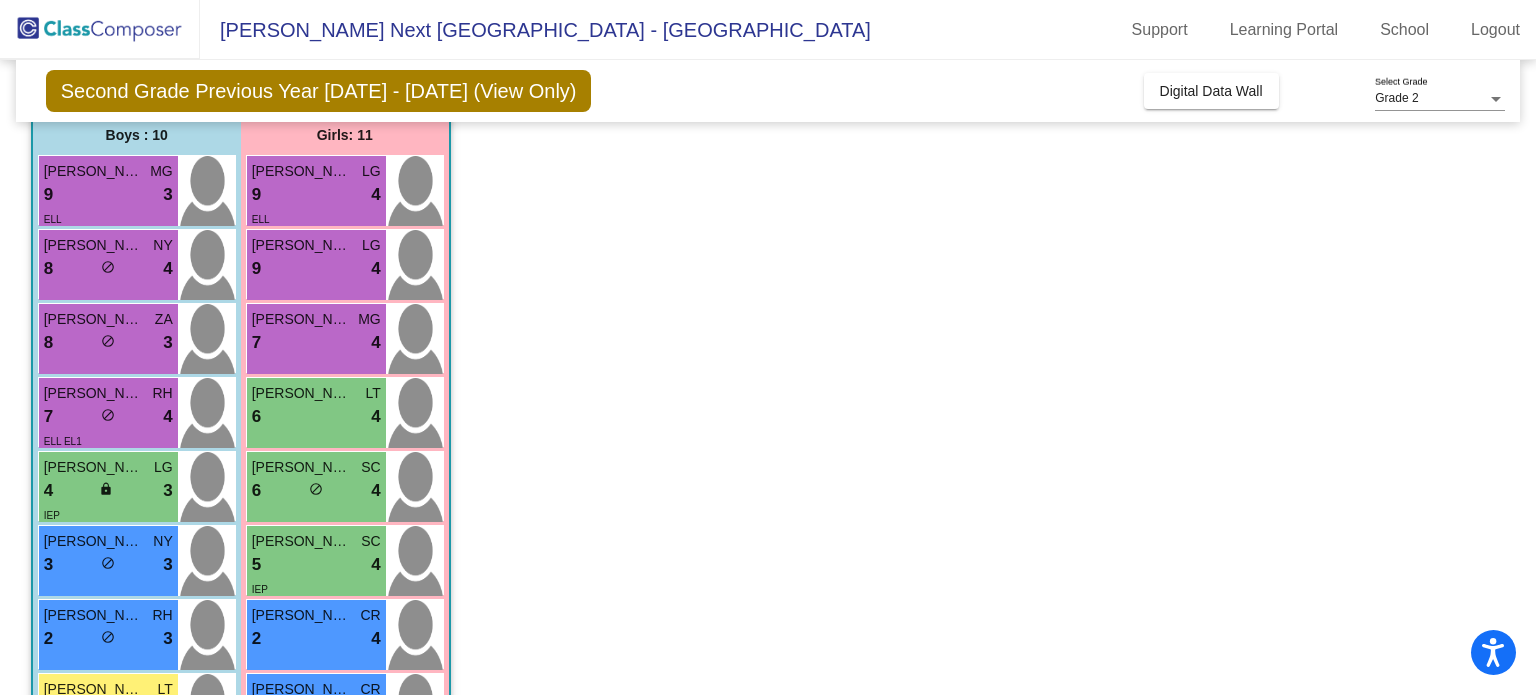 click on "9 lock do_not_disturb_alt 3" at bounding box center (108, 195) 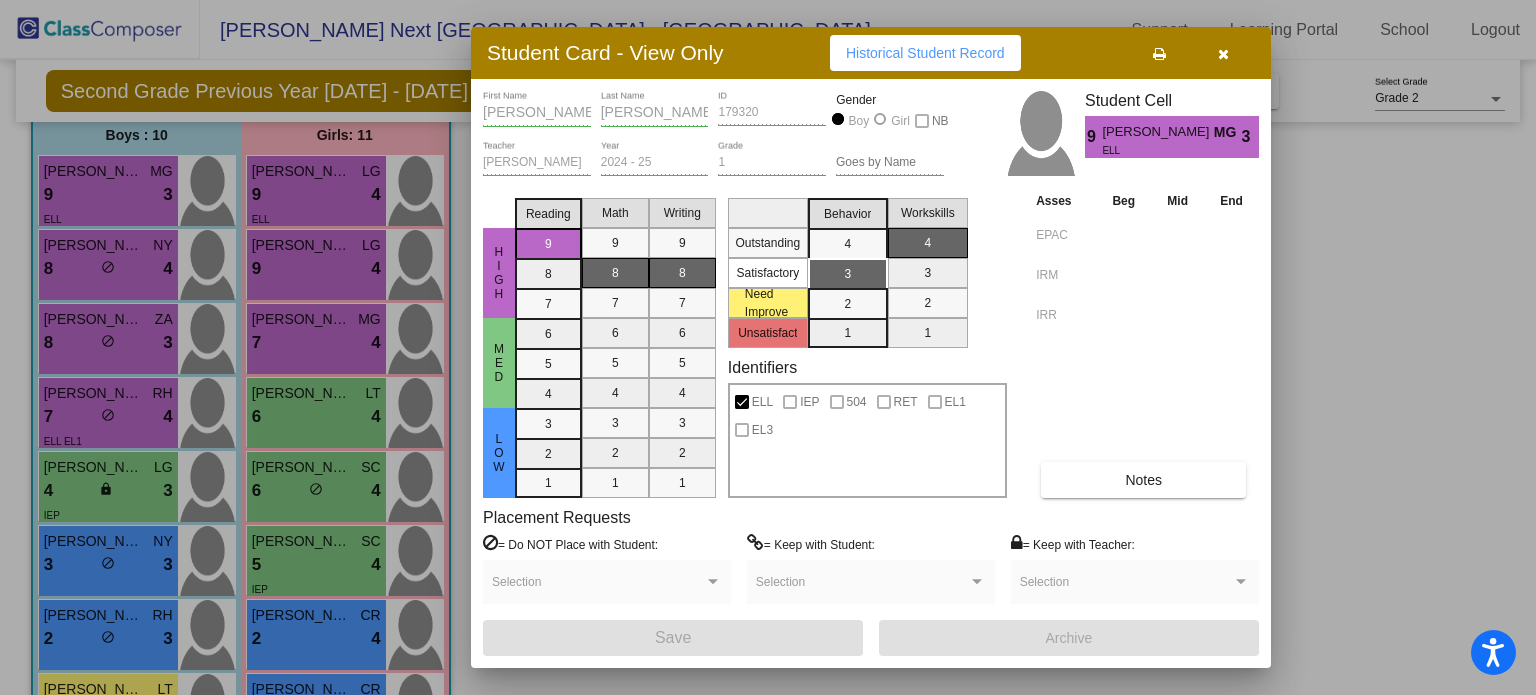 click at bounding box center (768, 347) 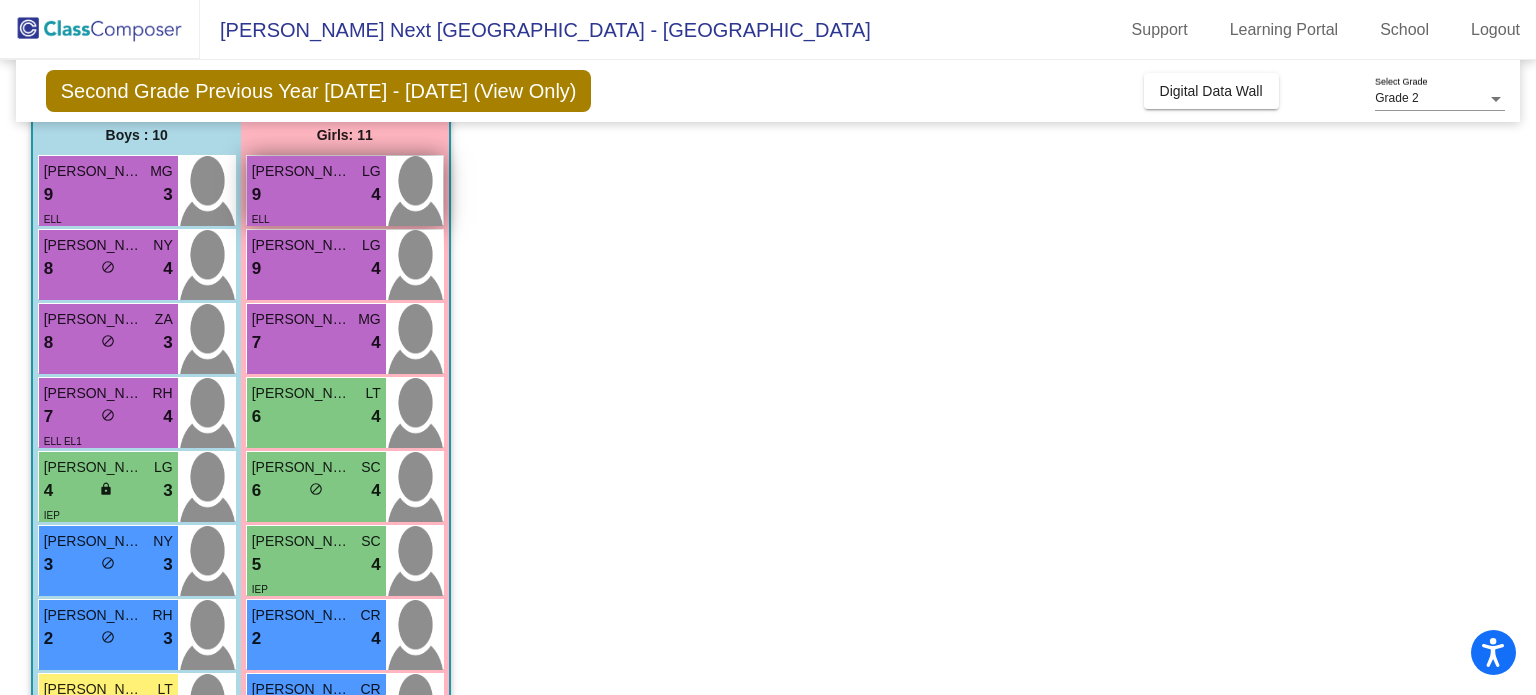 click on "9 lock do_not_disturb_alt 4" at bounding box center [316, 195] 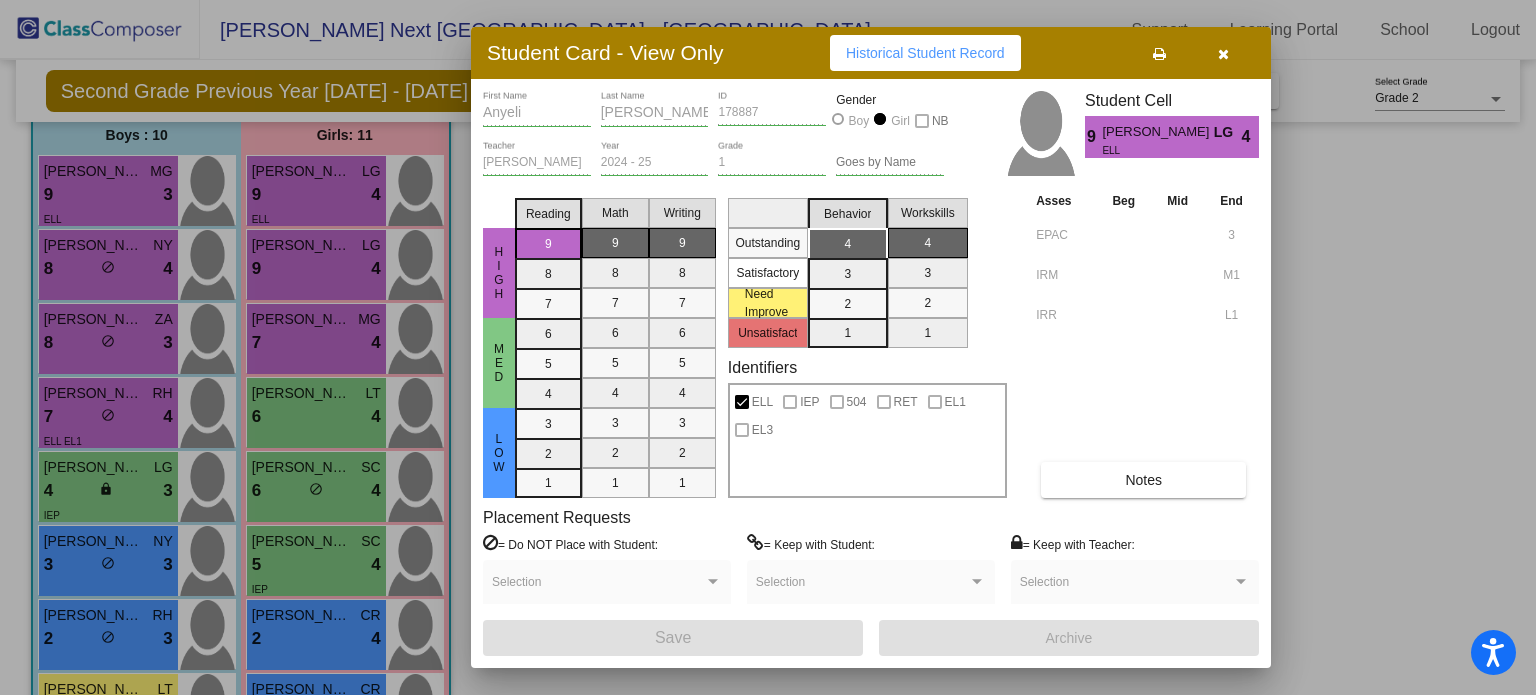 click at bounding box center (768, 347) 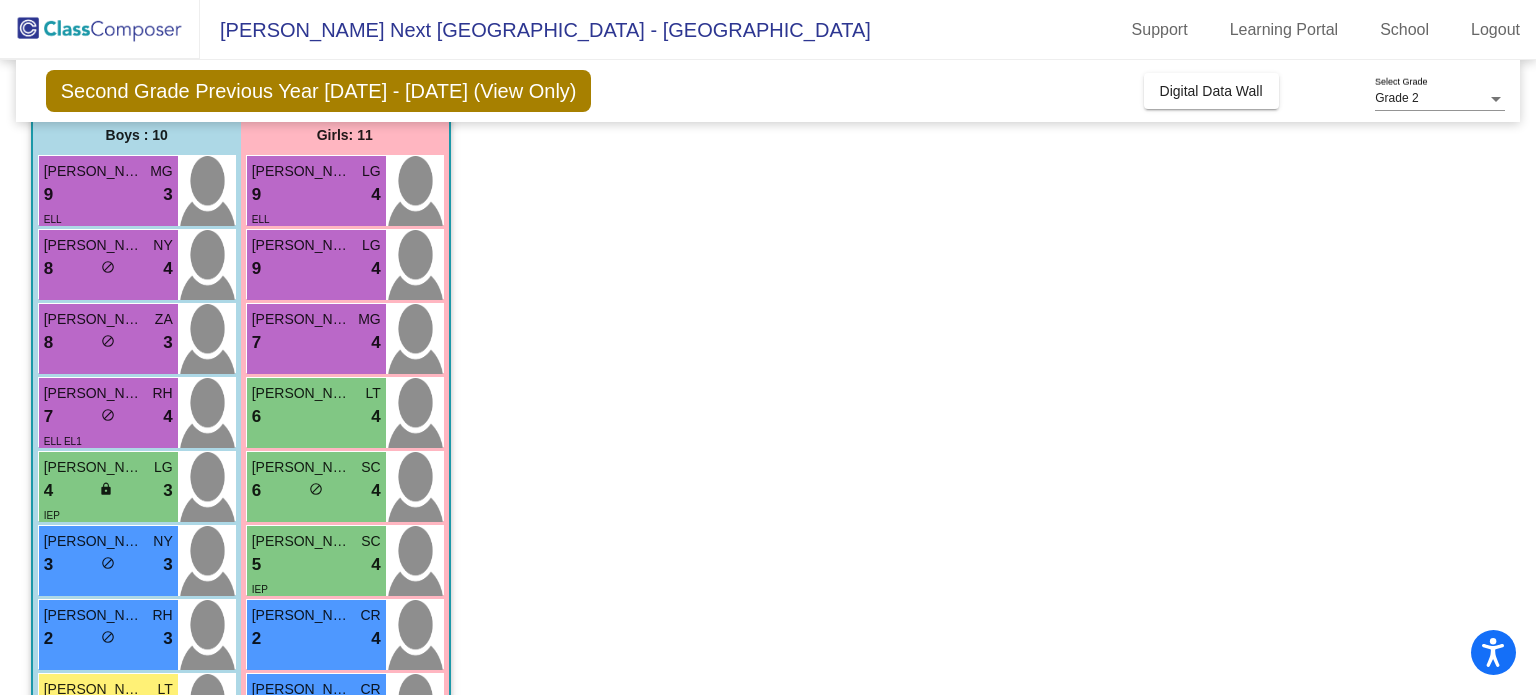 click on "Maylene Venancio-Morales LG 9 lock do_not_disturb_alt 4" at bounding box center [316, 265] 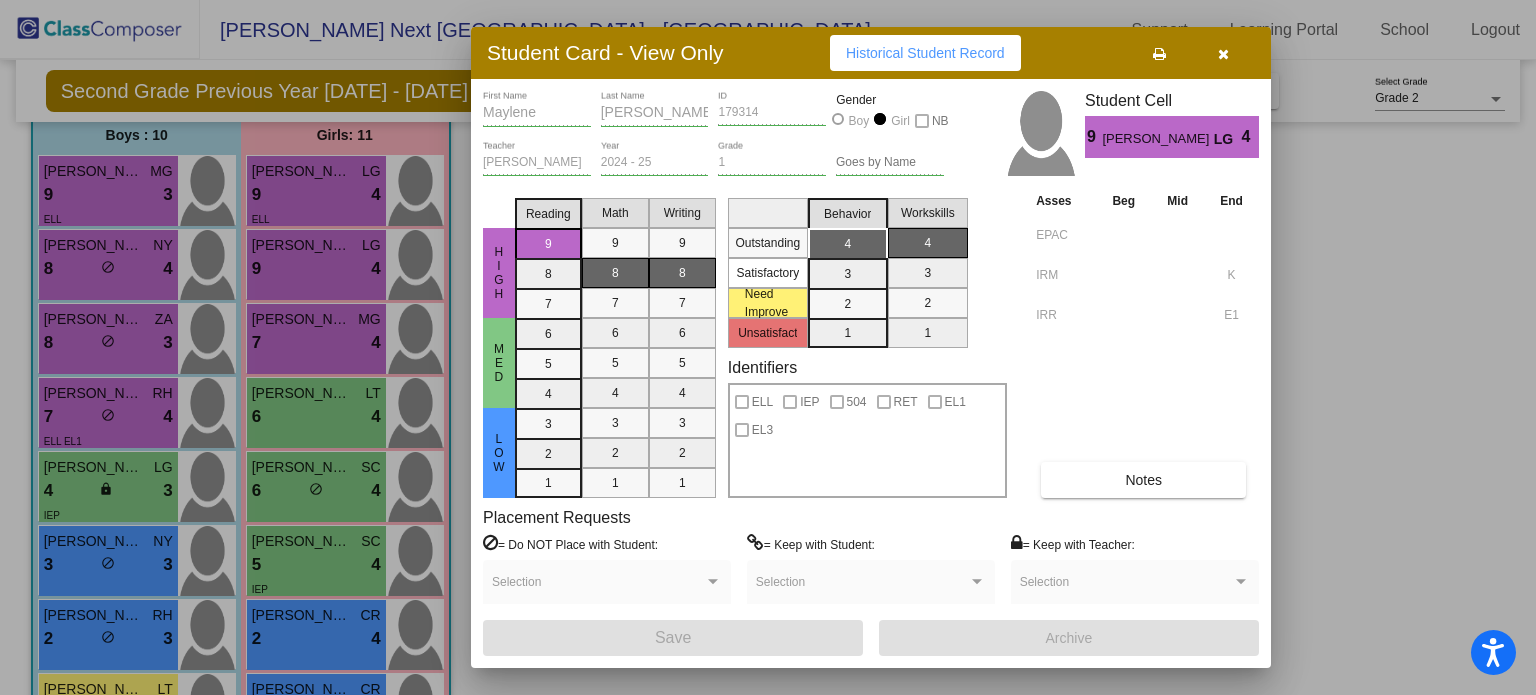 click at bounding box center [768, 347] 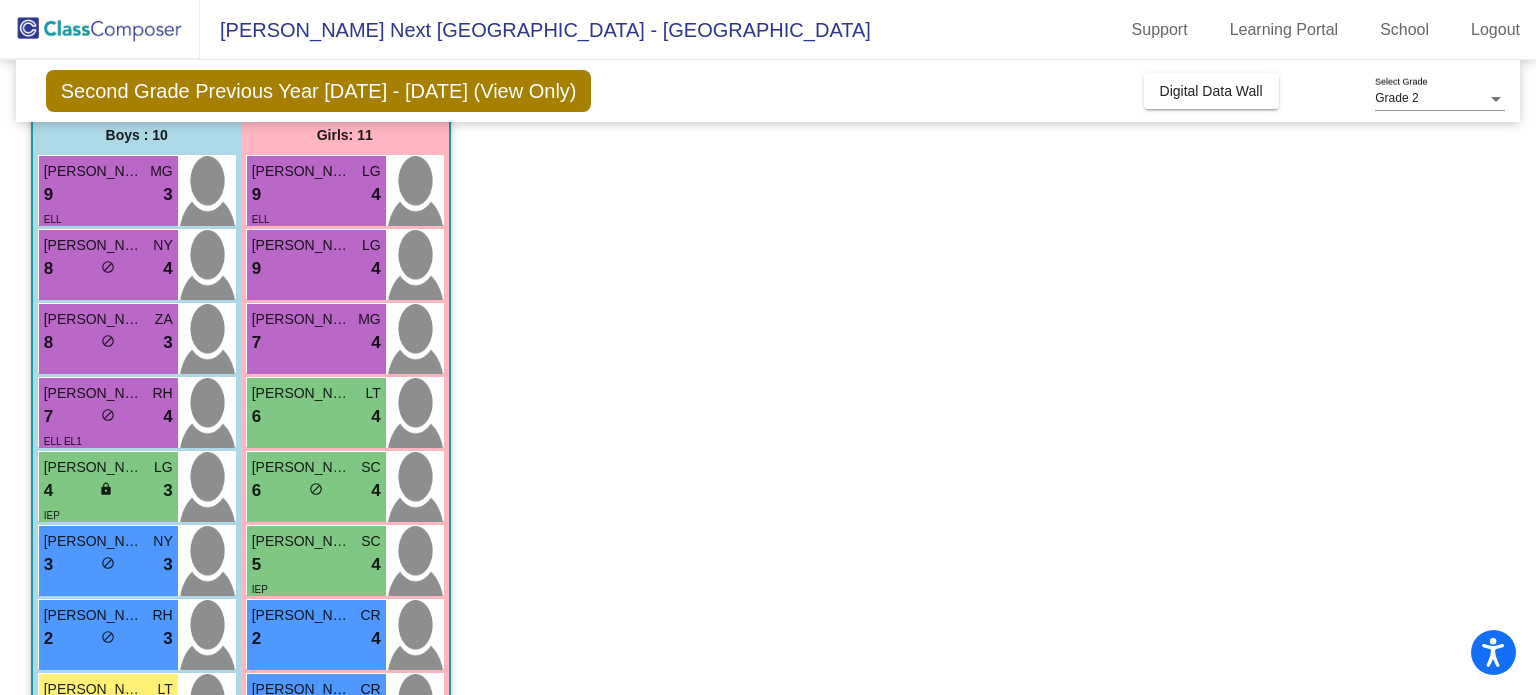 click on "8 lock do_not_disturb_alt 4" at bounding box center (108, 269) 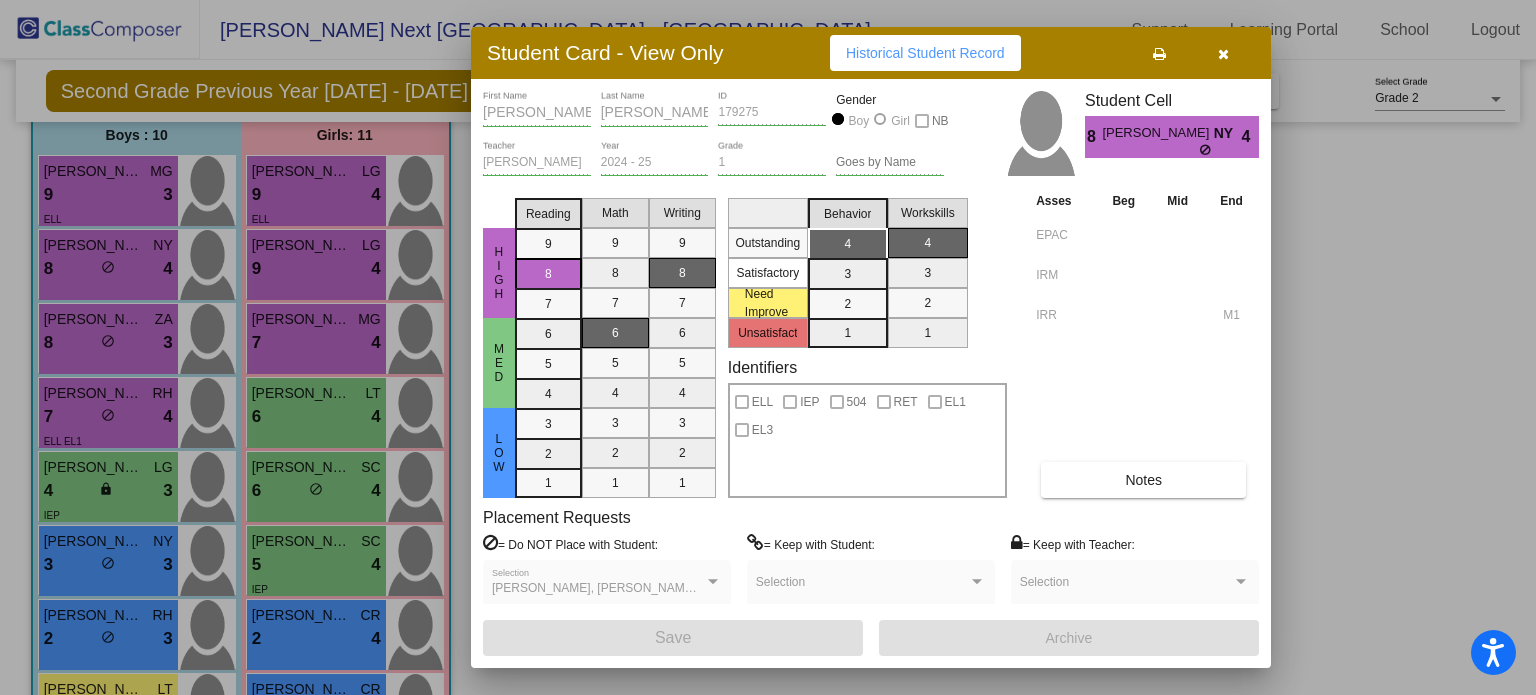 click at bounding box center [768, 347] 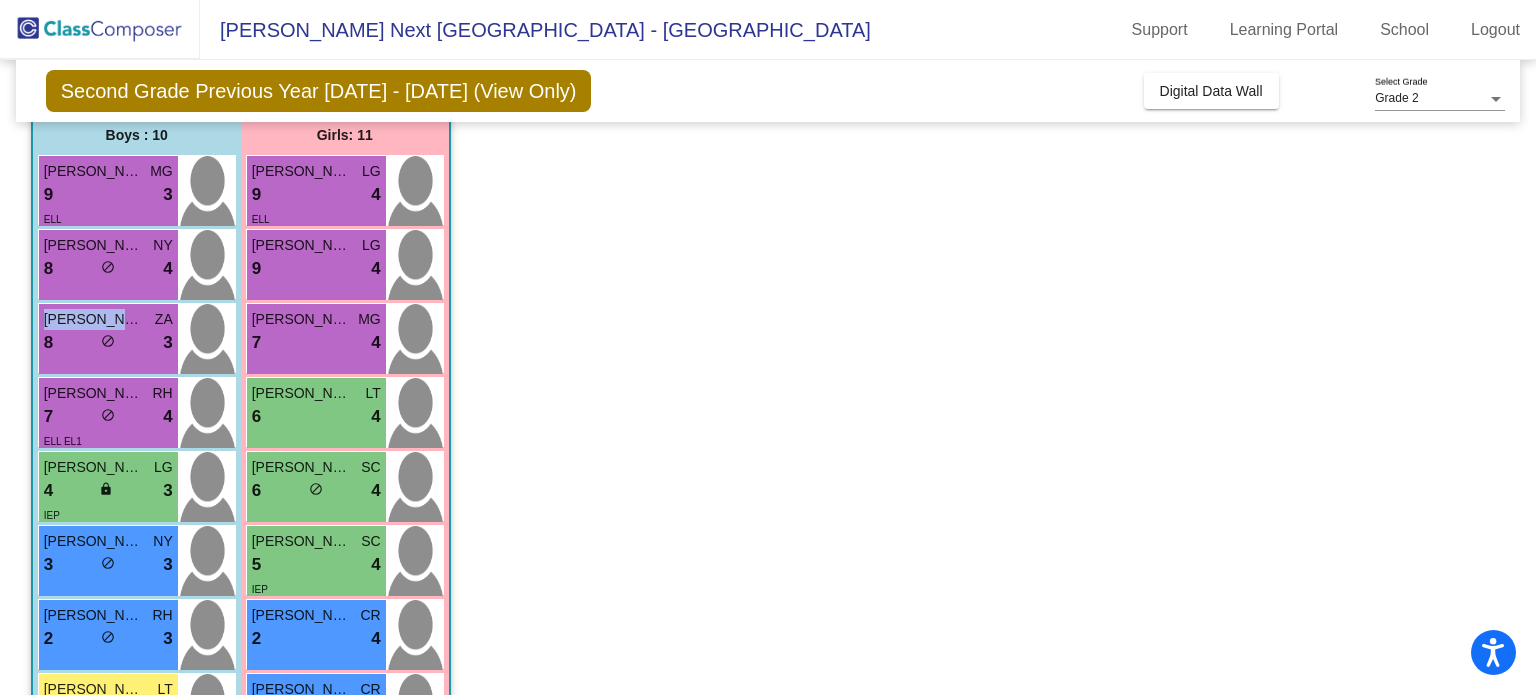 click on "Sebastian Avila" at bounding box center (94, 319) 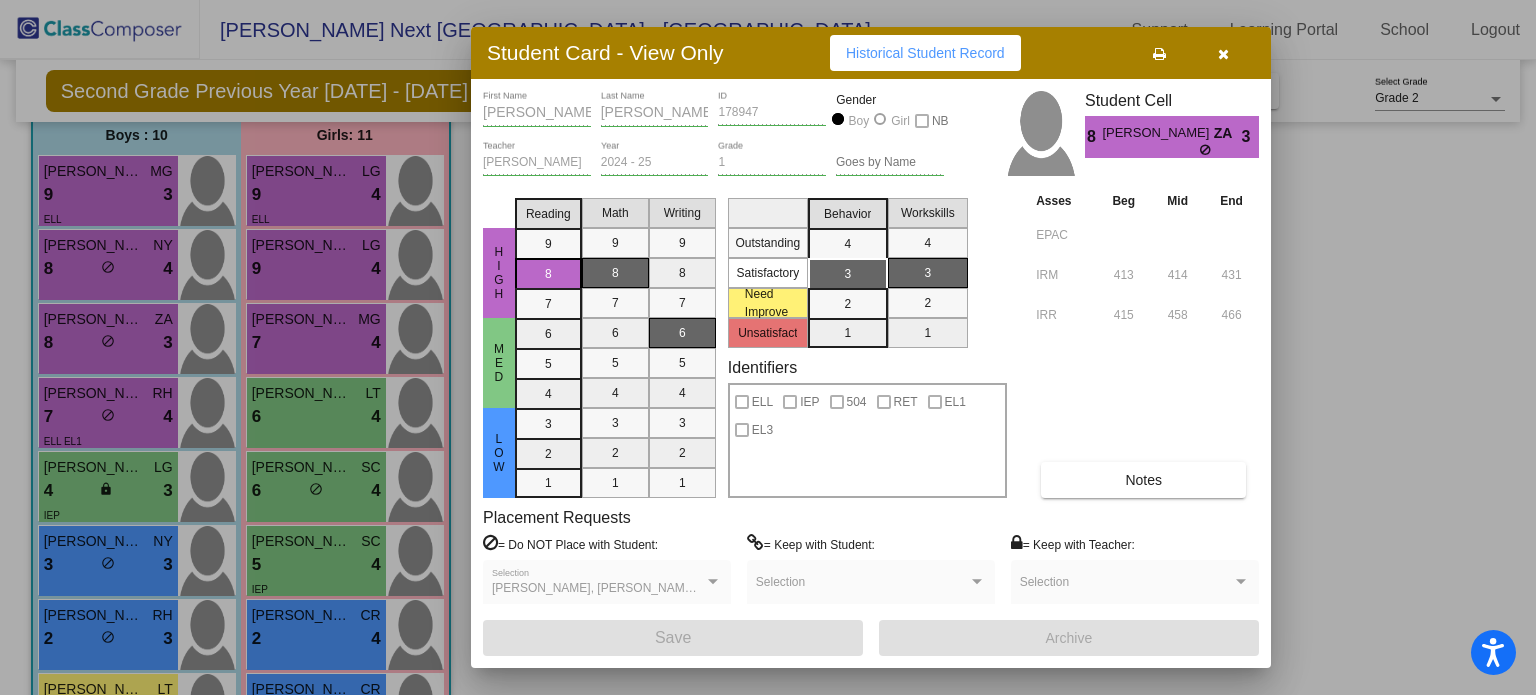 click at bounding box center [768, 347] 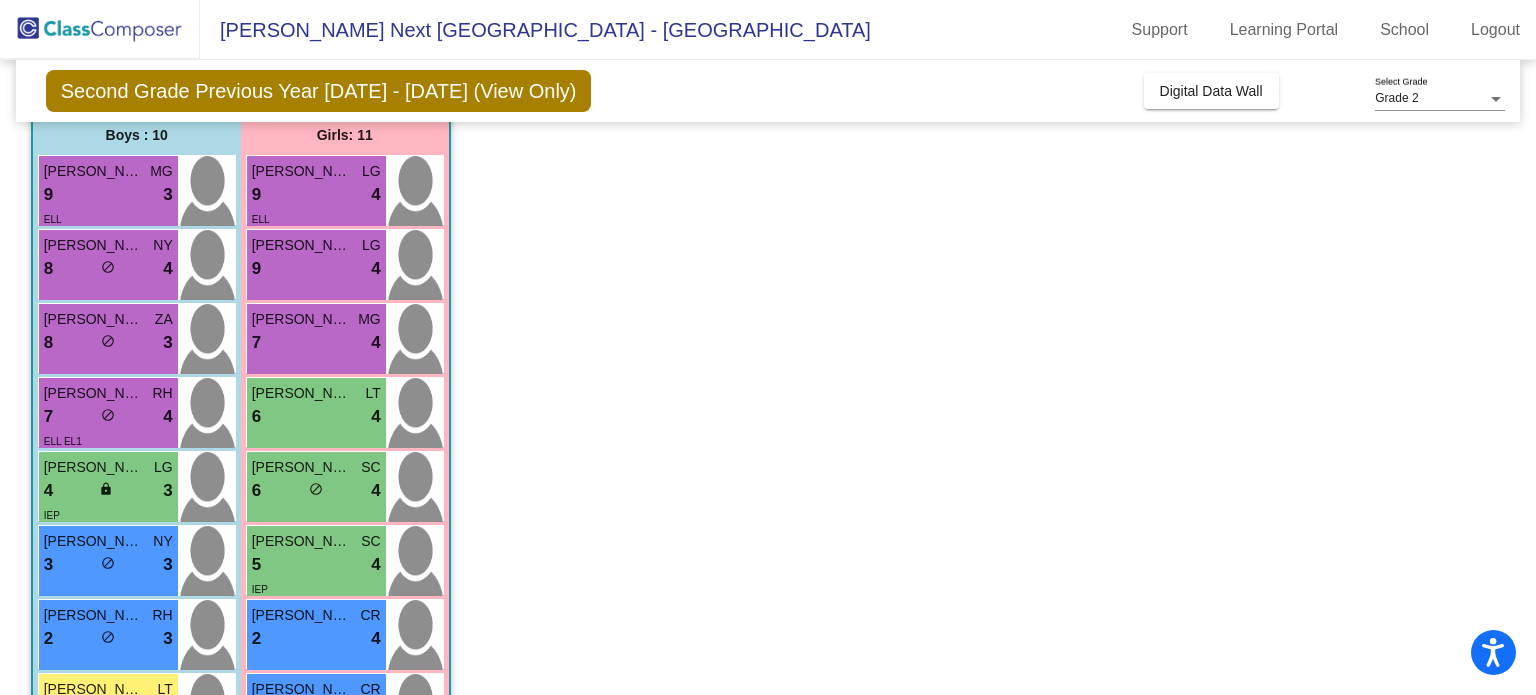 click on "Valeria Chavez" at bounding box center (302, 319) 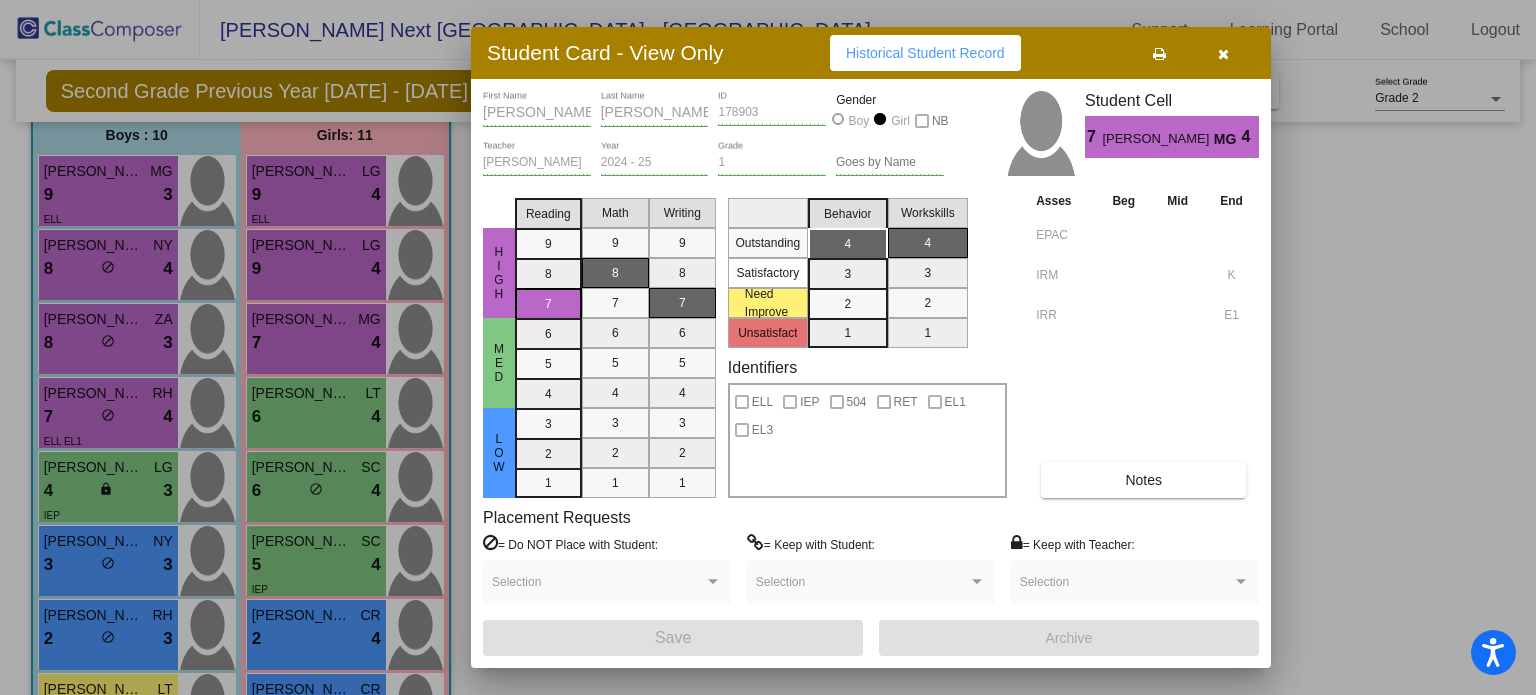 click at bounding box center (768, 347) 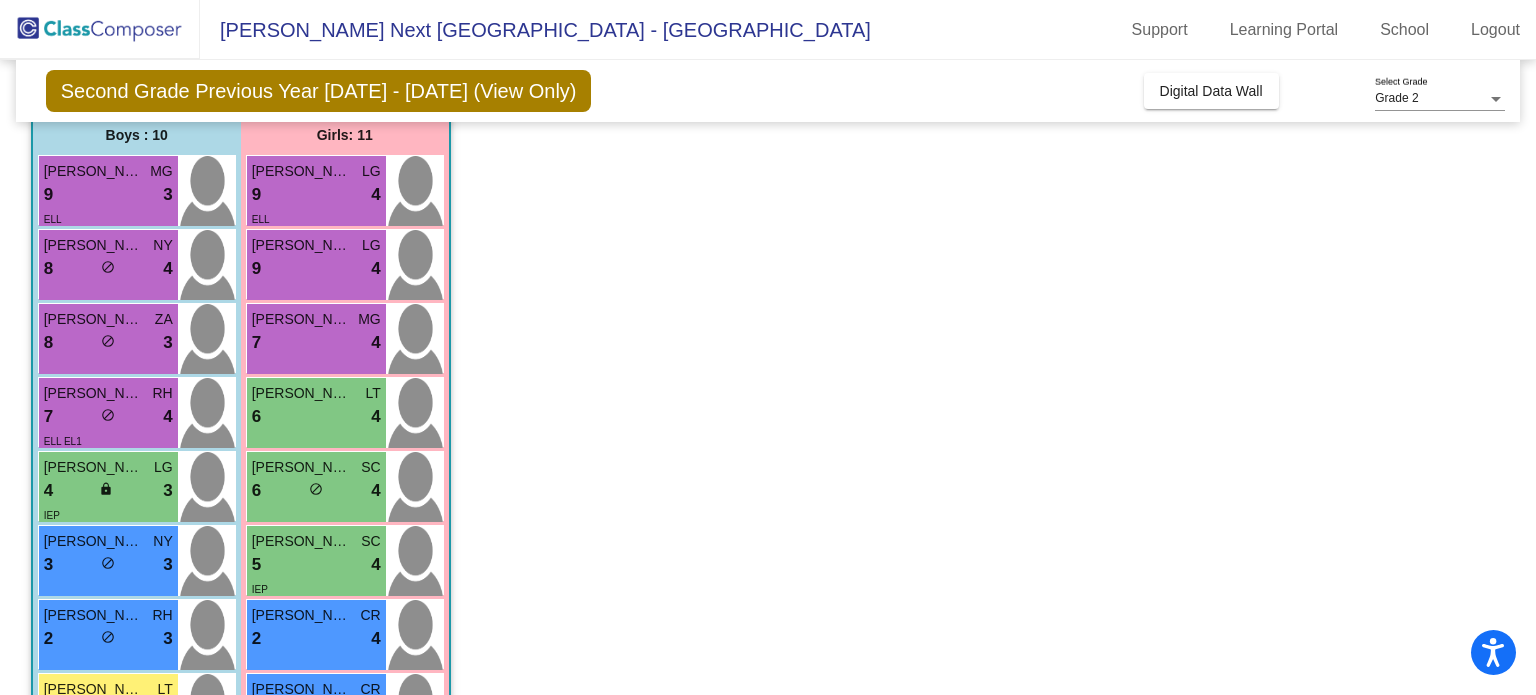 click on "RH" at bounding box center [162, 393] 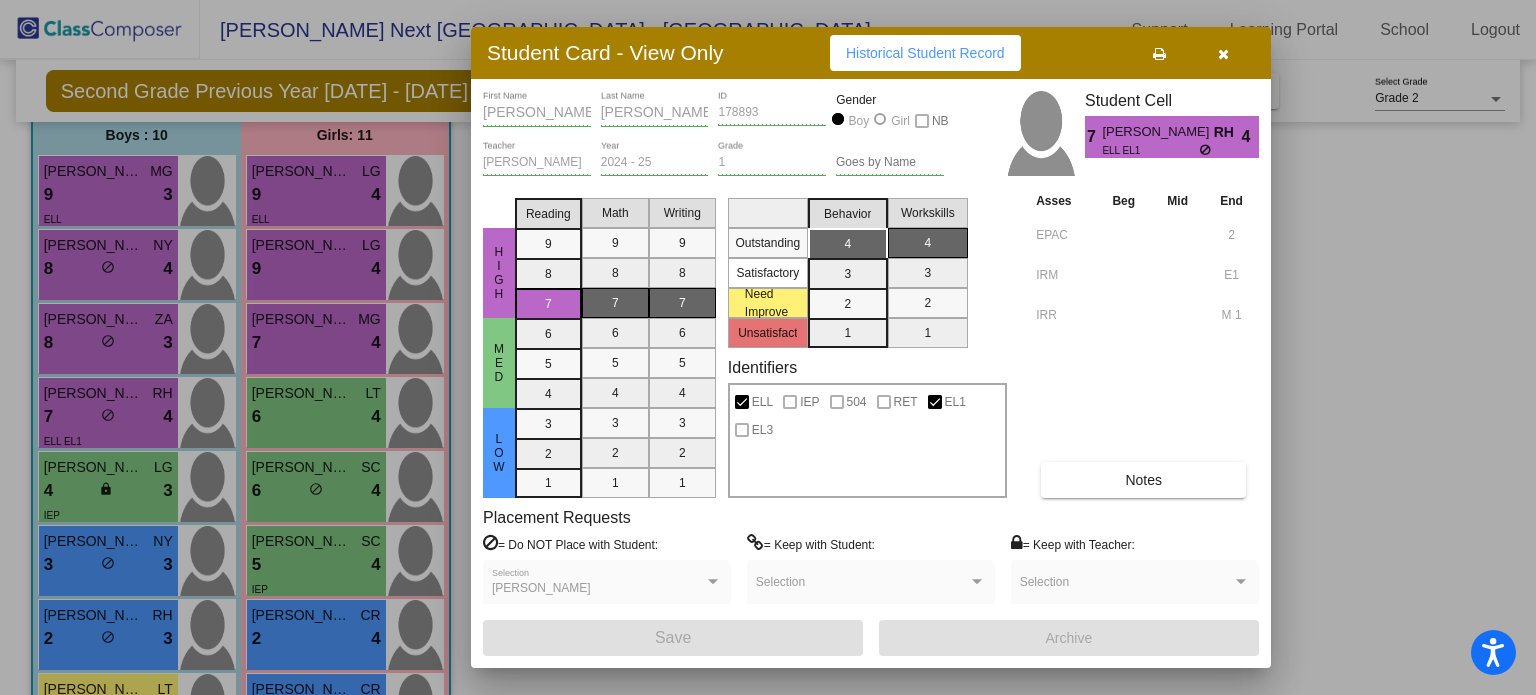 click at bounding box center [768, 347] 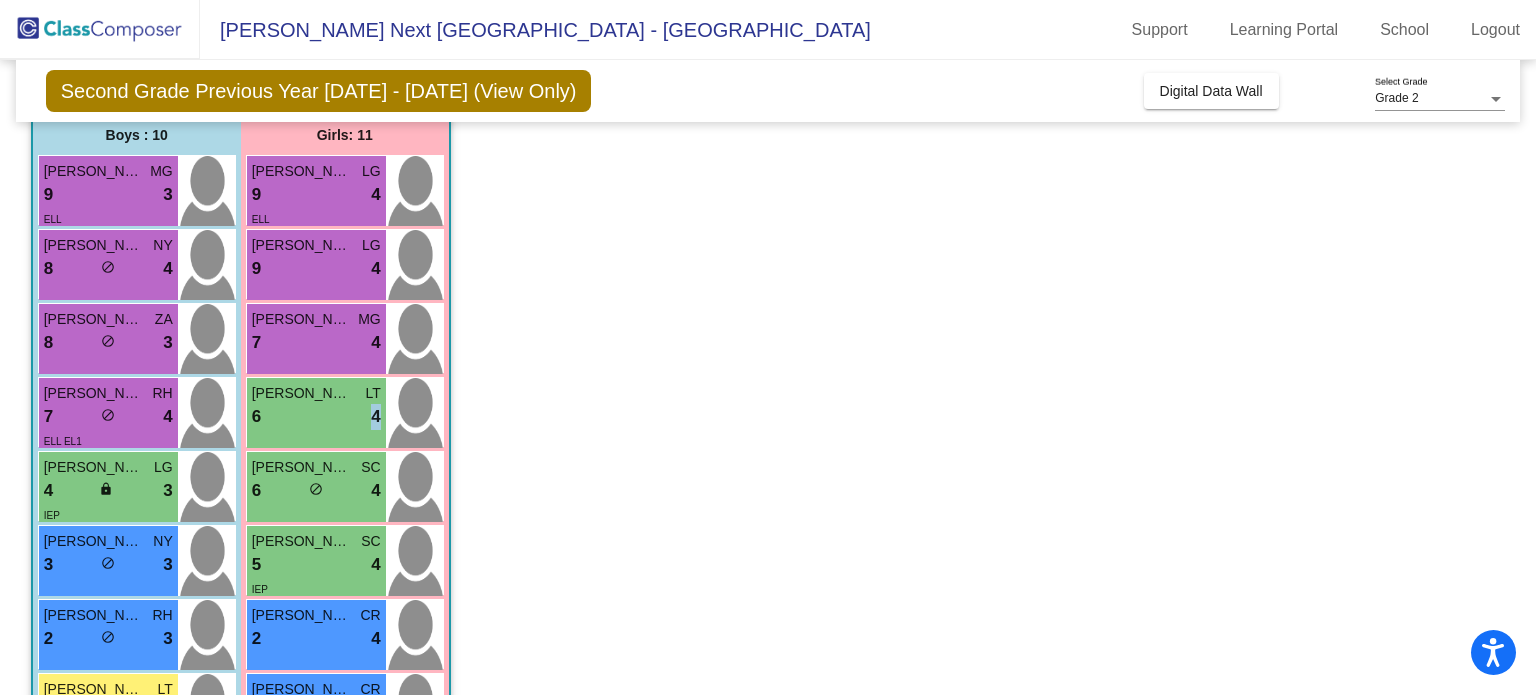 click on "6 lock do_not_disturb_alt 4" at bounding box center (316, 417) 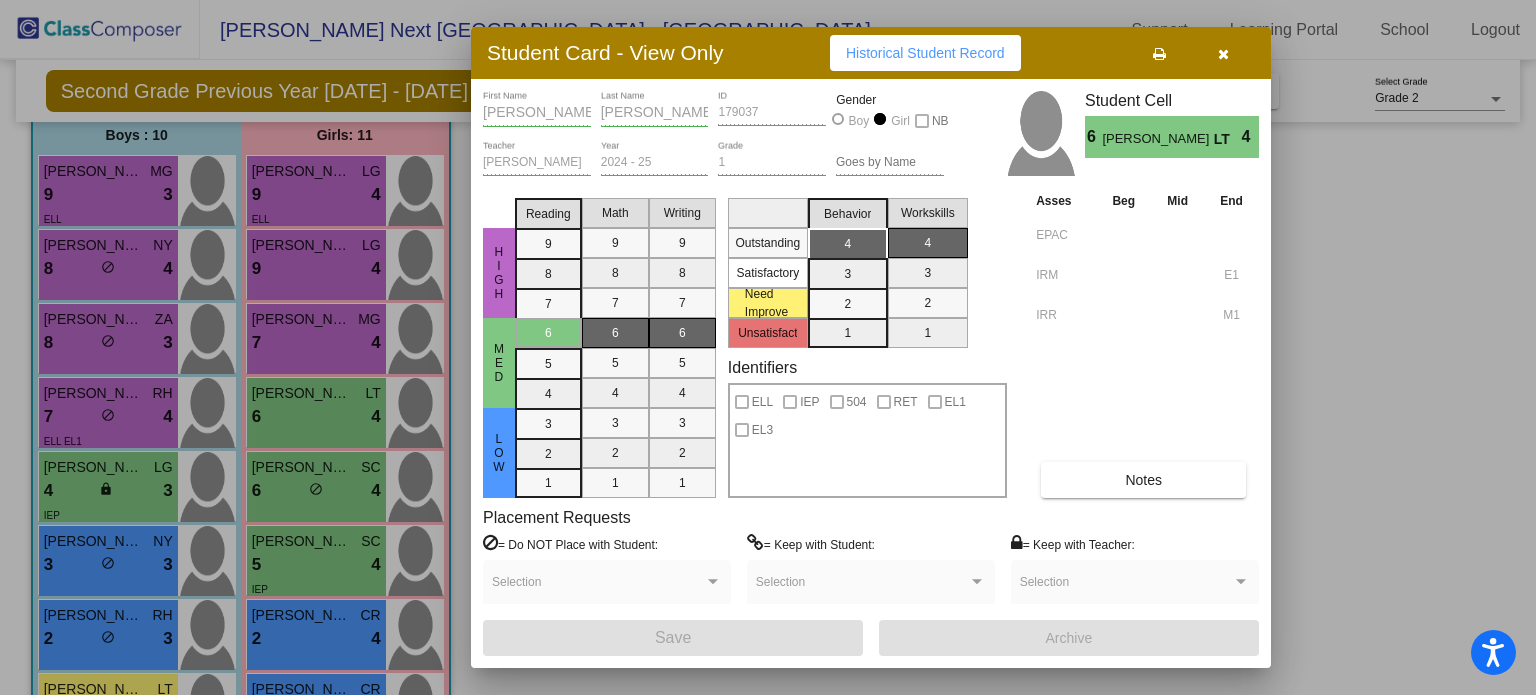 click at bounding box center [768, 347] 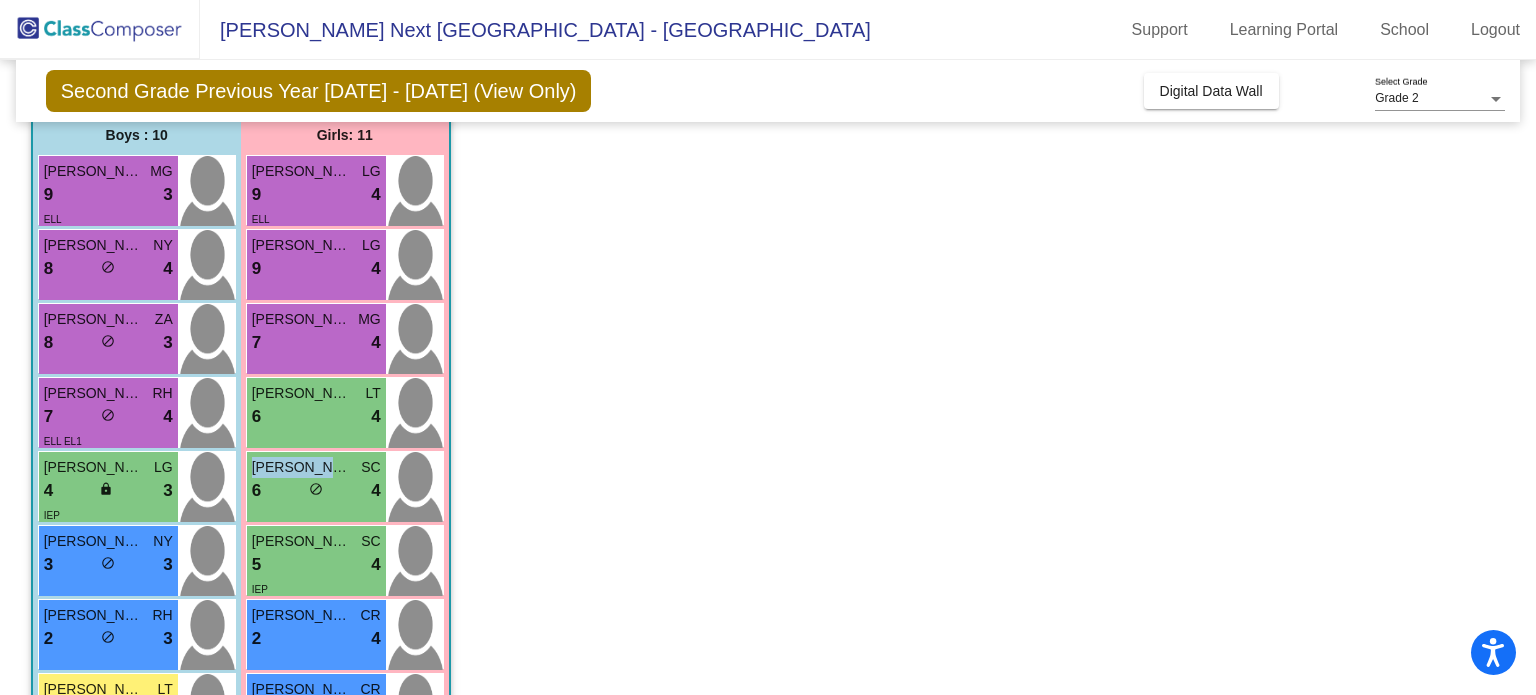 click on "Penelope Carino" at bounding box center (302, 467) 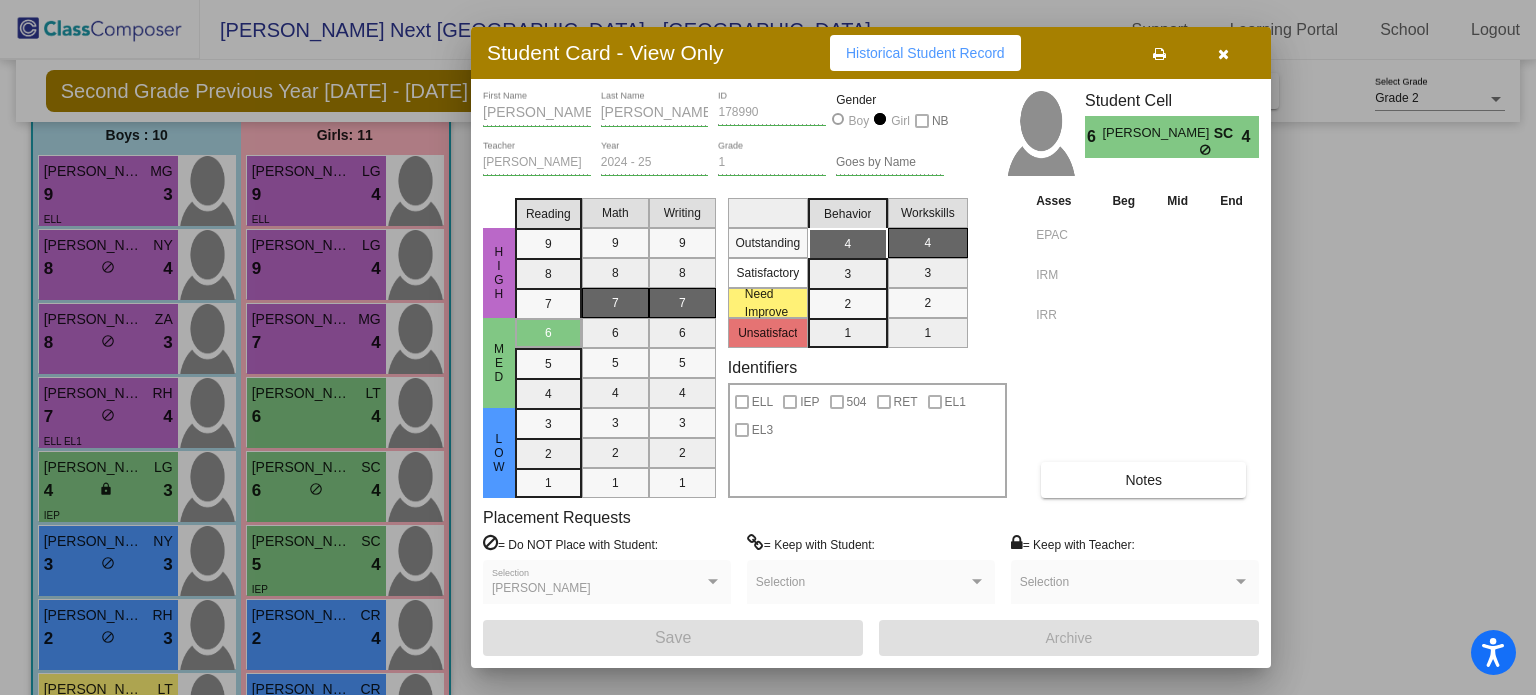 click at bounding box center (768, 347) 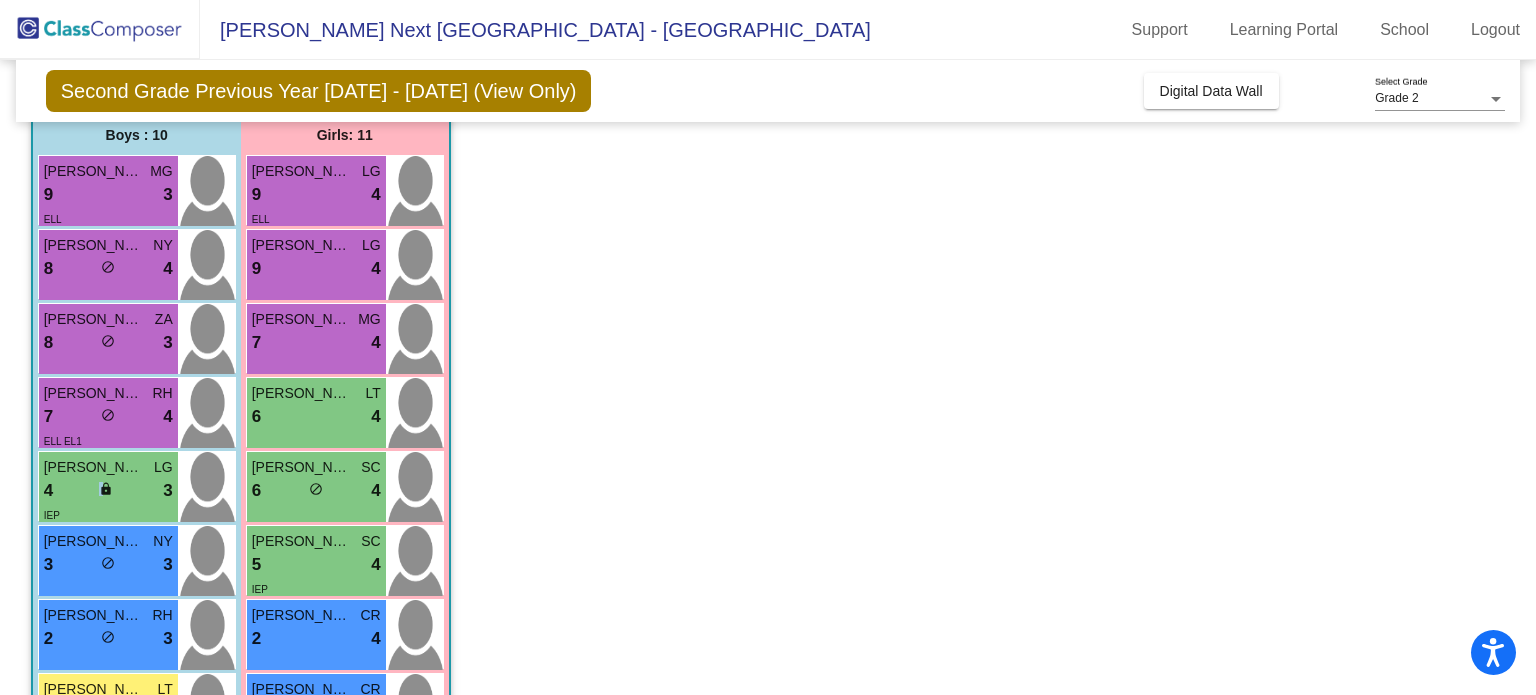 click on "4 lock do_not_disturb_alt 3" at bounding box center (108, 491) 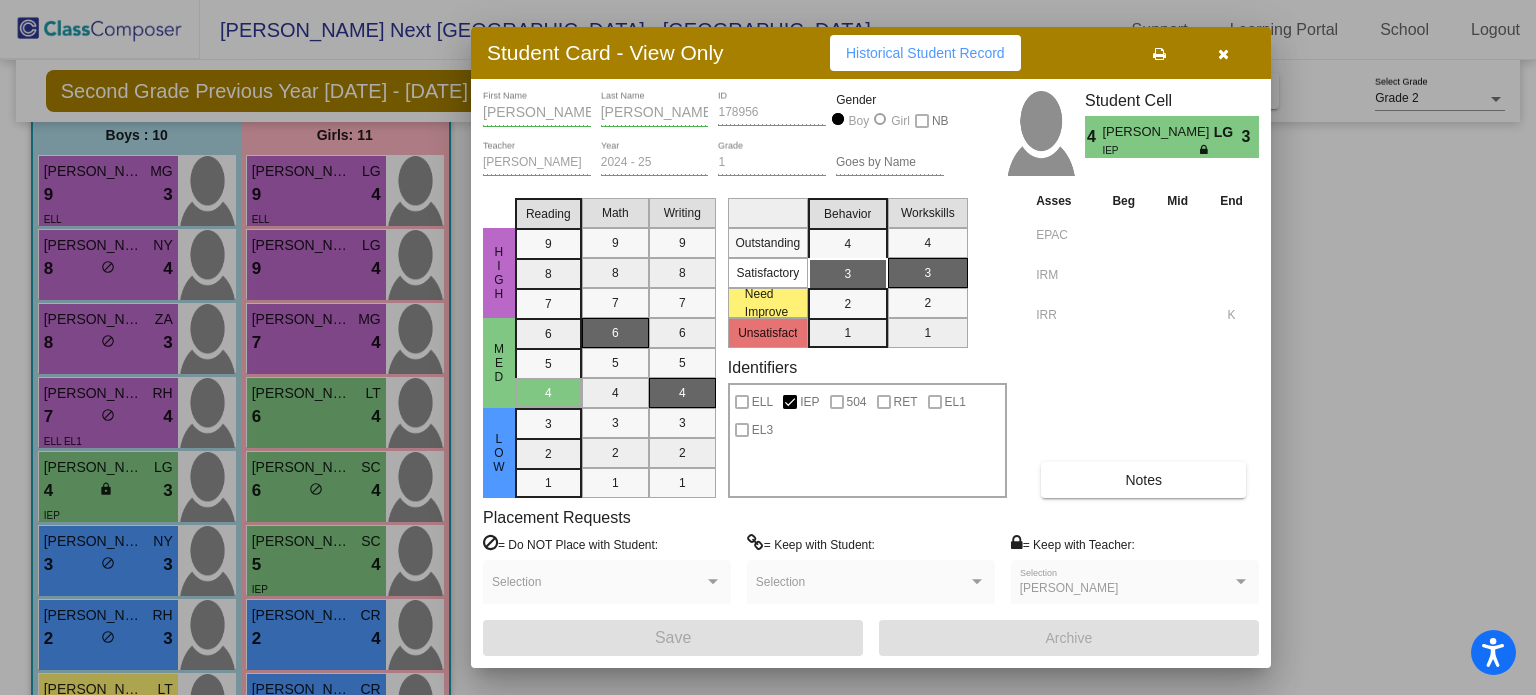 click at bounding box center [768, 347] 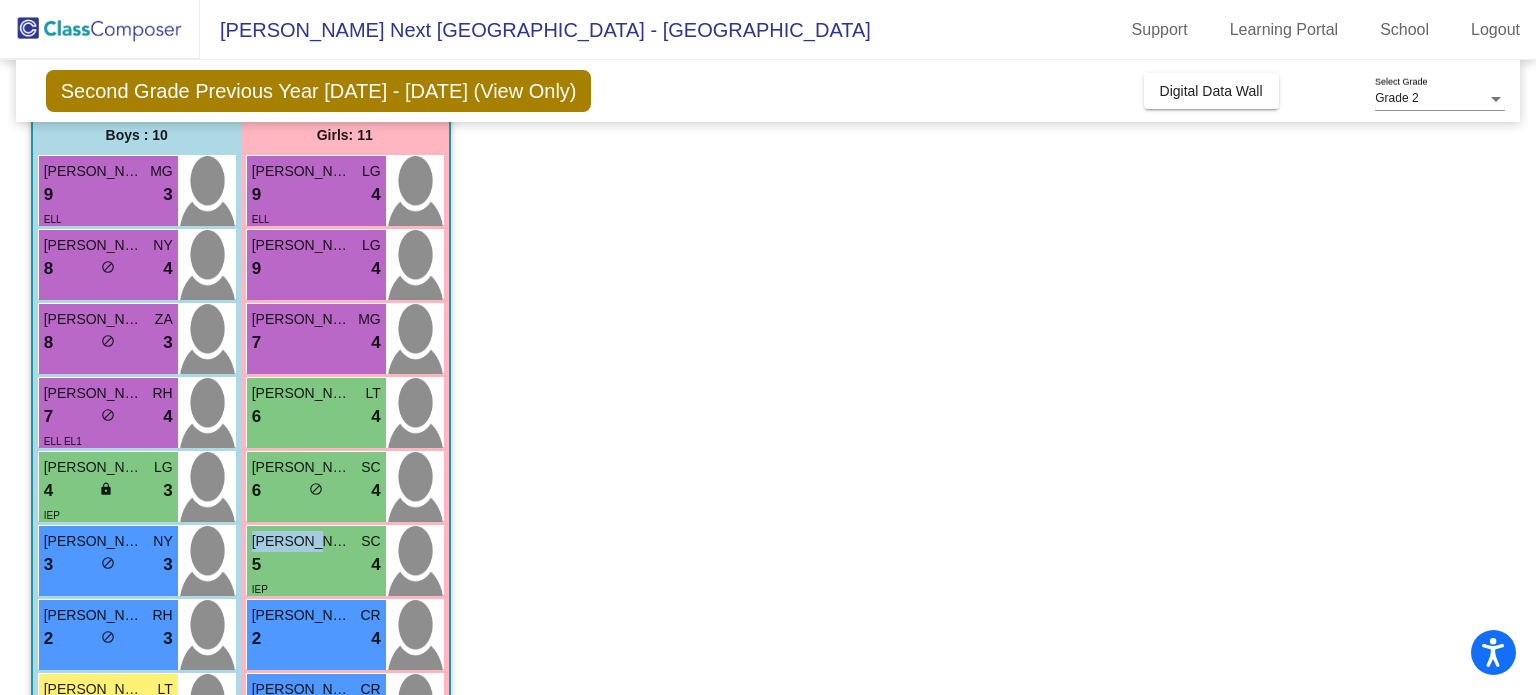 click on "Madelyn Sandoval" at bounding box center [302, 541] 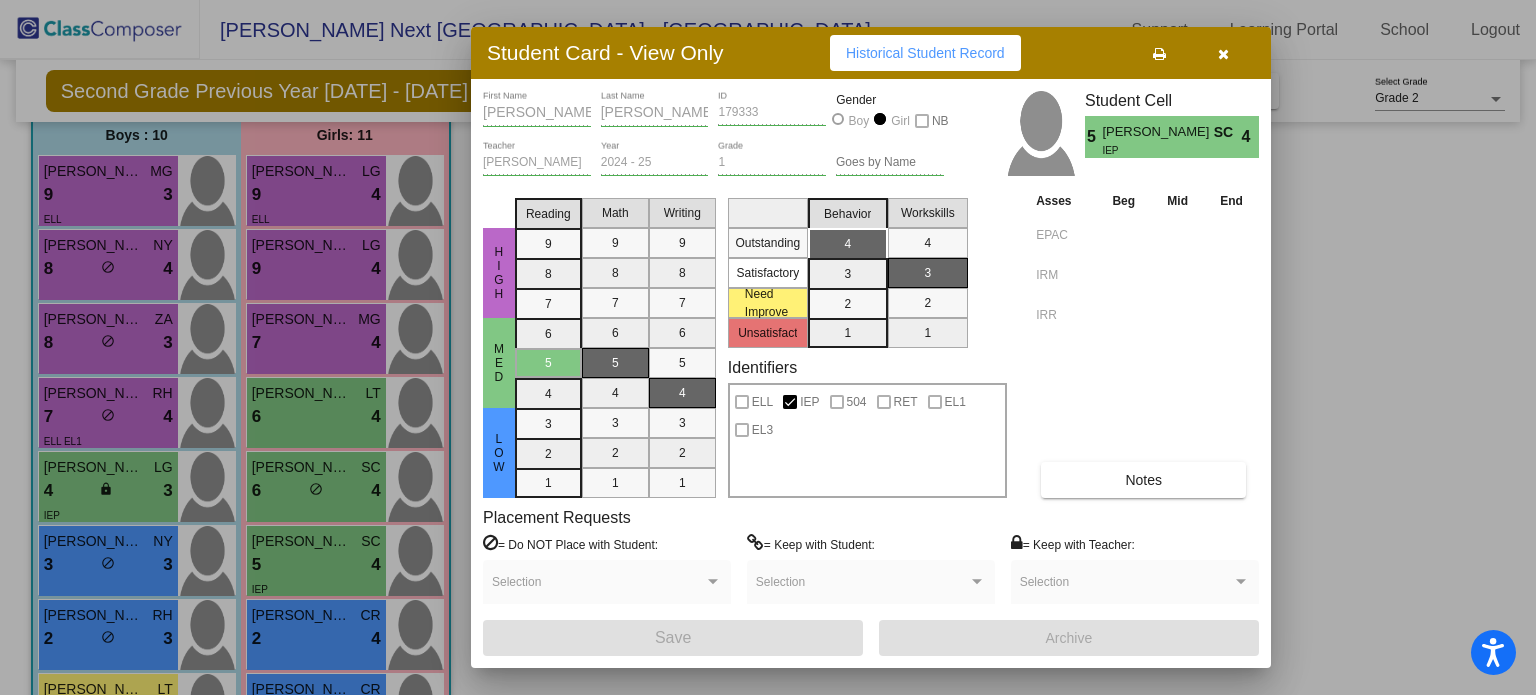 click at bounding box center (768, 347) 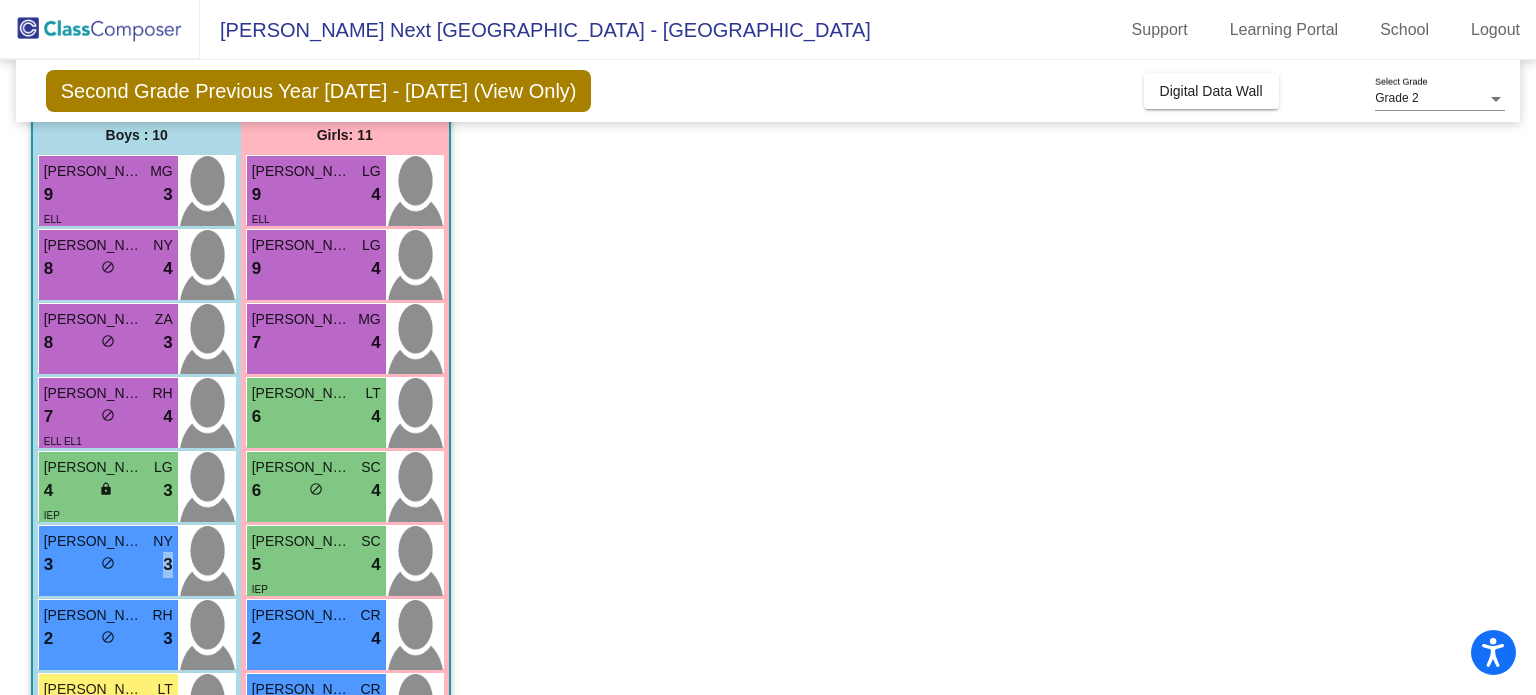 click on "3 lock do_not_disturb_alt 3" at bounding box center (108, 565) 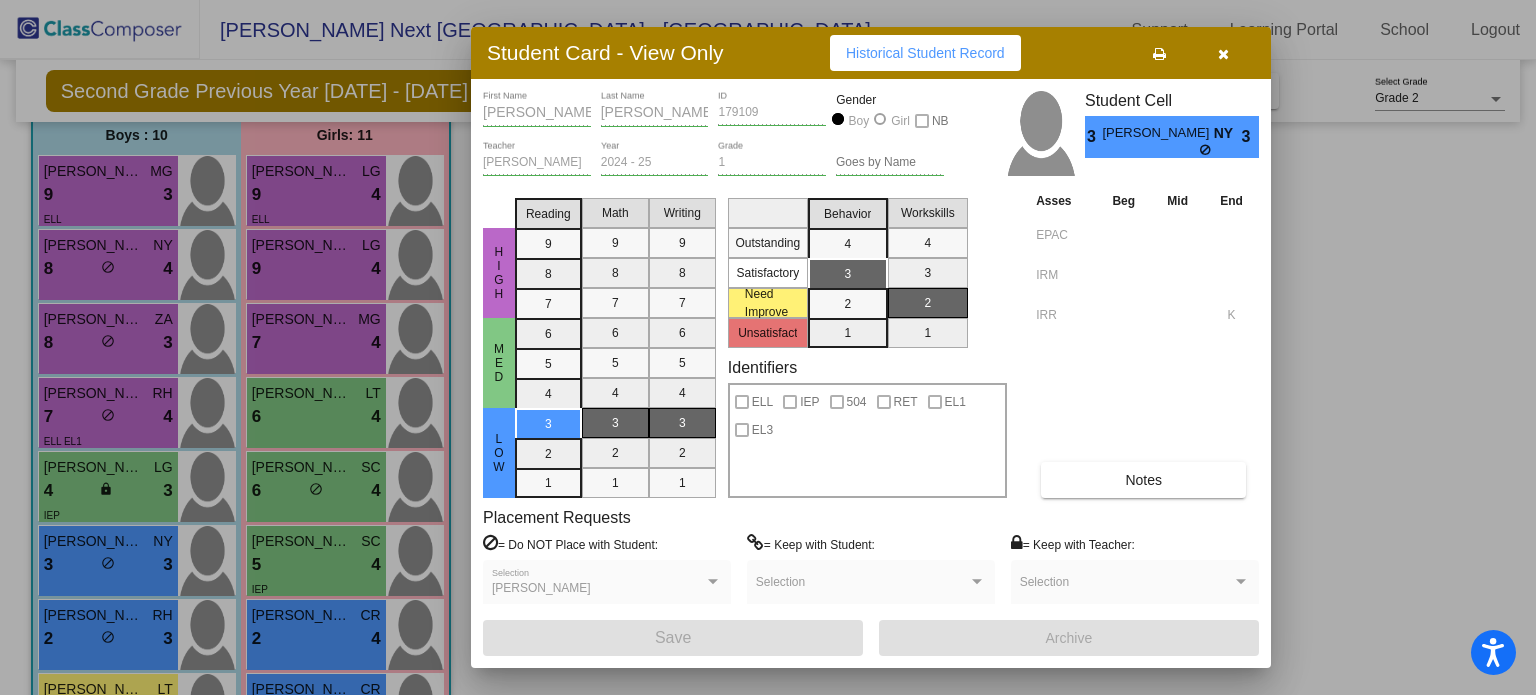click at bounding box center [768, 347] 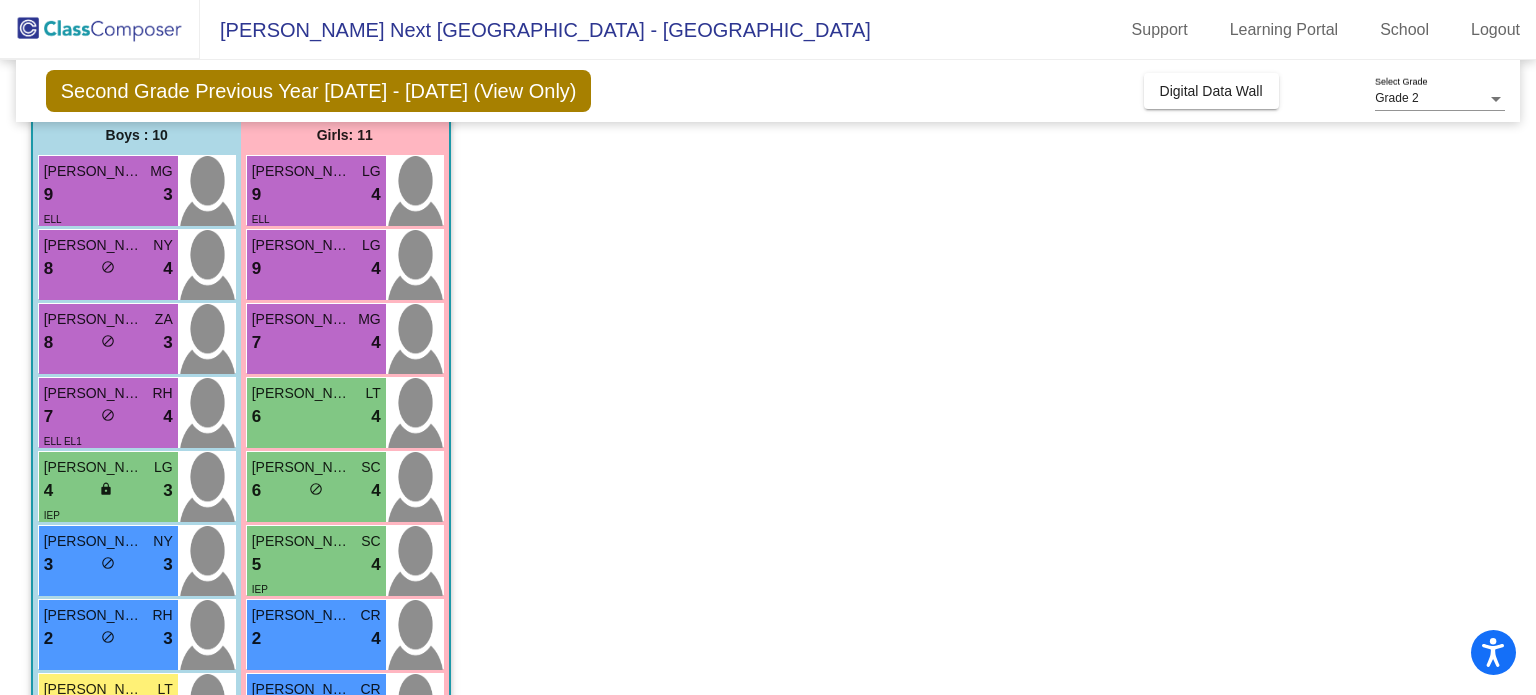 click on "Eion Maximo Morales" at bounding box center [94, 615] 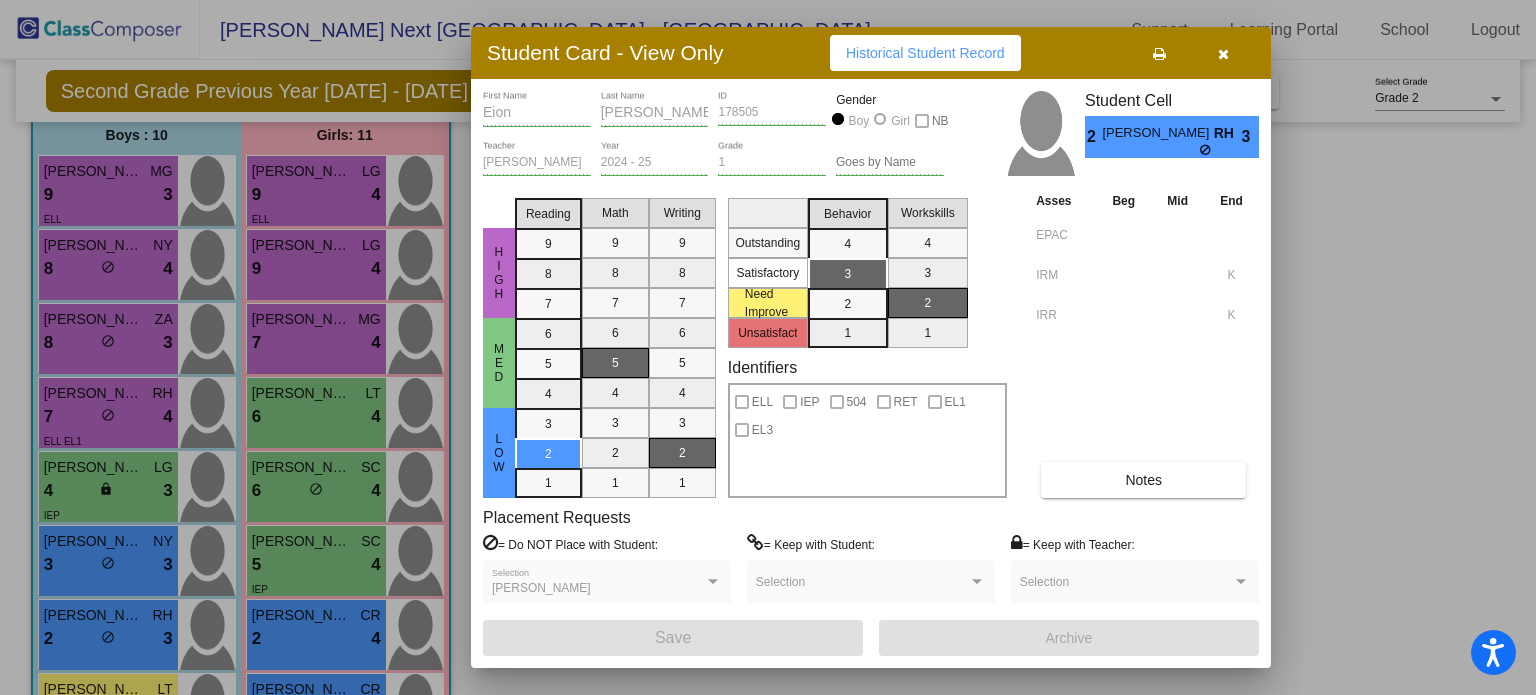click at bounding box center [768, 347] 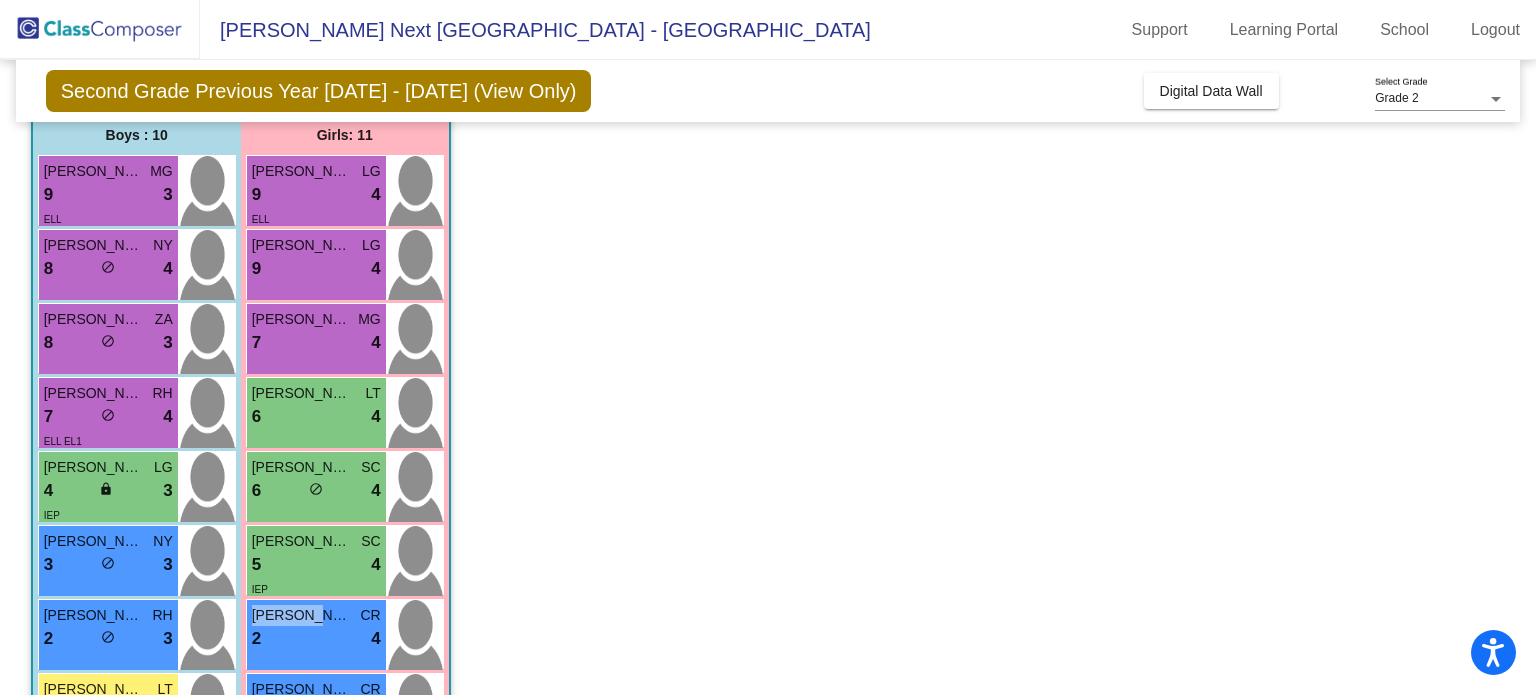 click on "Brielle Salazar" at bounding box center [302, 615] 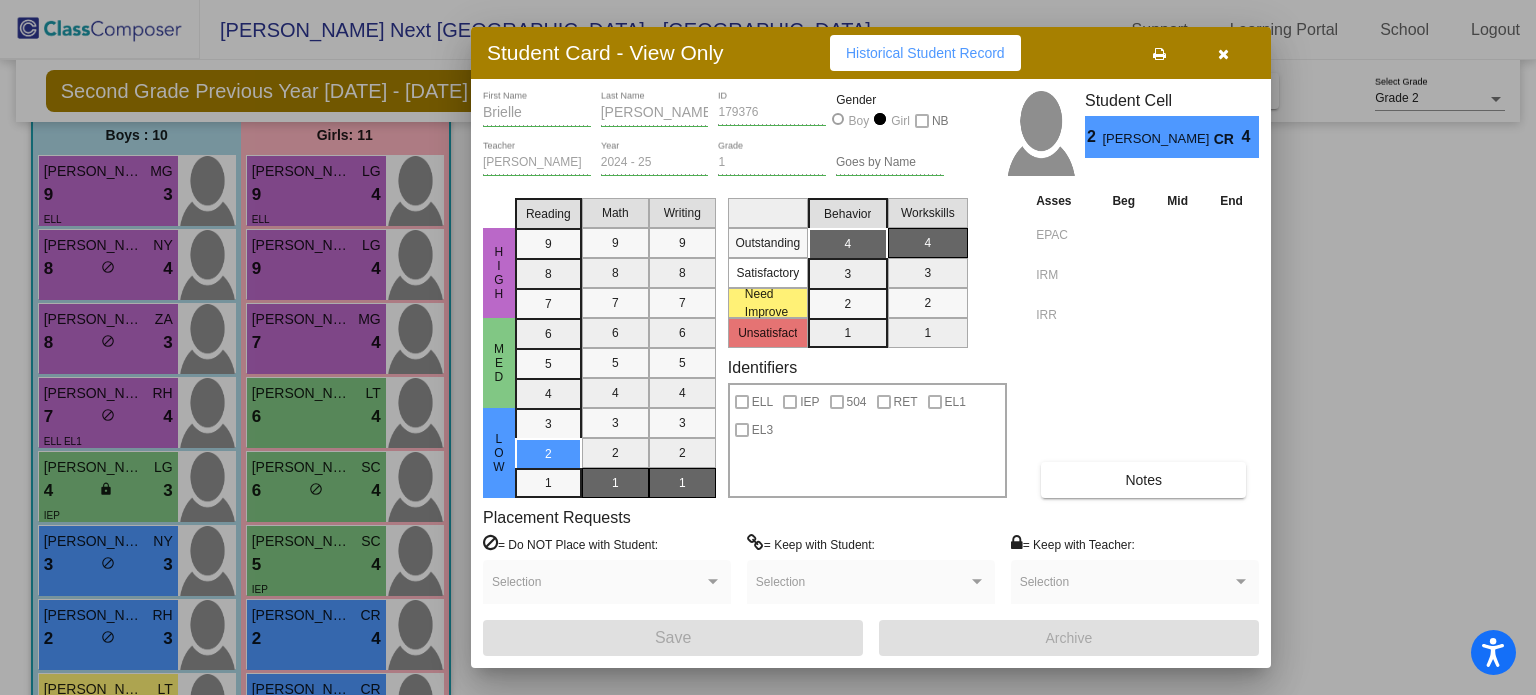 click at bounding box center (768, 347) 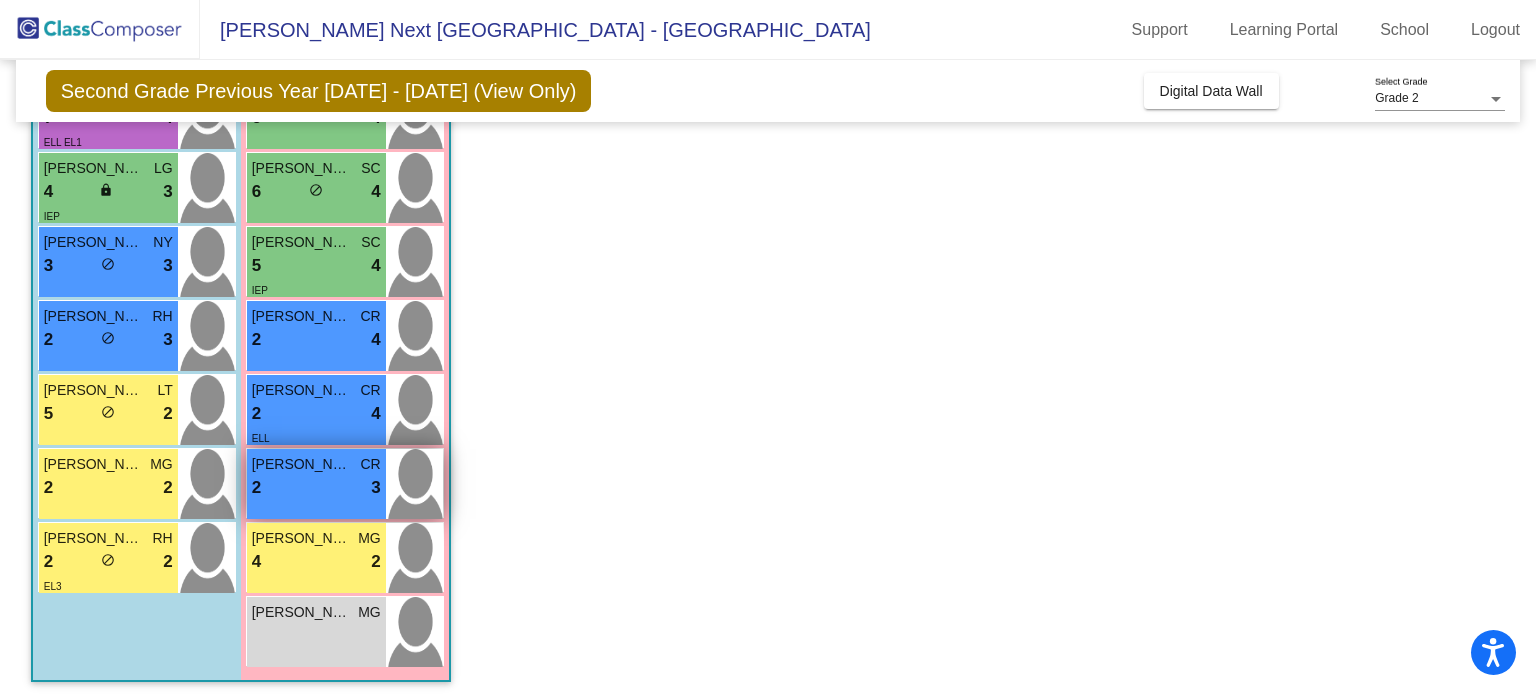 scroll, scrollTop: 465, scrollLeft: 0, axis: vertical 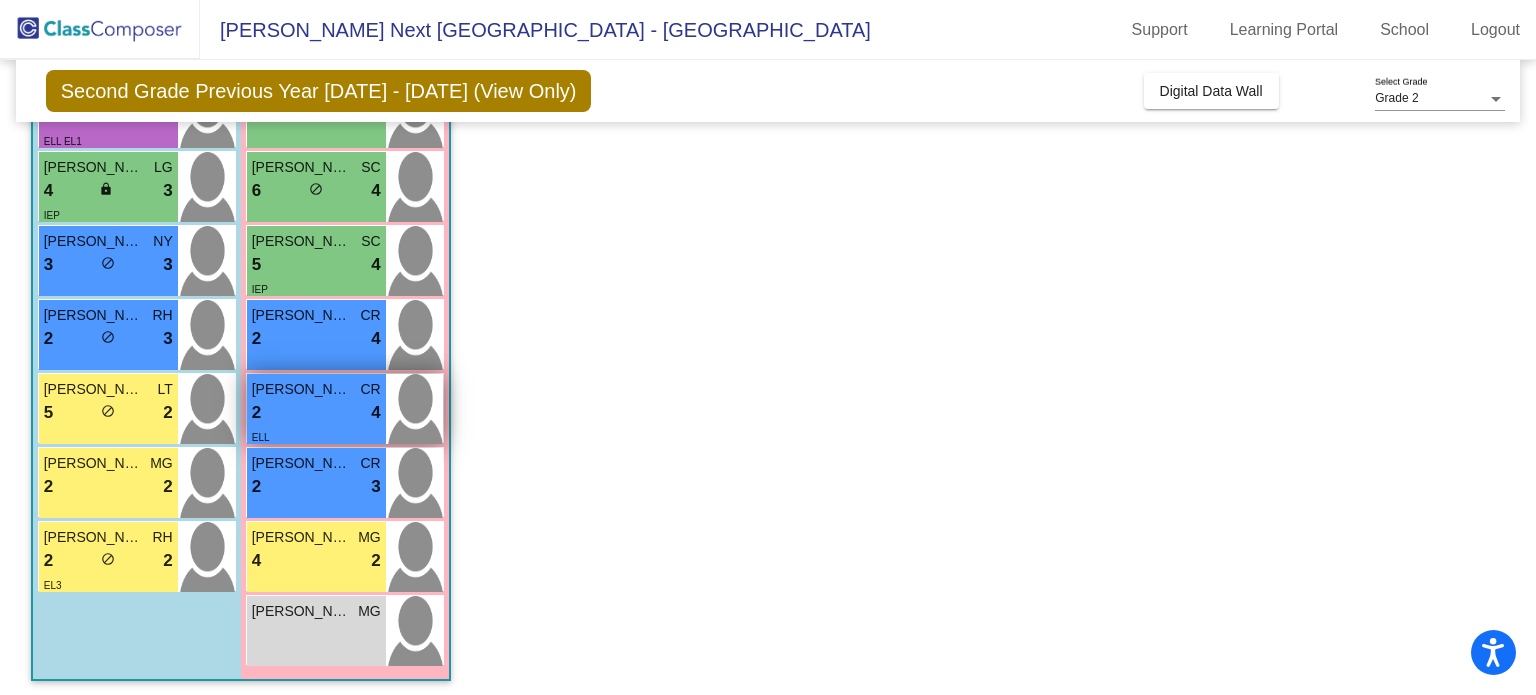 click on "2 lock do_not_disturb_alt 4" at bounding box center [316, 413] 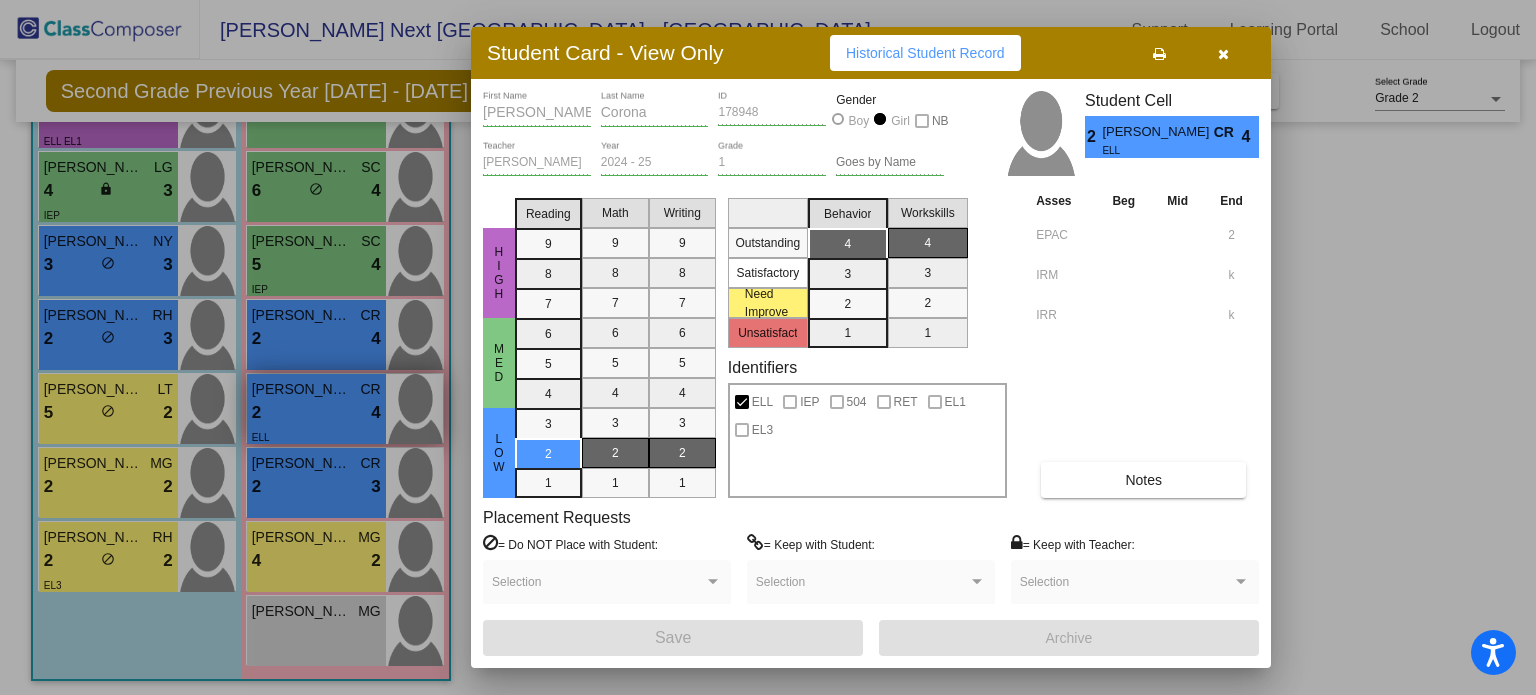 click at bounding box center [768, 347] 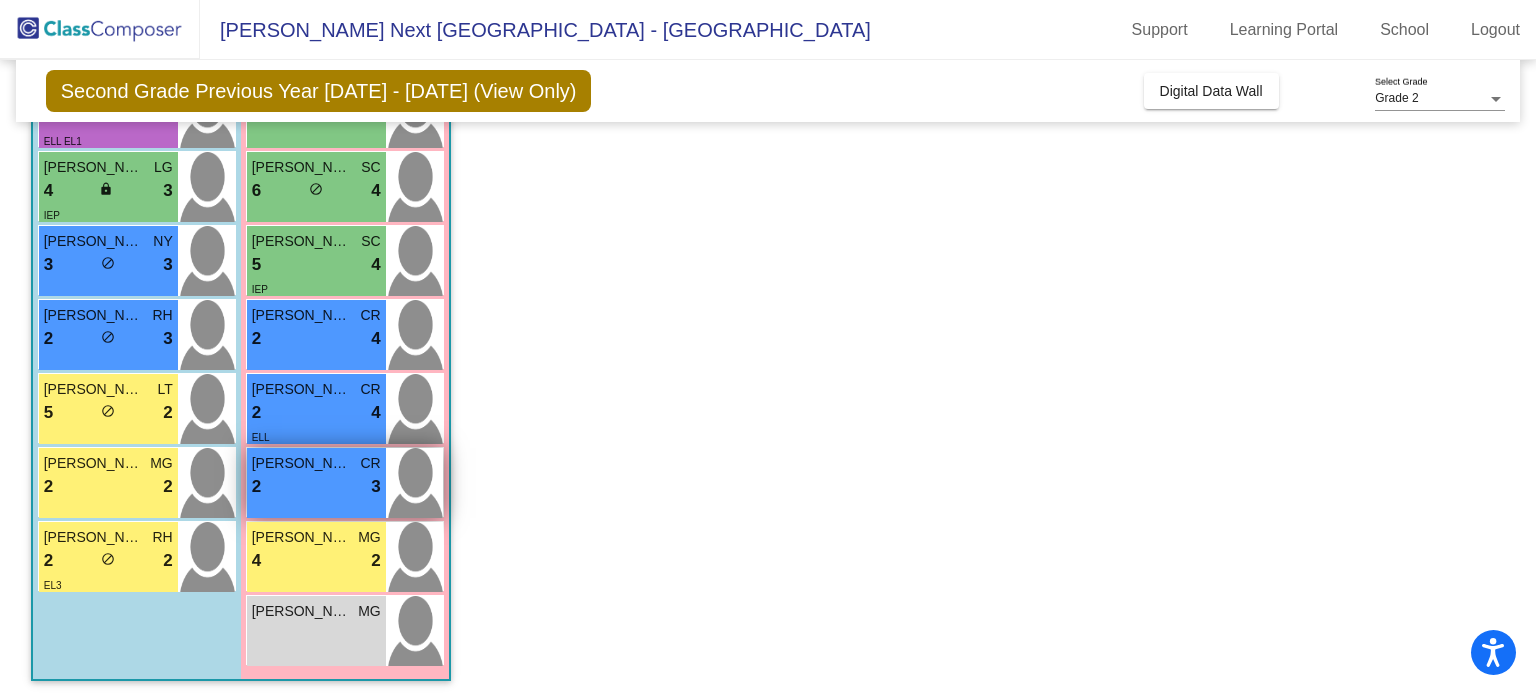 click on "2 lock do_not_disturb_alt 3" at bounding box center (316, 487) 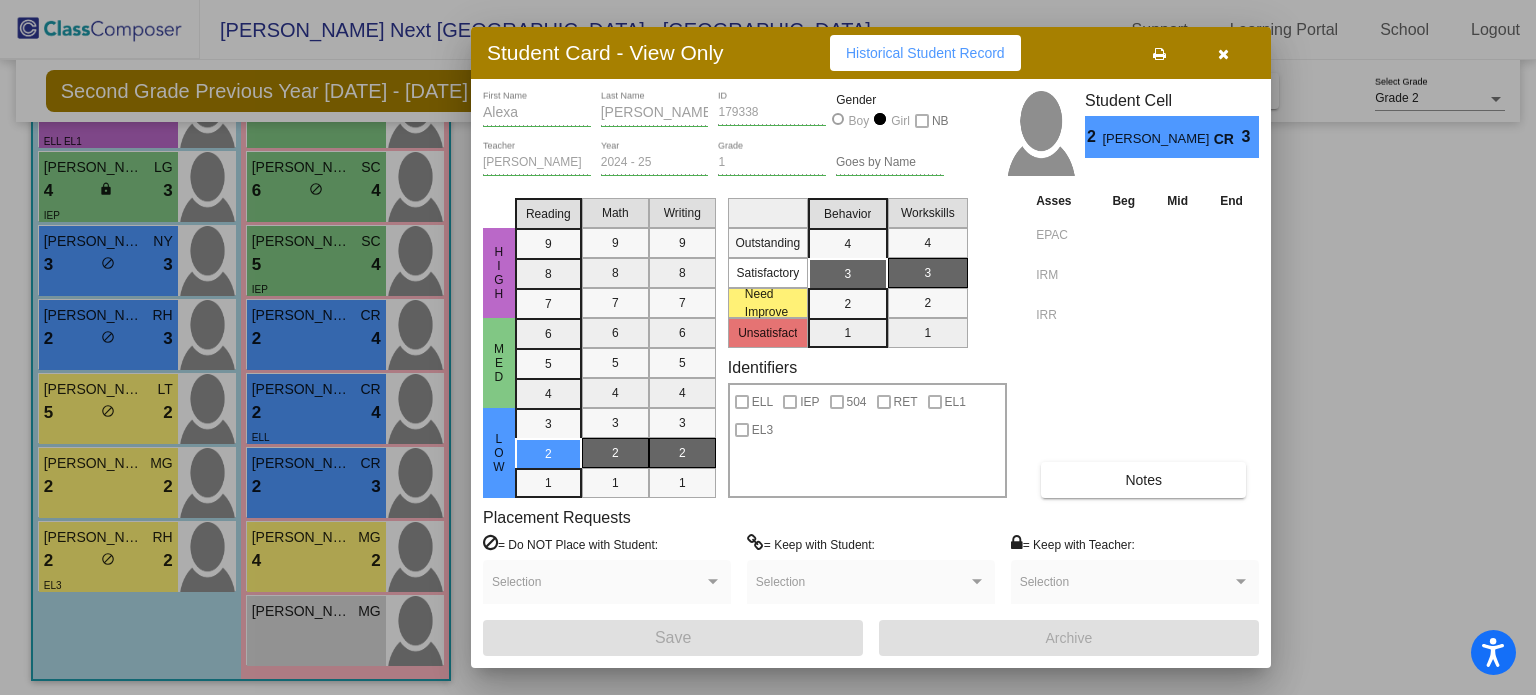 click at bounding box center (768, 347) 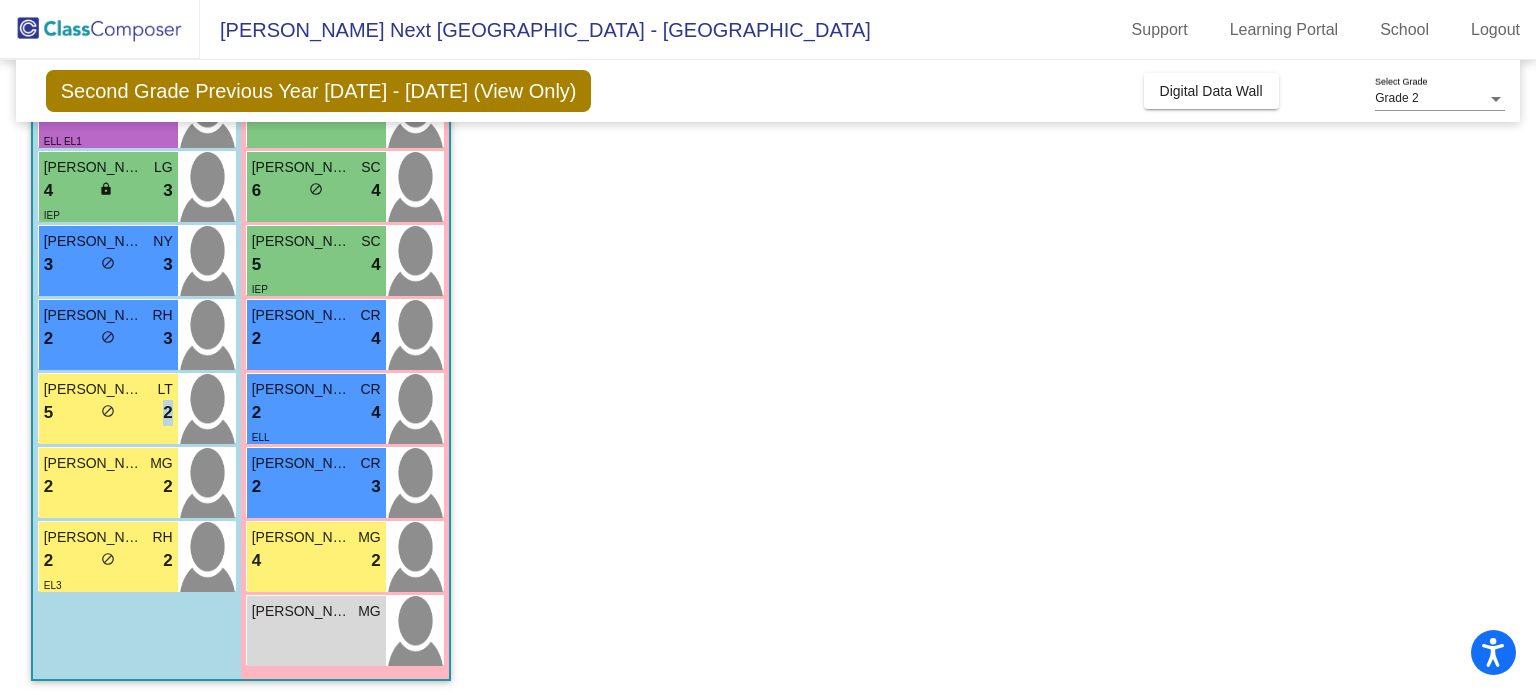 click on "5 lock do_not_disturb_alt 2" at bounding box center (108, 413) 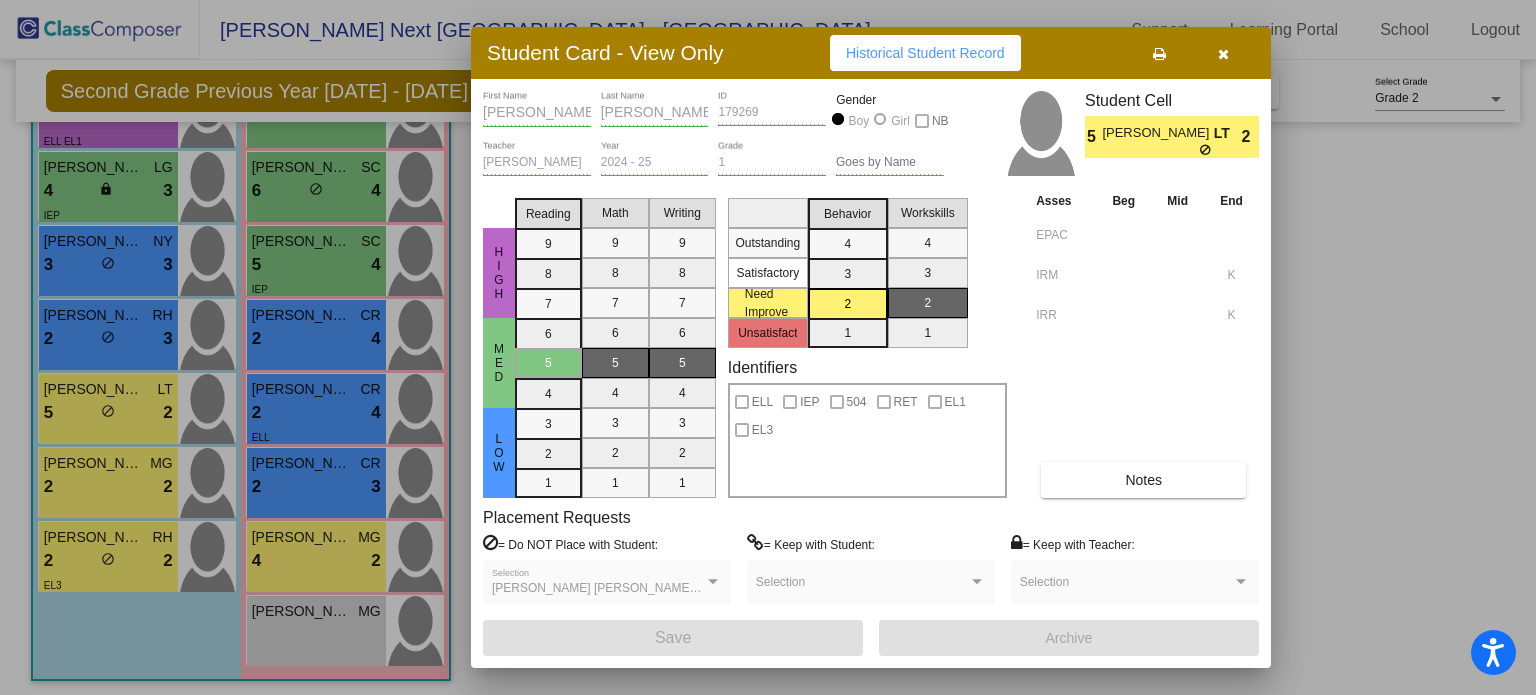 click at bounding box center [768, 347] 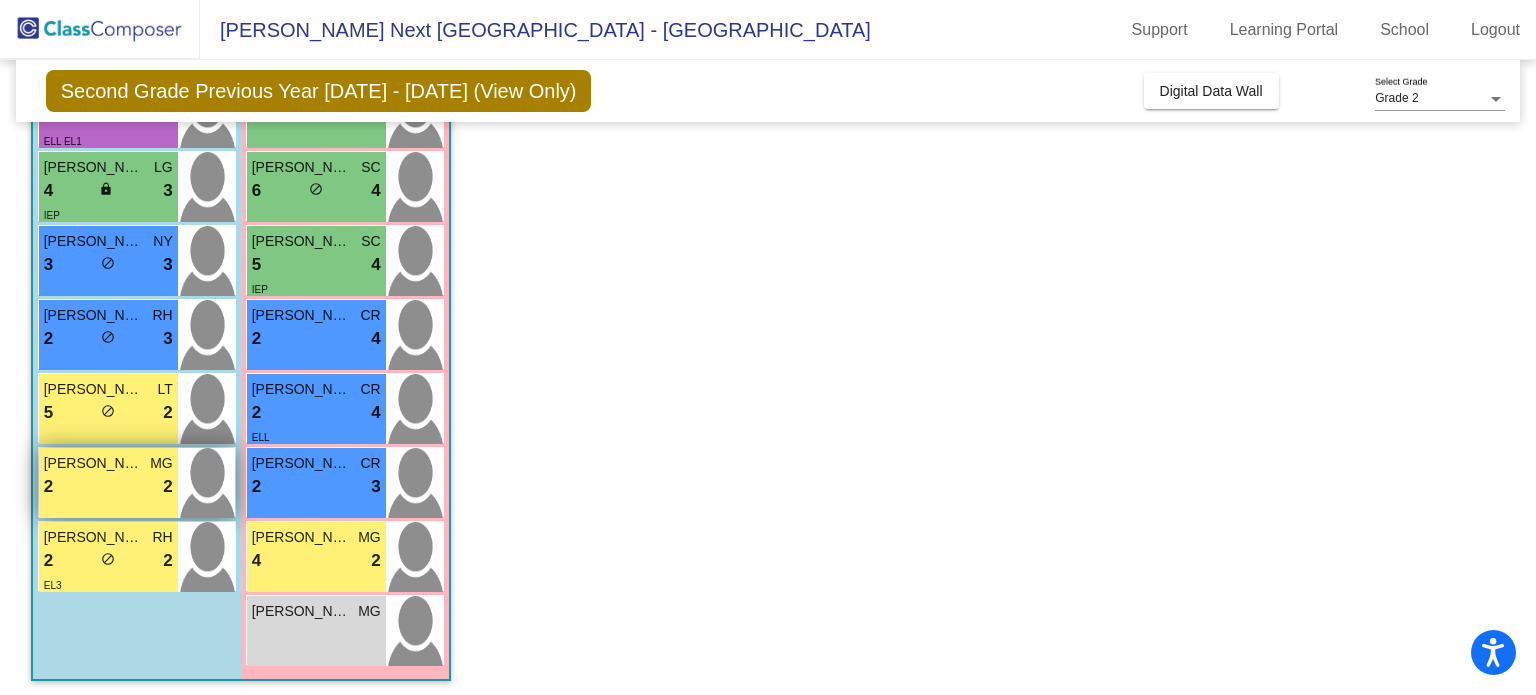 click on "Edgar Lemus Lopez MG 2 lock do_not_disturb_alt 2" at bounding box center (108, 483) 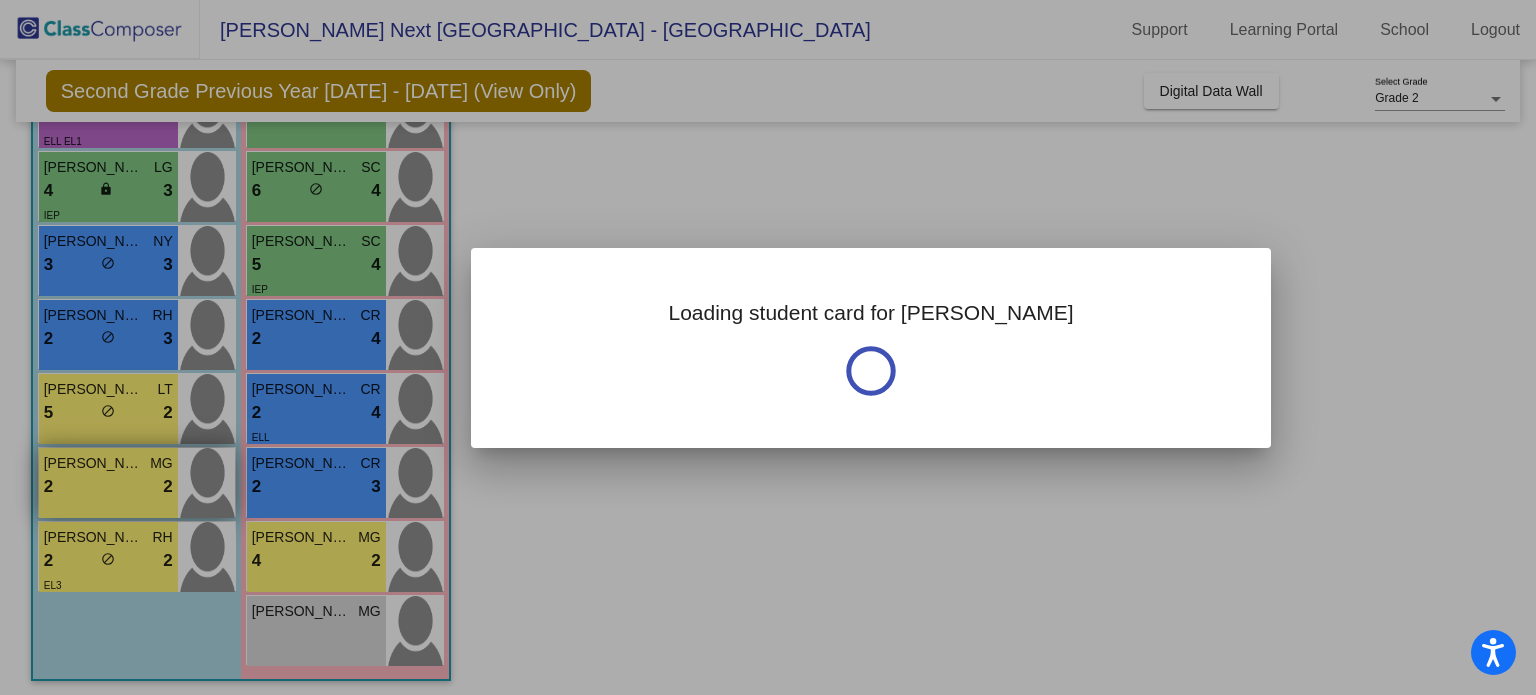click at bounding box center (768, 347) 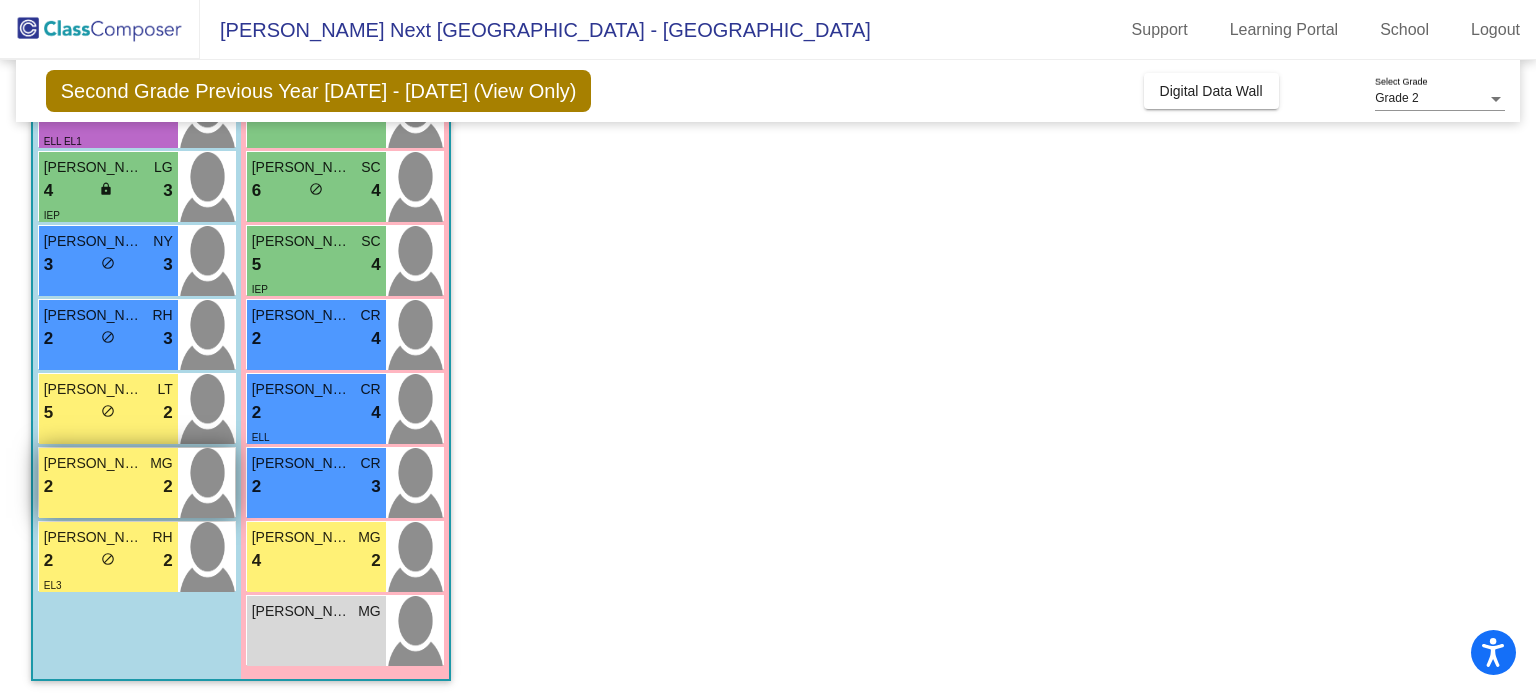 click on "Edgar Lemus Lopez MG 2 lock do_not_disturb_alt 2" at bounding box center (108, 483) 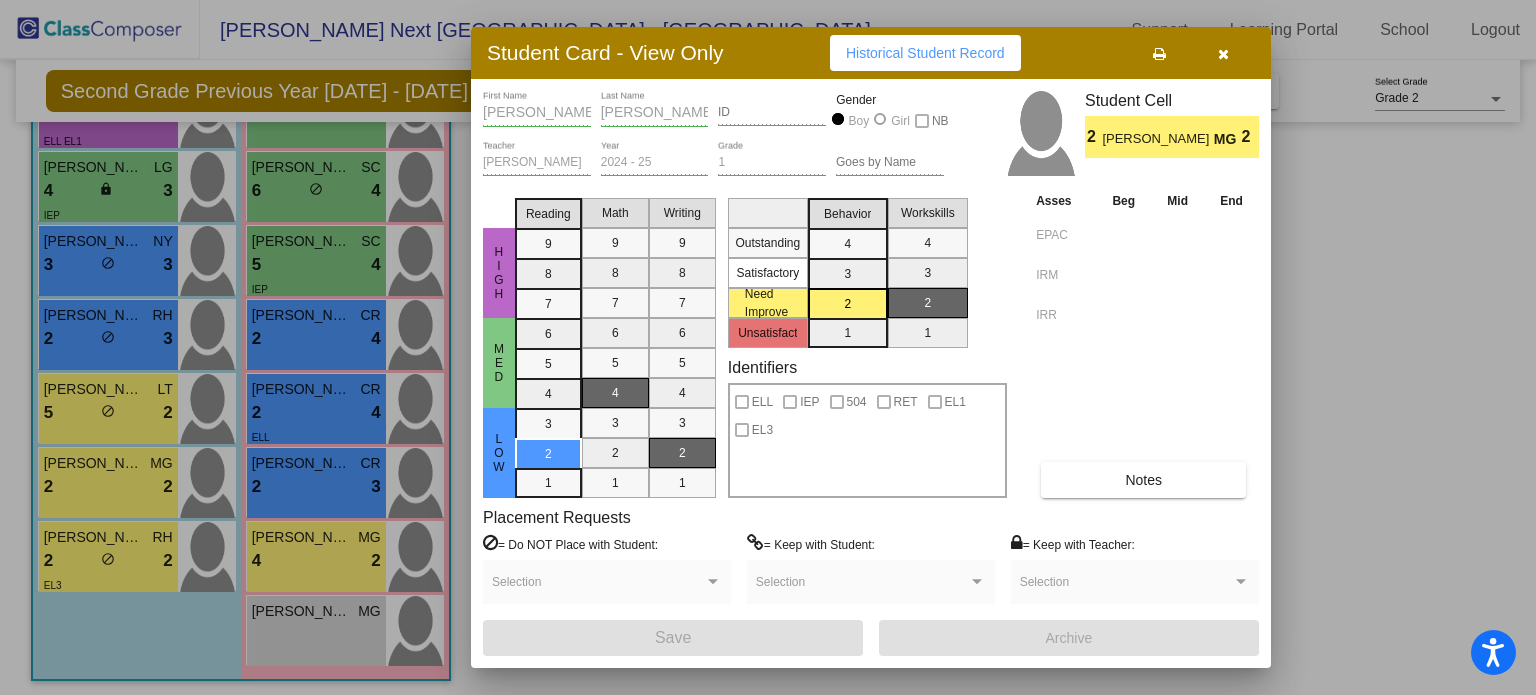 click at bounding box center [768, 347] 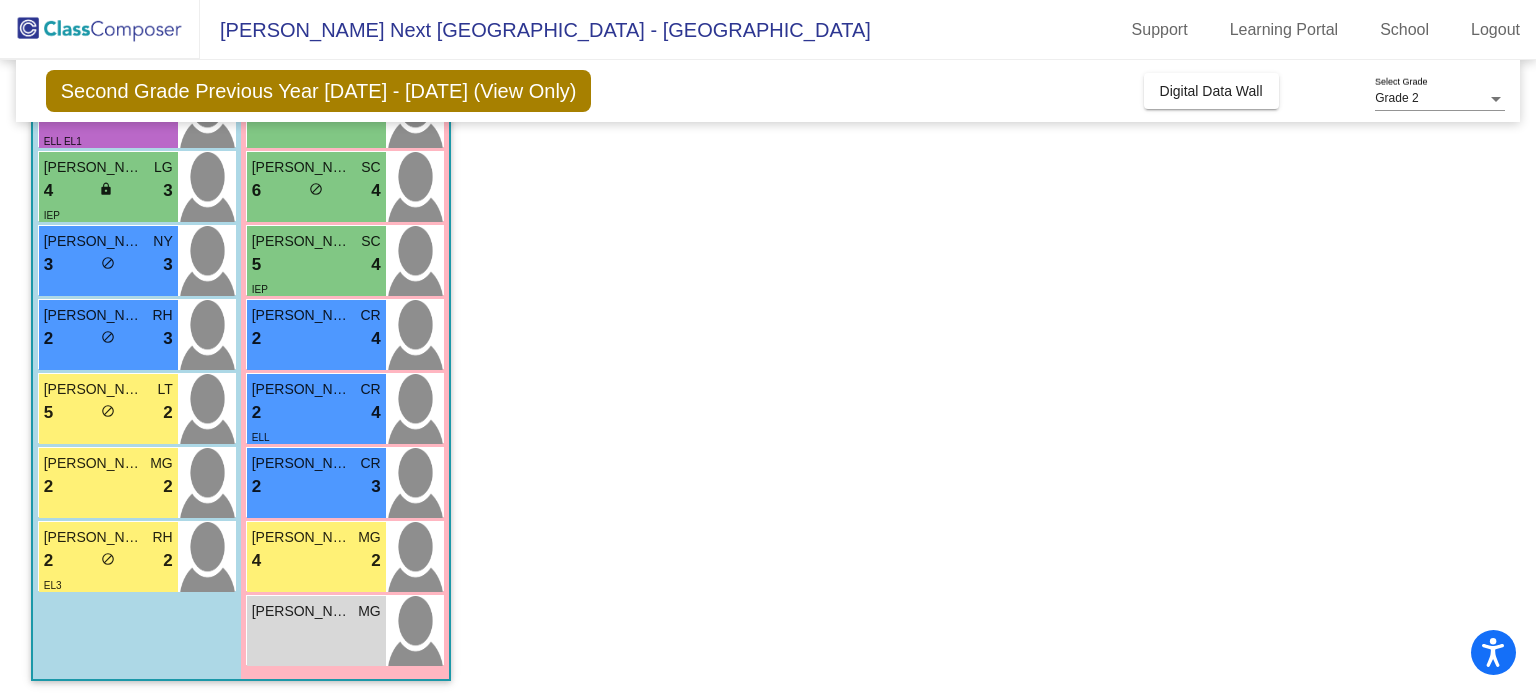 click on "Lazaro Navarro" at bounding box center (94, 537) 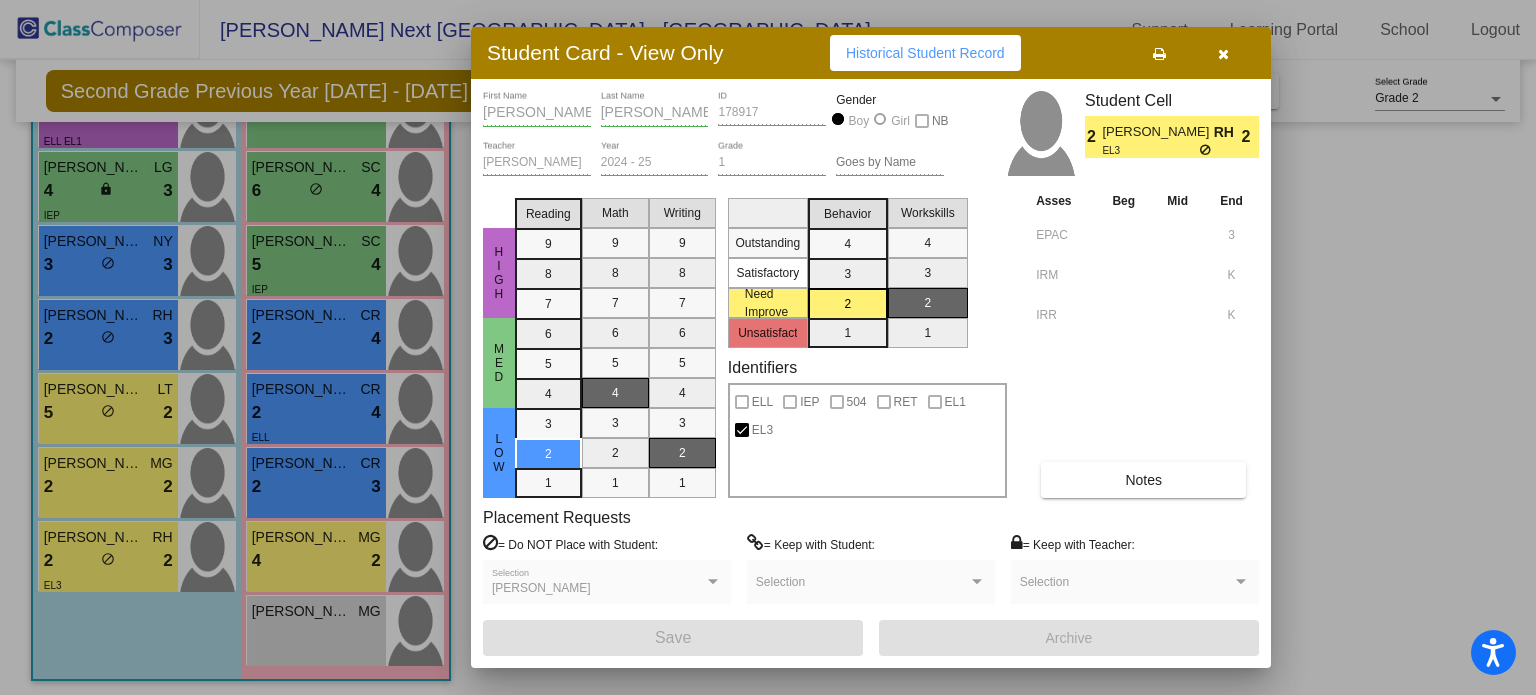click at bounding box center [768, 347] 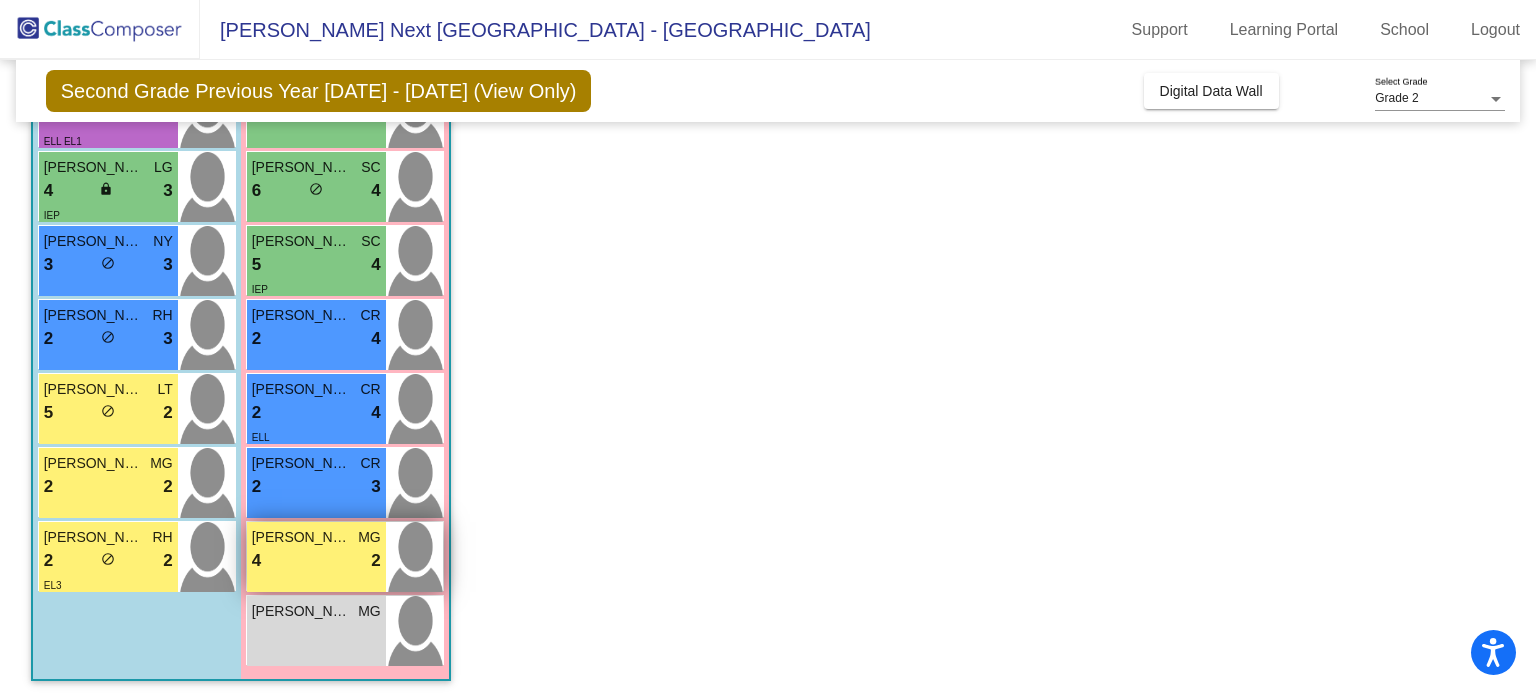 click on "Emily Salcido" at bounding box center [302, 537] 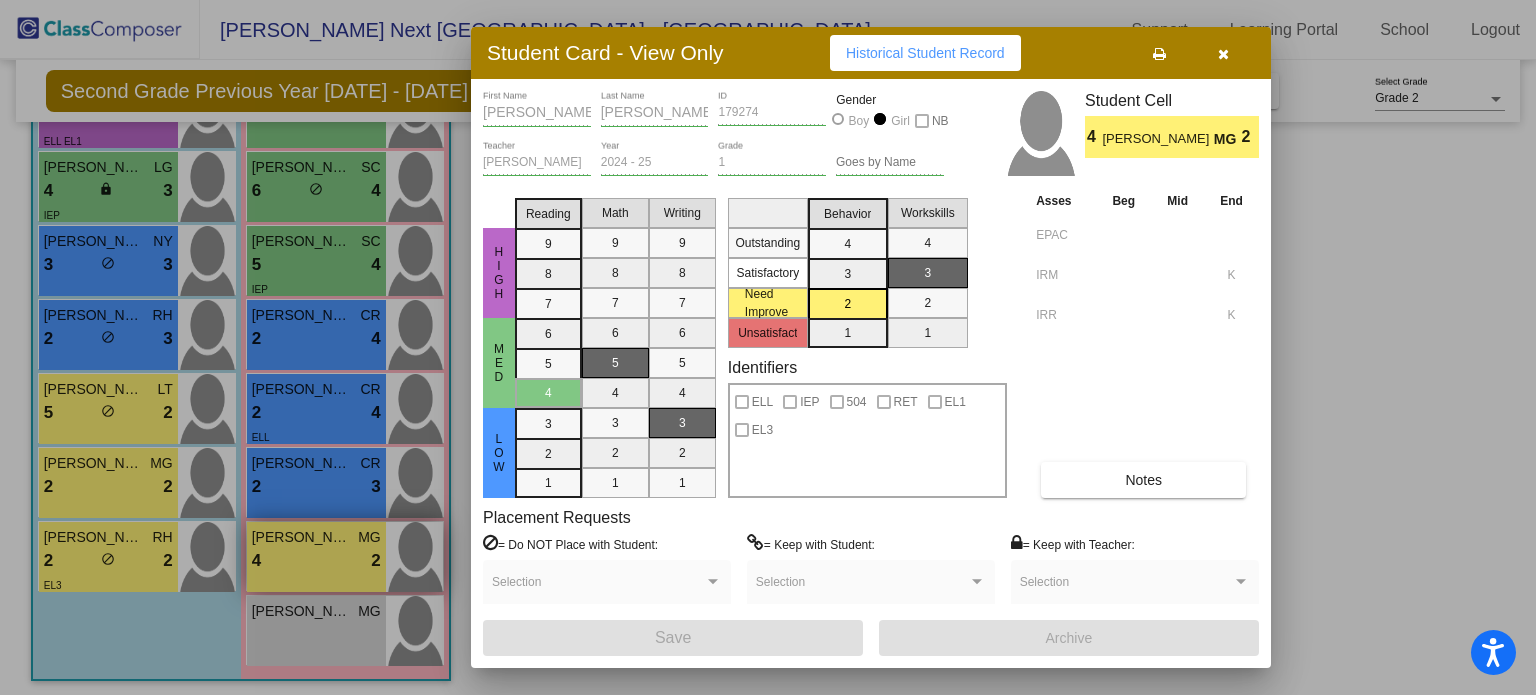 click at bounding box center (768, 347) 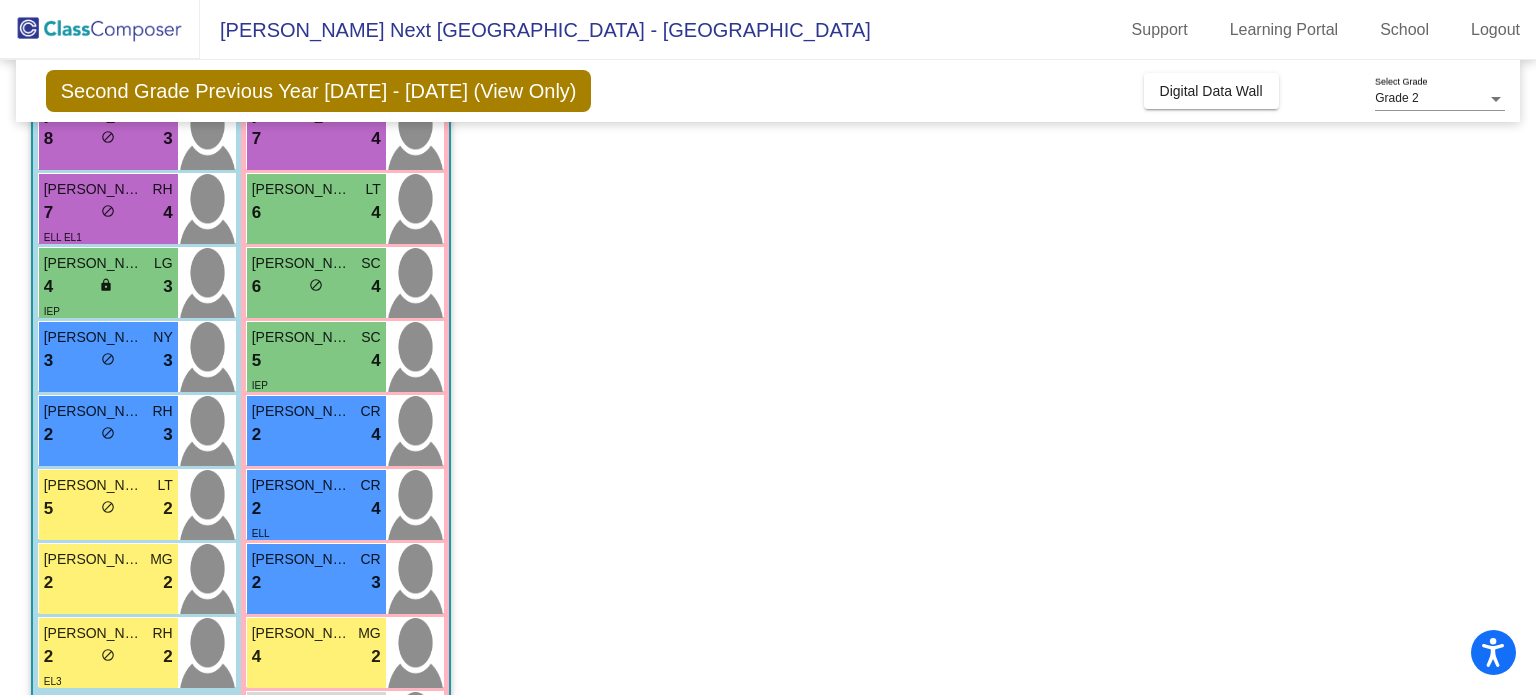 scroll, scrollTop: 169, scrollLeft: 0, axis: vertical 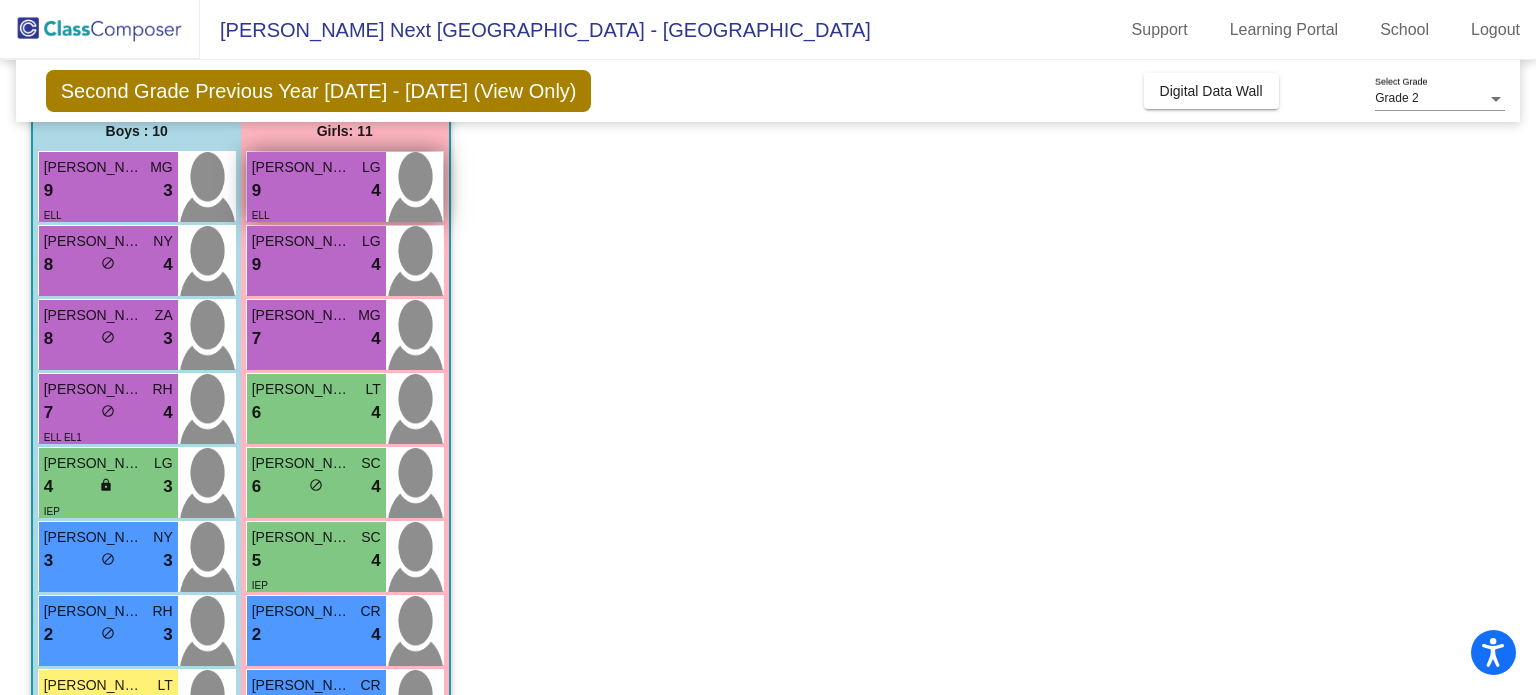 click on "9 lock do_not_disturb_alt 4" at bounding box center (316, 191) 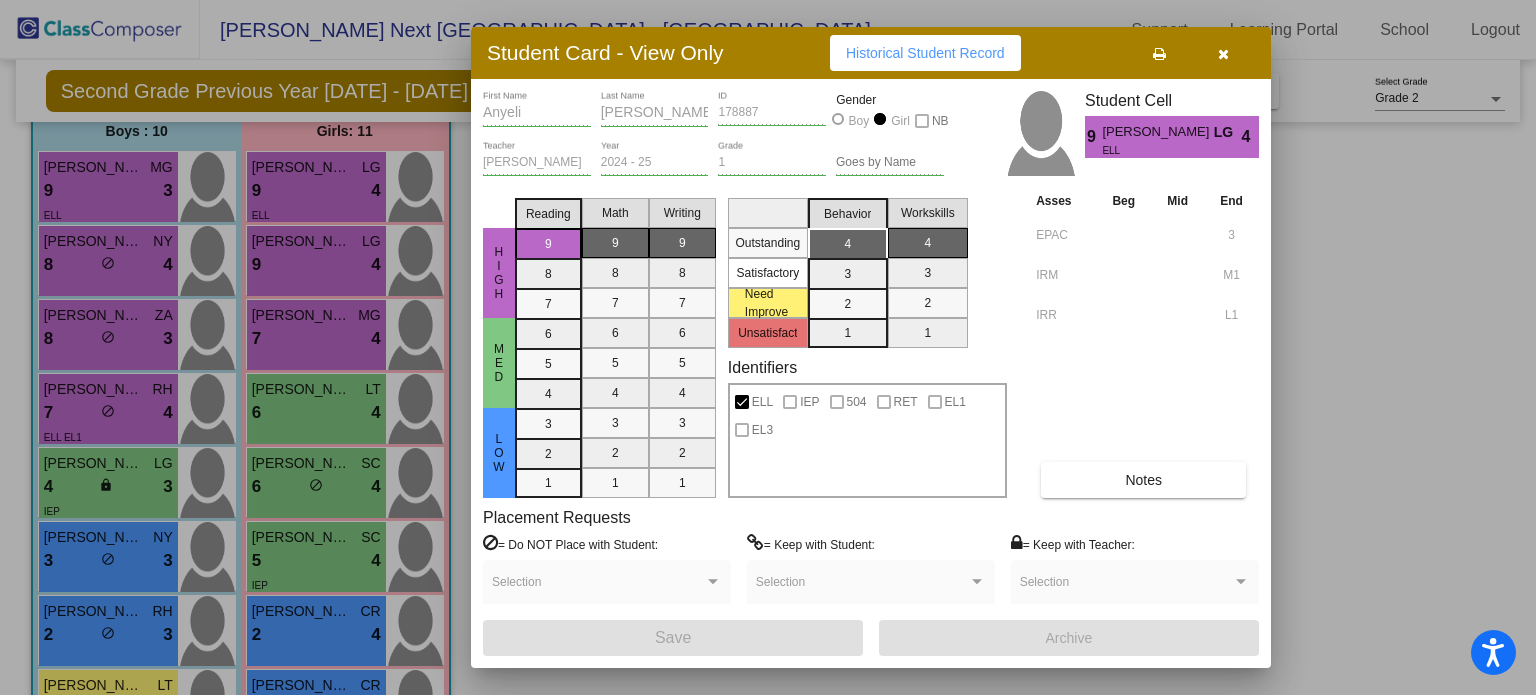 click at bounding box center [1223, 54] 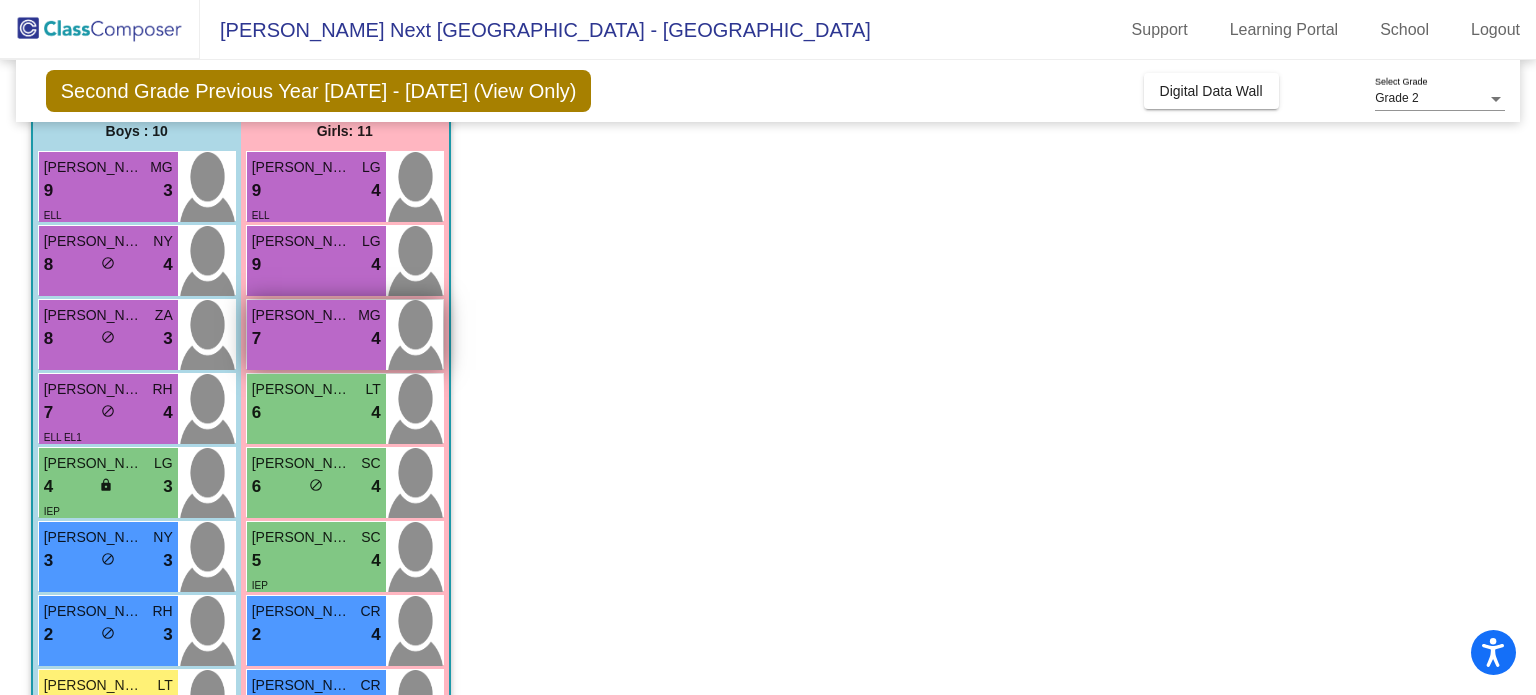 click on "7 lock do_not_disturb_alt 4" at bounding box center (316, 339) 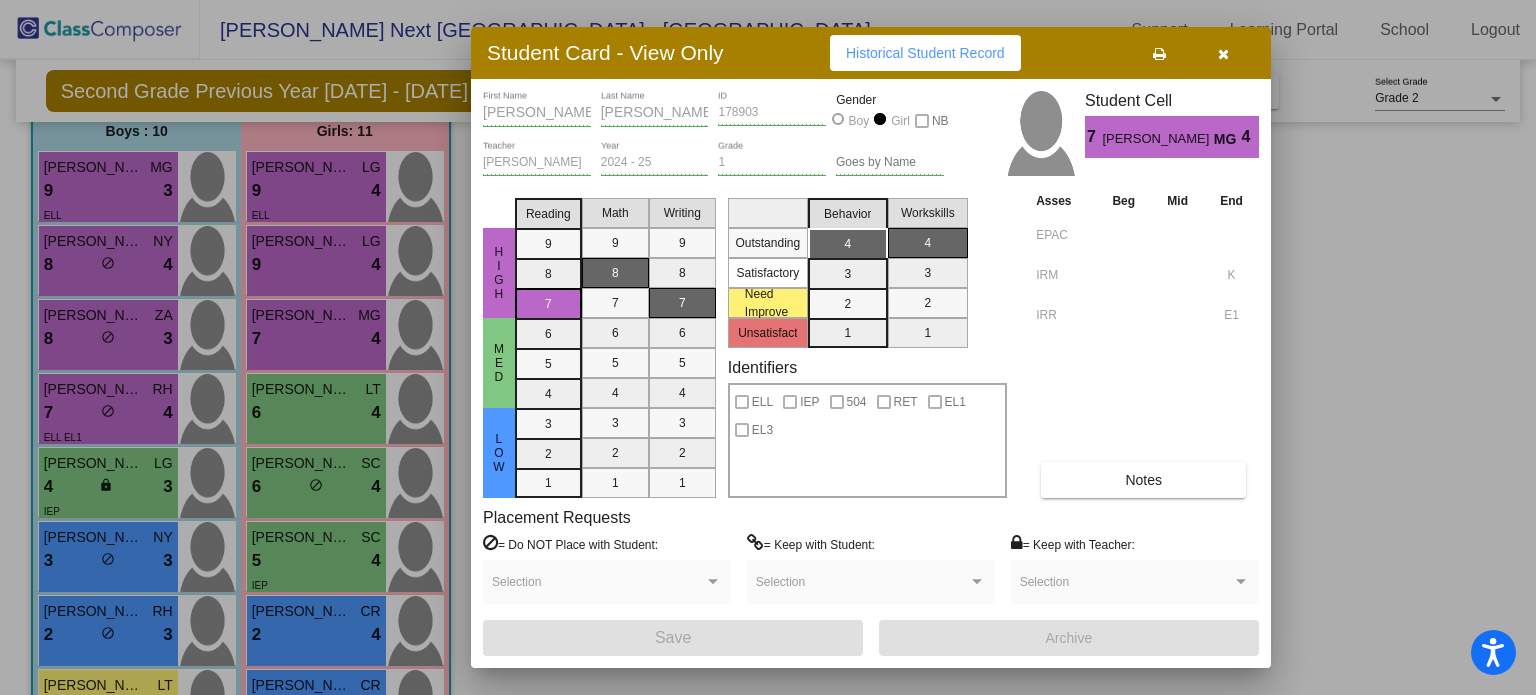click at bounding box center (1223, 54) 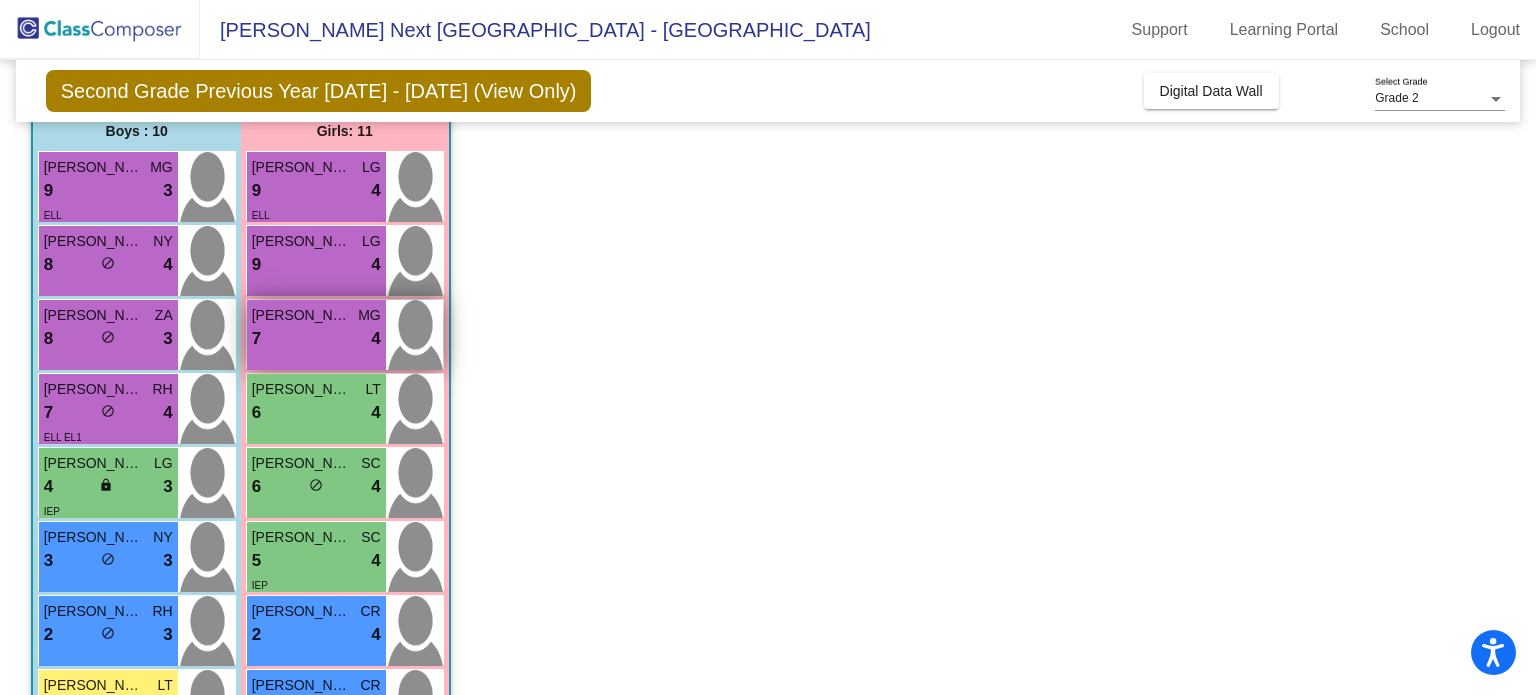 click on "Valeria Chavez" at bounding box center (302, 315) 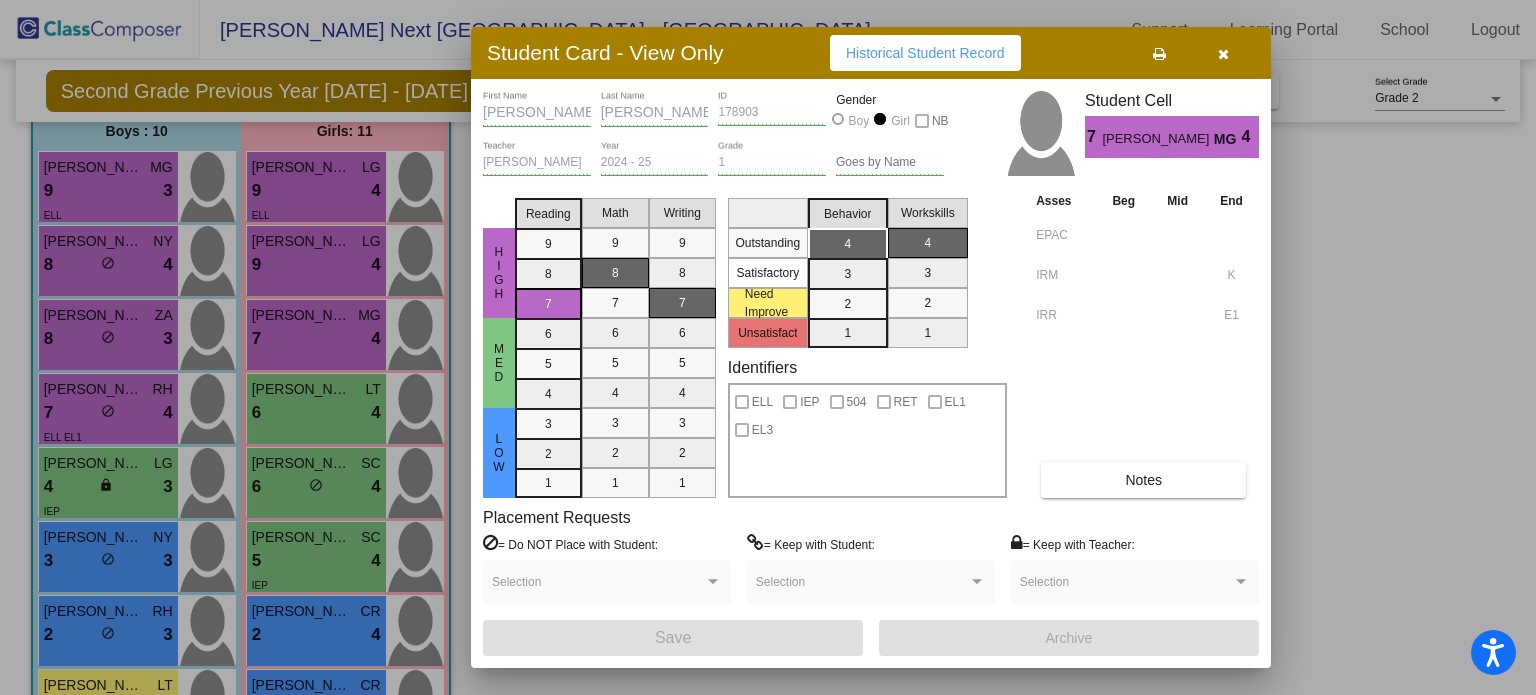 click at bounding box center [768, 347] 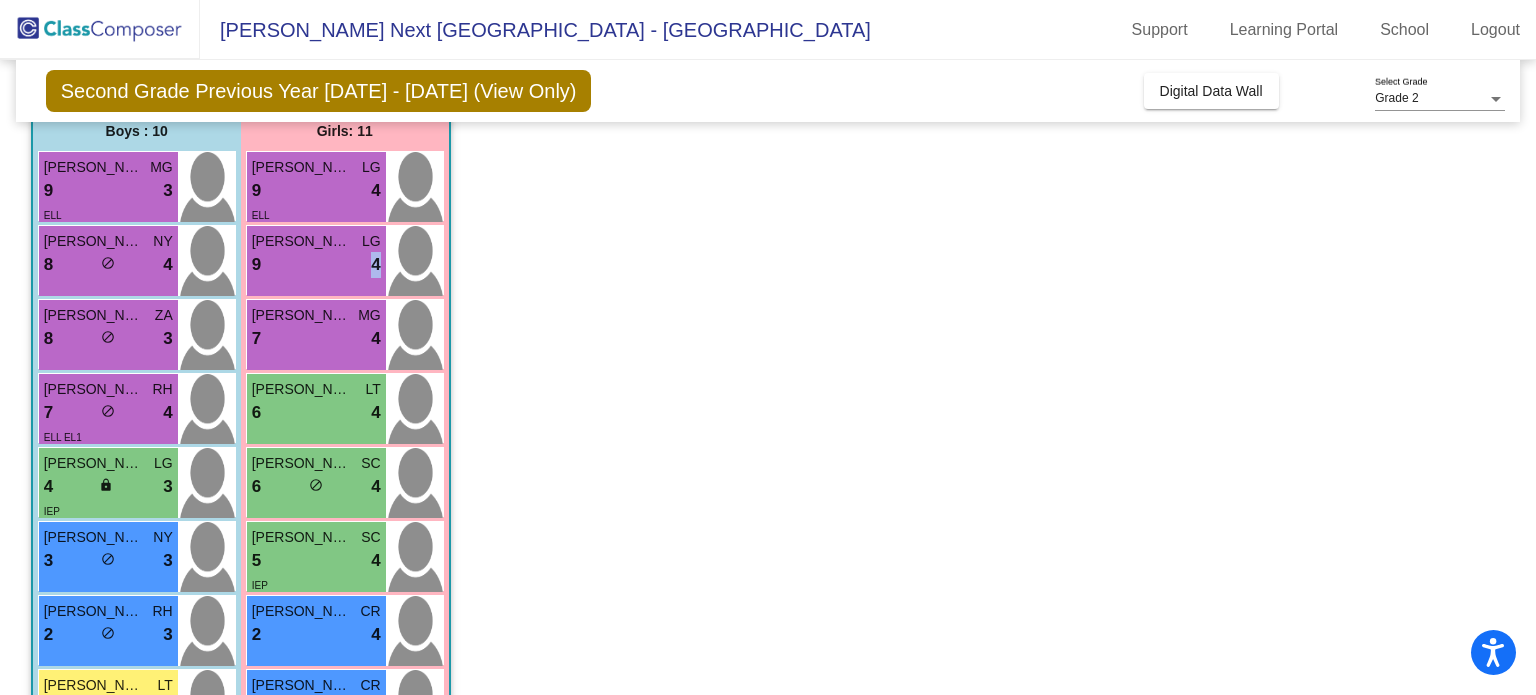 click on "9 lock do_not_disturb_alt 4" at bounding box center [316, 265] 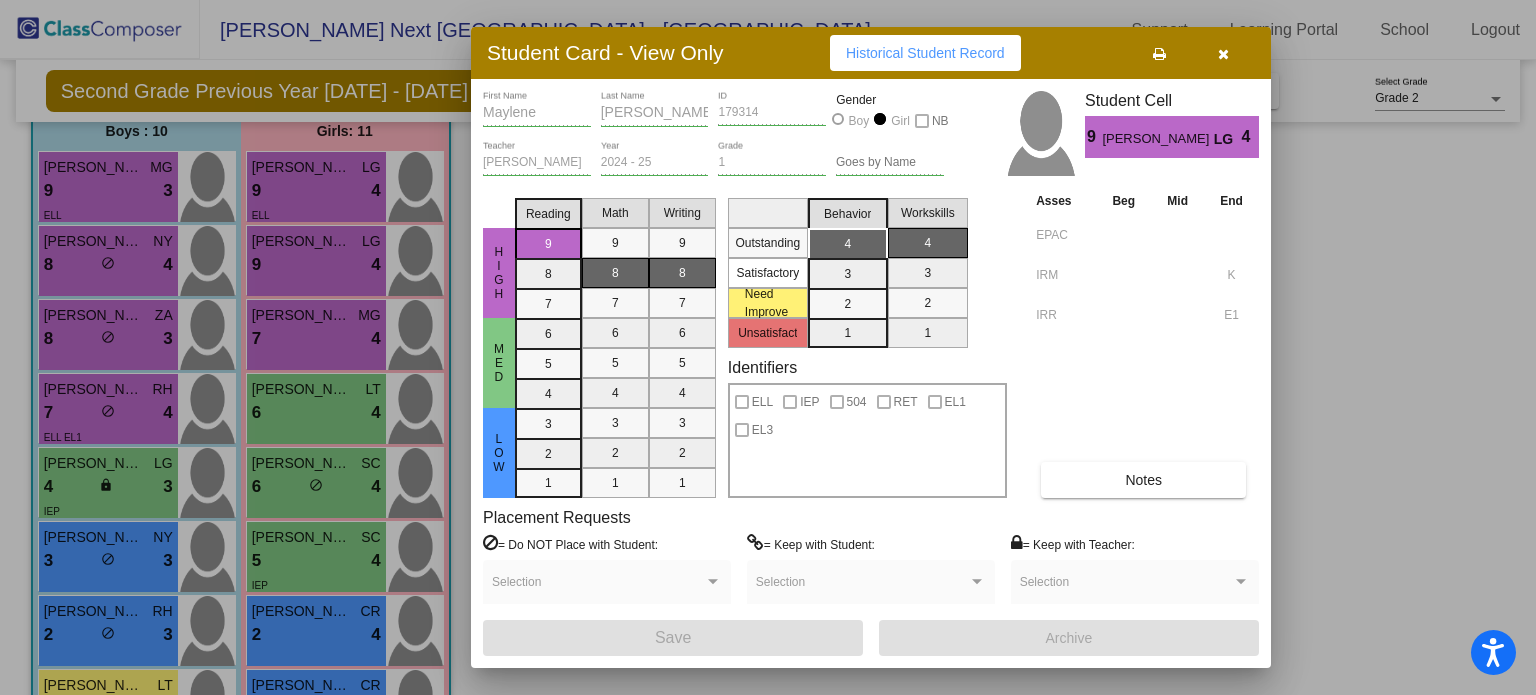 click at bounding box center [768, 347] 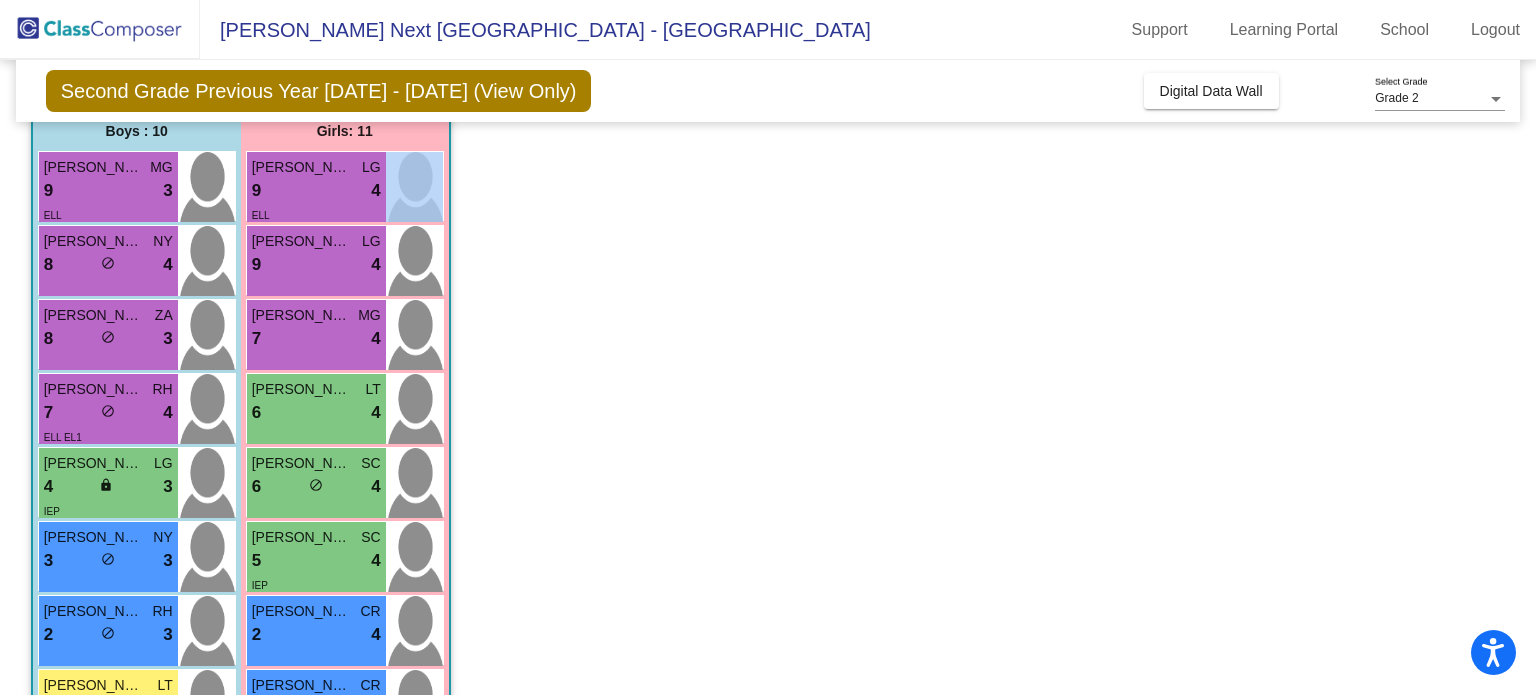 click on "ELL" at bounding box center [316, 214] 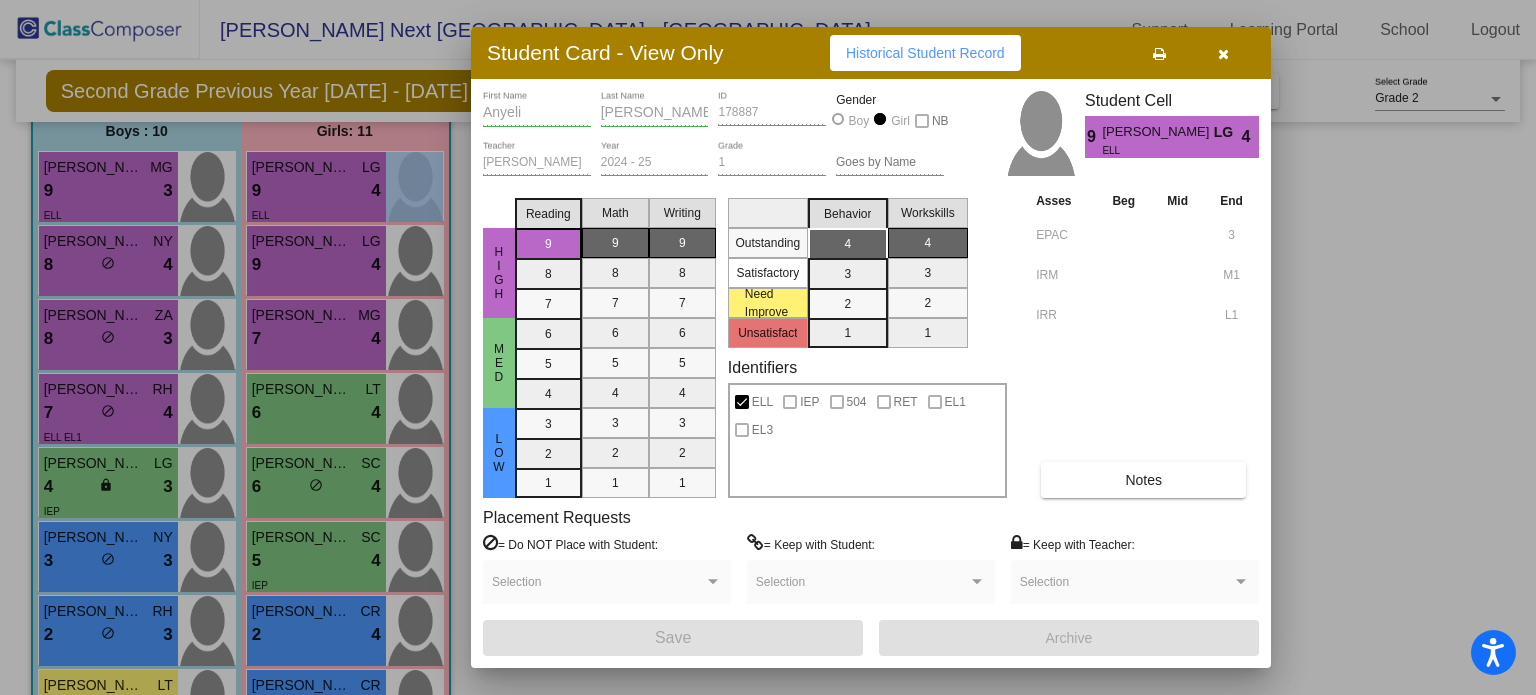 click at bounding box center [1223, 54] 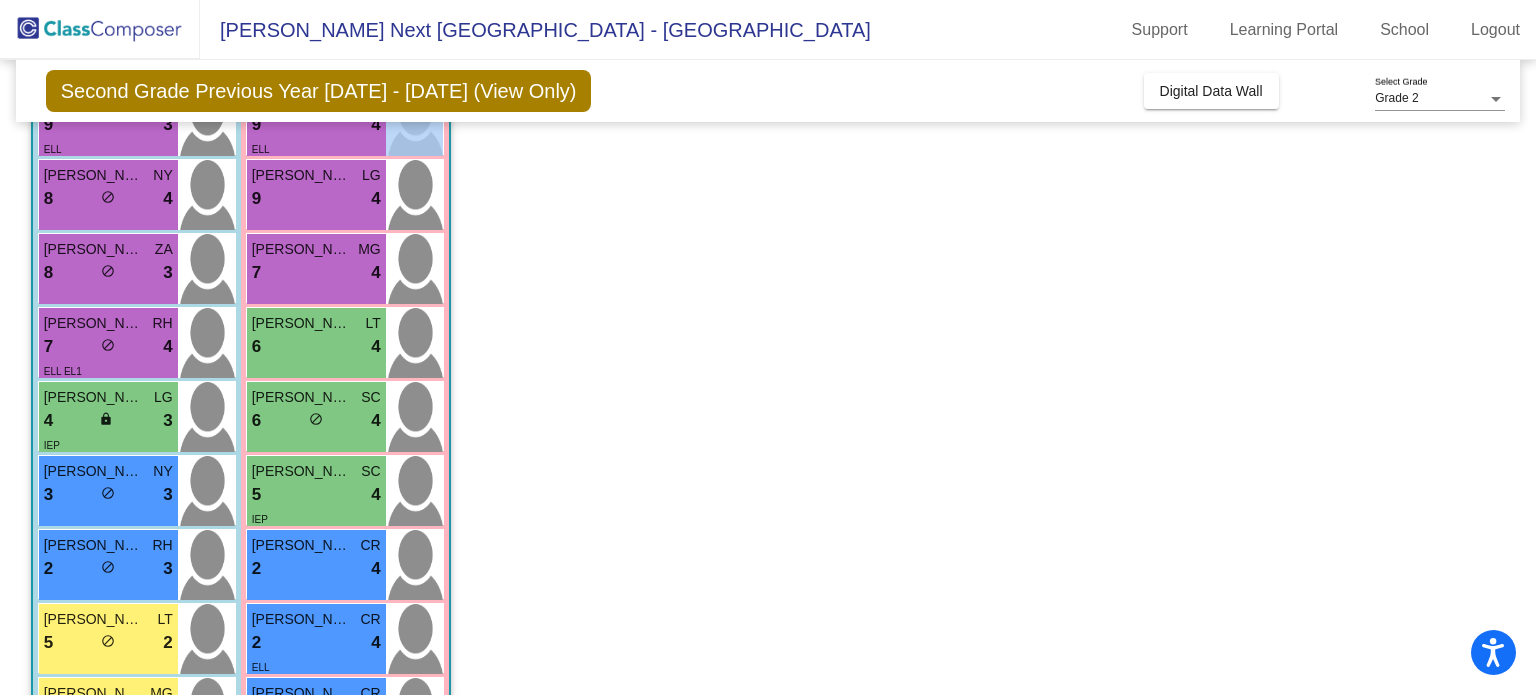 scroll, scrollTop: 269, scrollLeft: 0, axis: vertical 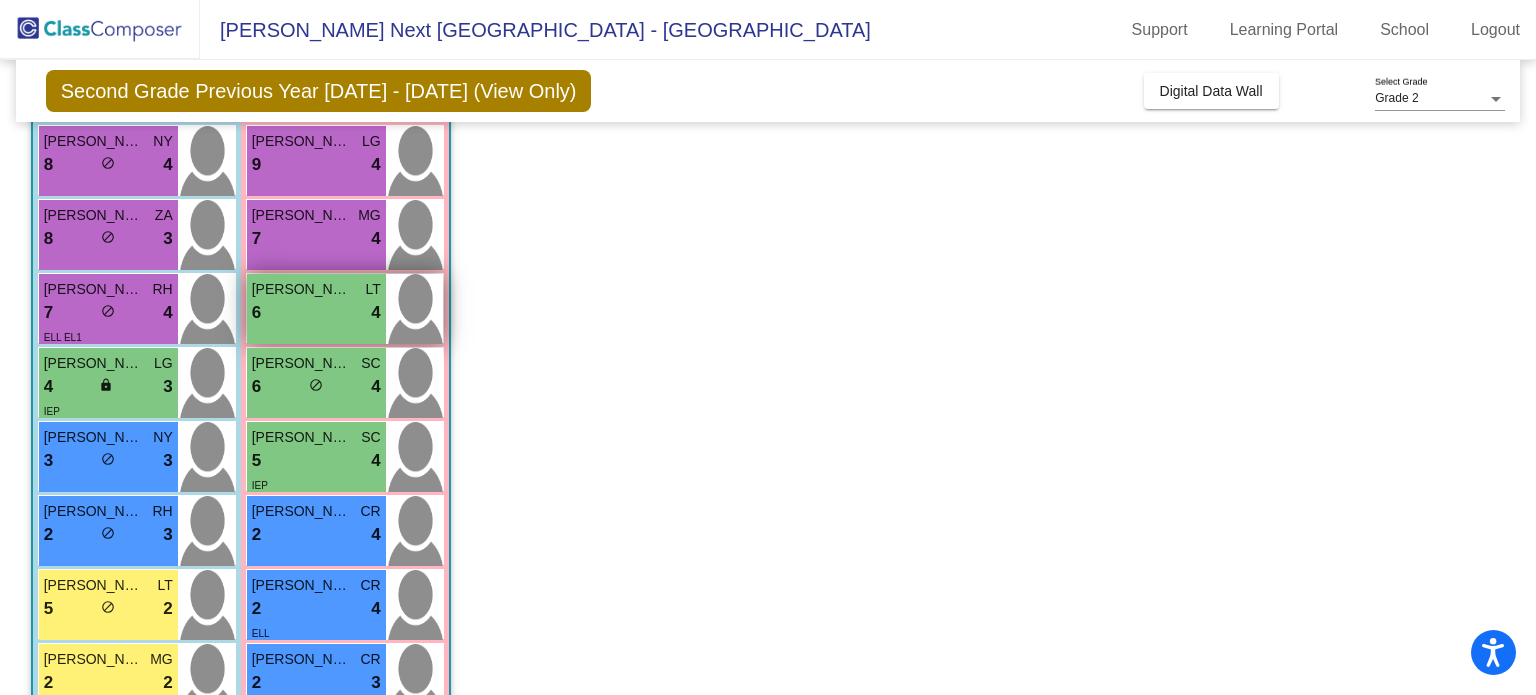click on "6 lock do_not_disturb_alt 4" at bounding box center (316, 313) 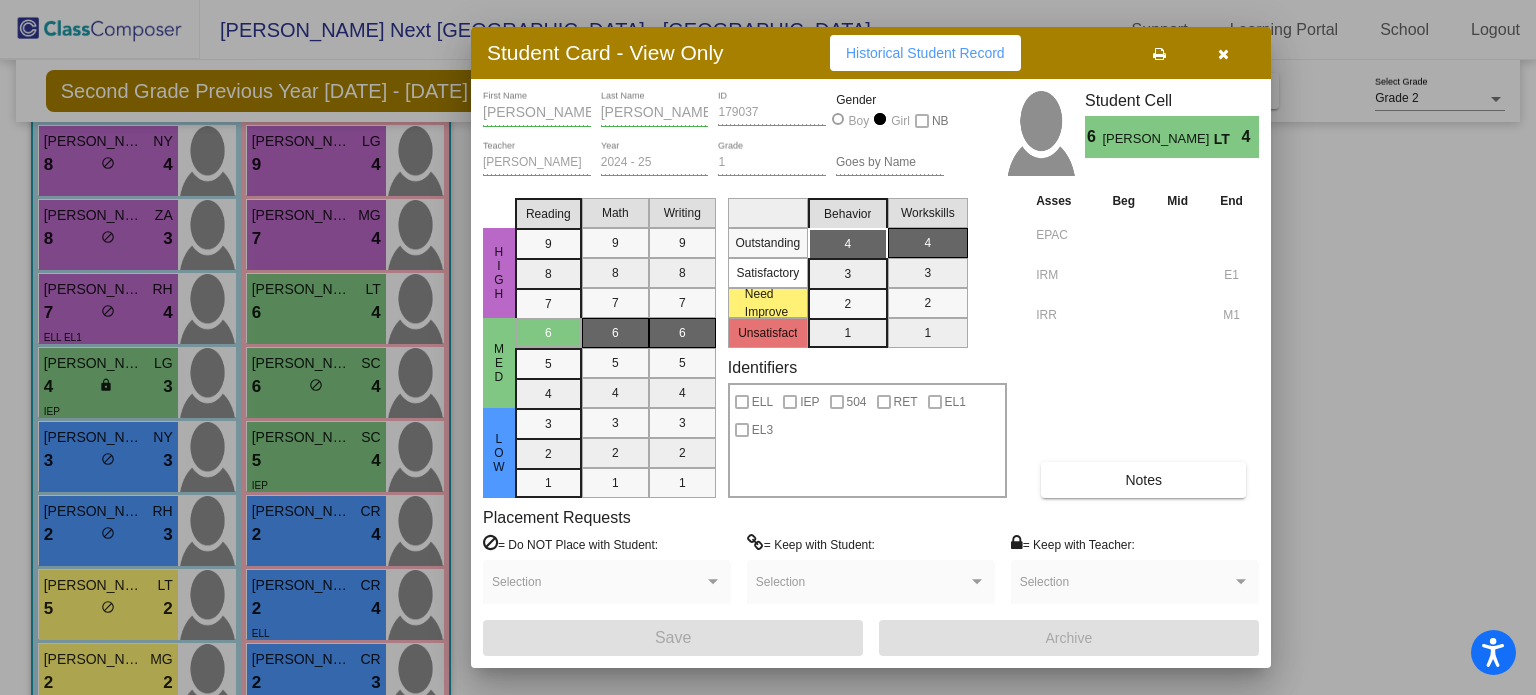 click at bounding box center (768, 347) 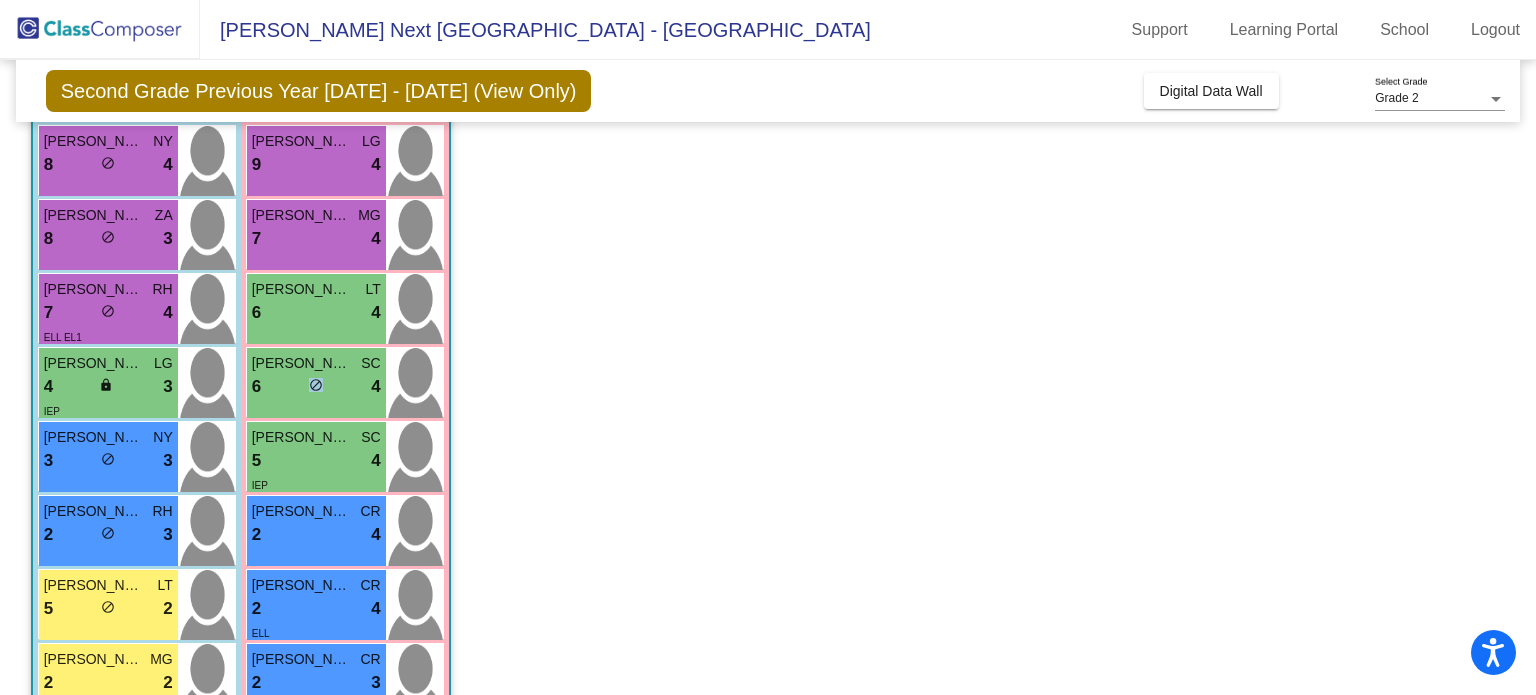 click on "6 lock do_not_disturb_alt 4" at bounding box center (316, 387) 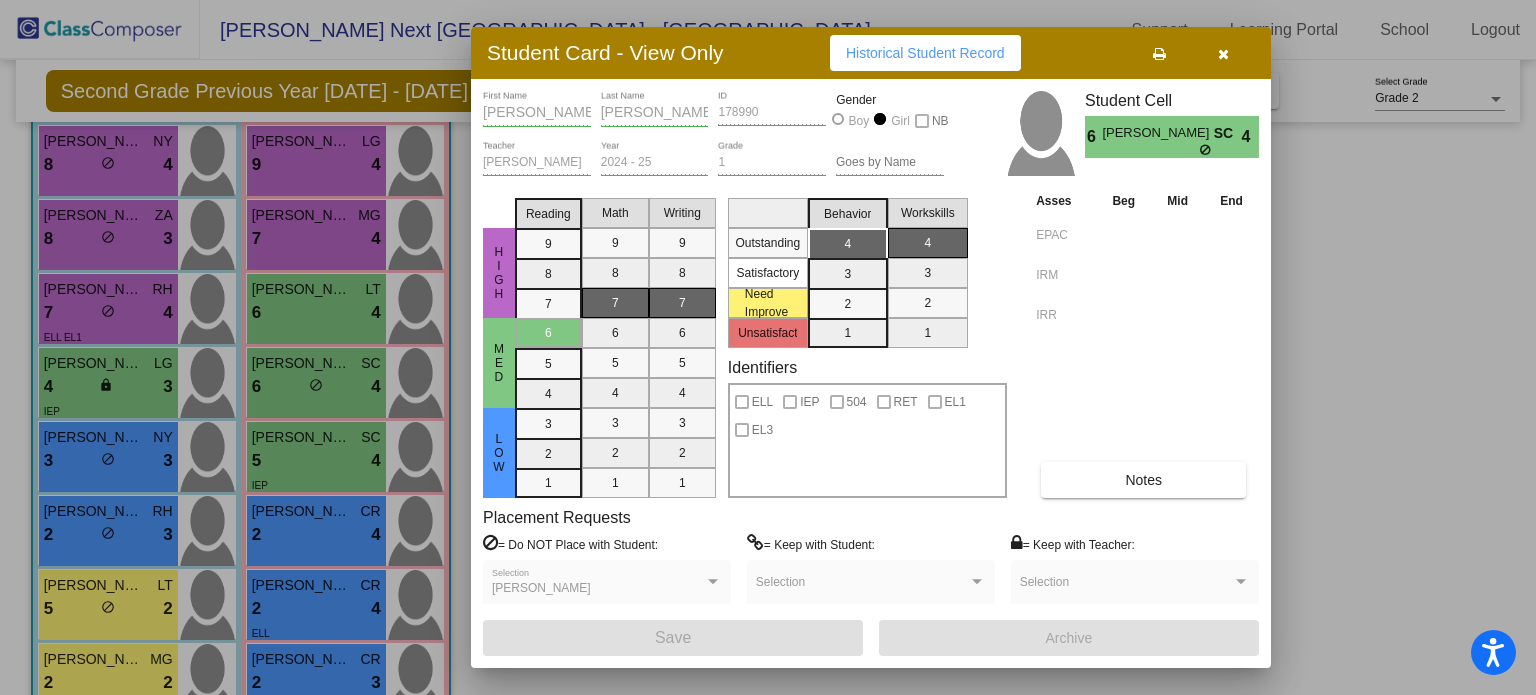 click at bounding box center [768, 347] 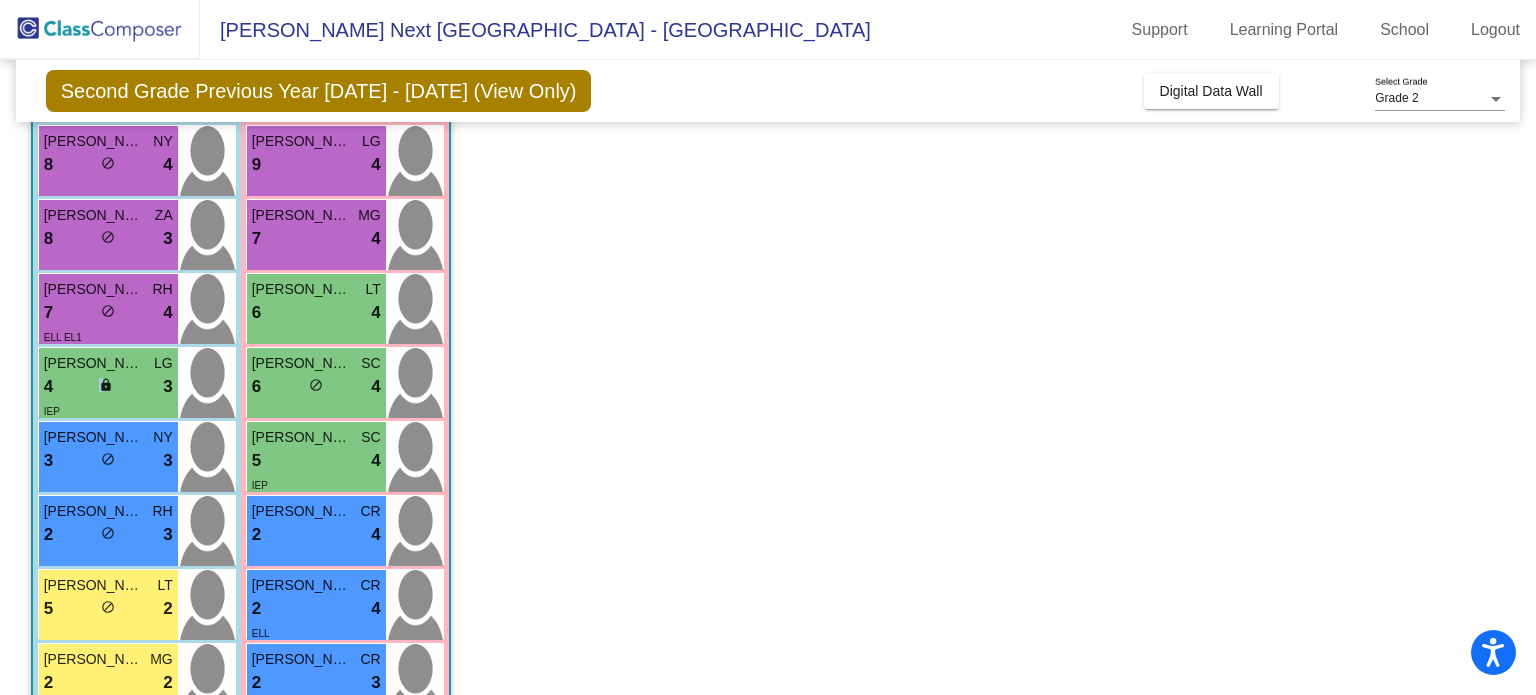click on "4 lock do_not_disturb_alt 3" at bounding box center [108, 387] 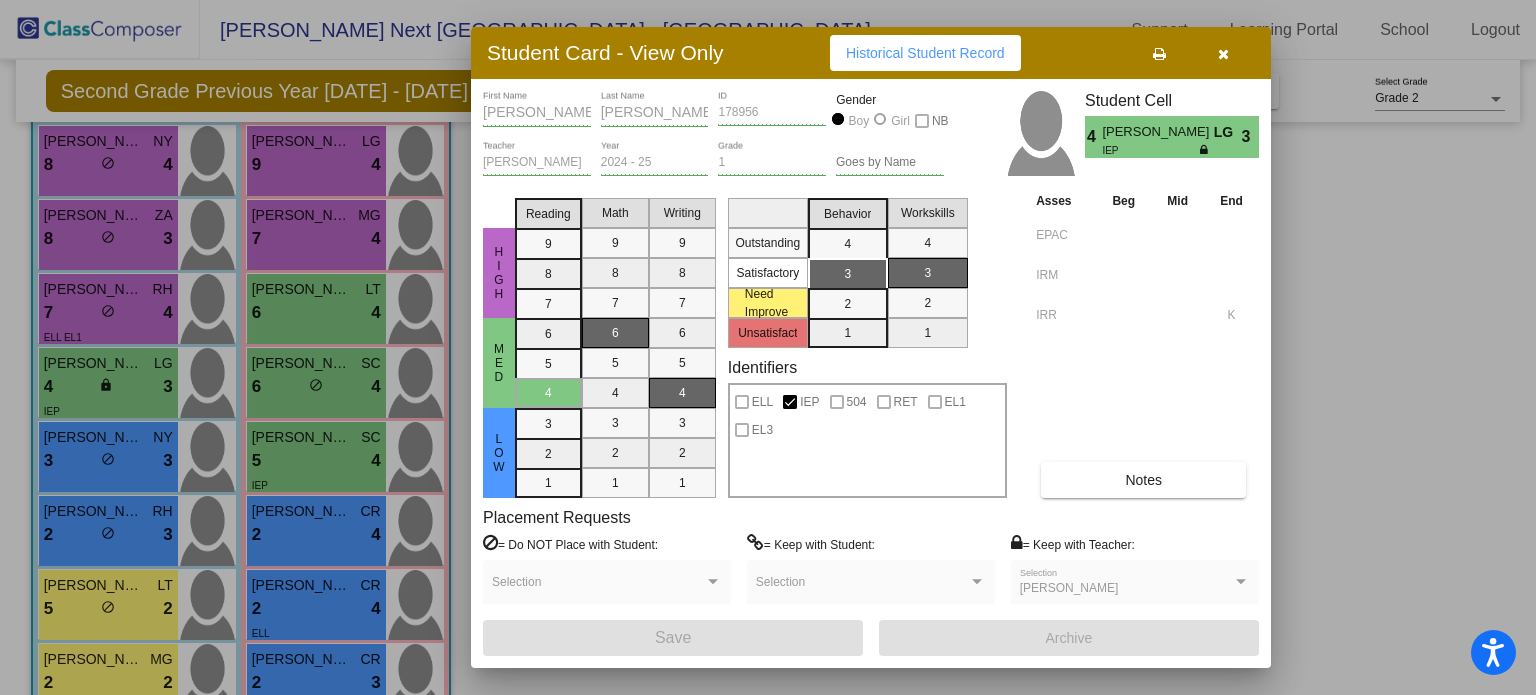 click at bounding box center (768, 347) 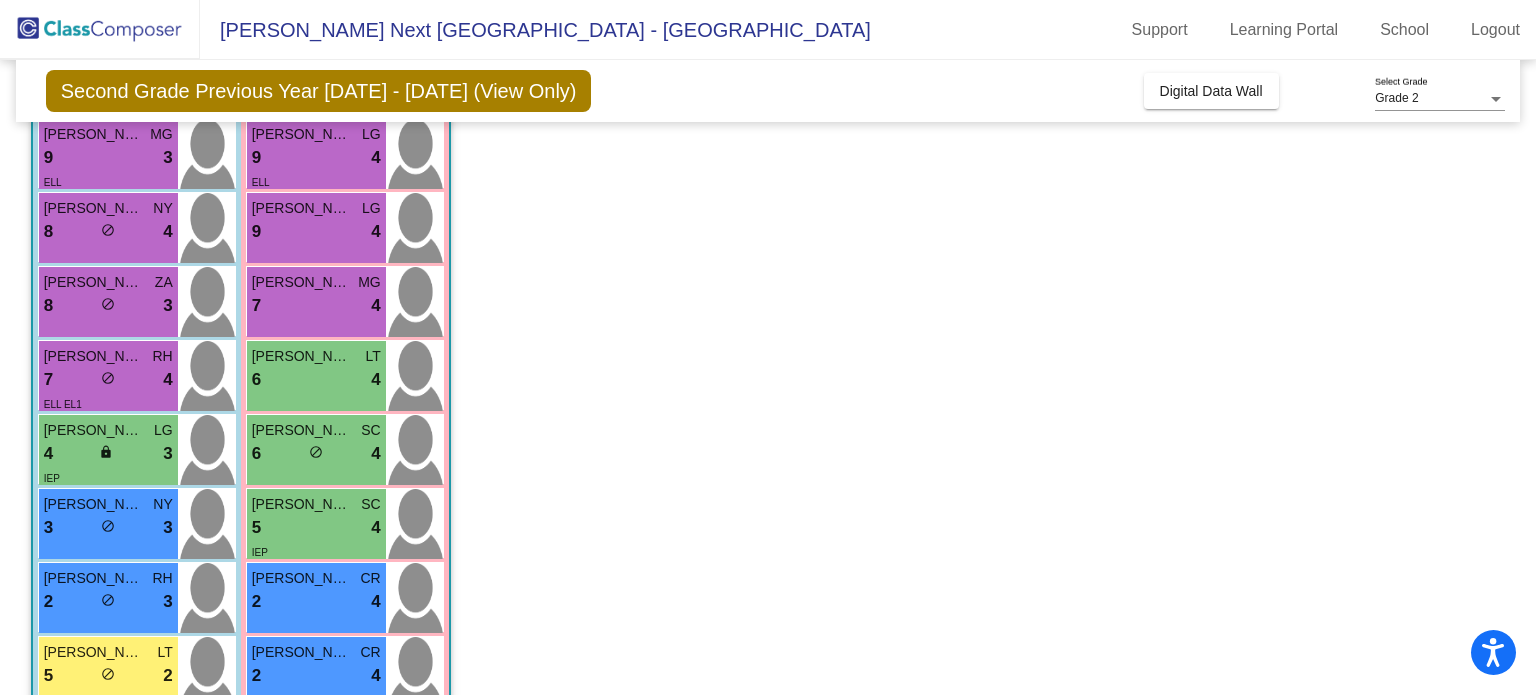 scroll, scrollTop: 169, scrollLeft: 0, axis: vertical 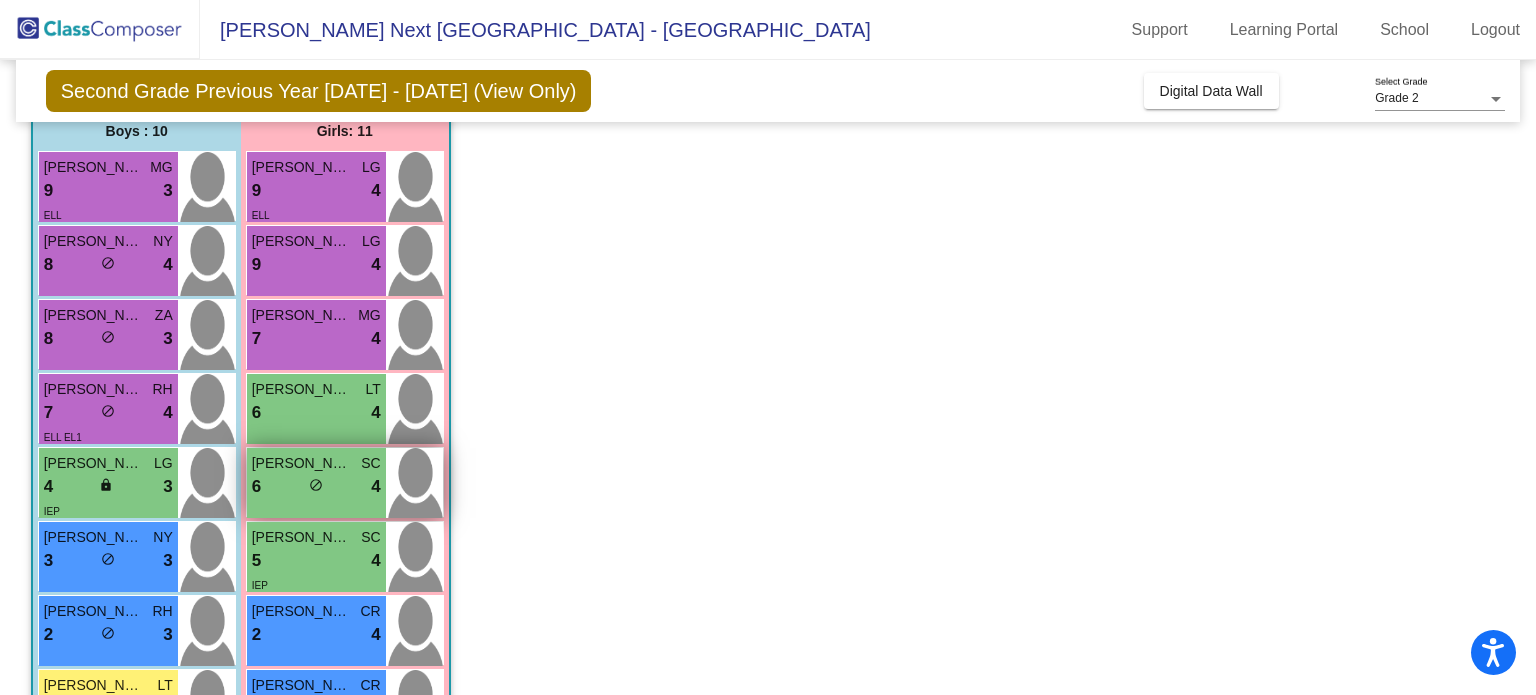 click on "Penelope Carino" at bounding box center [302, 463] 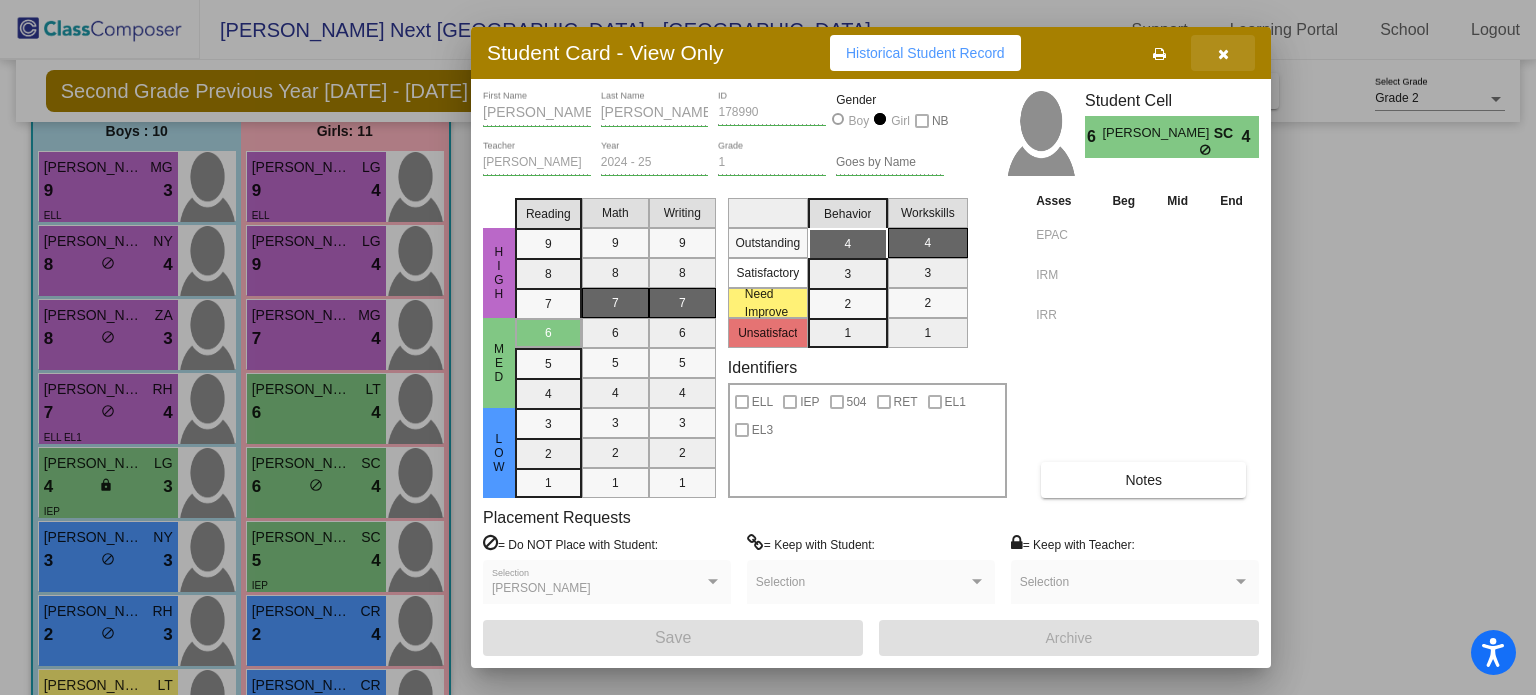 click at bounding box center (1223, 53) 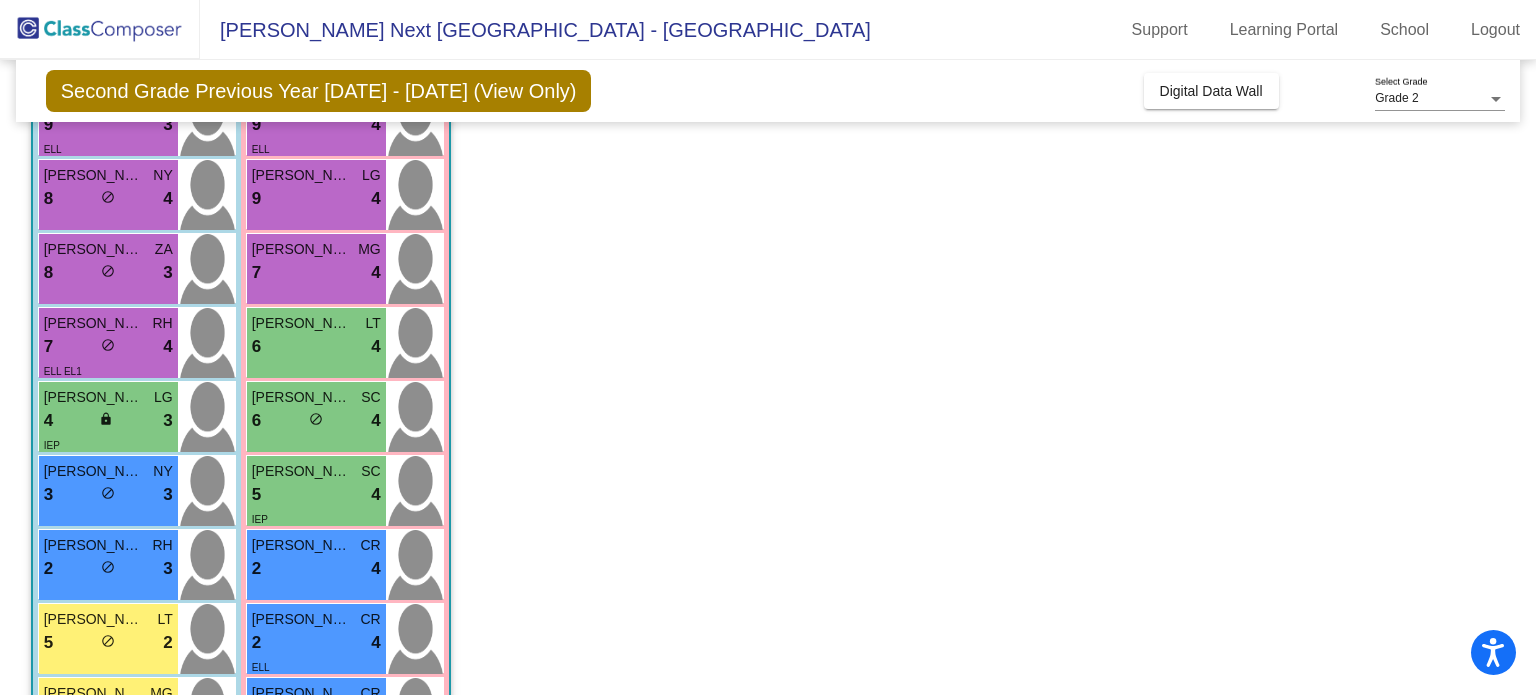 scroll, scrollTop: 269, scrollLeft: 0, axis: vertical 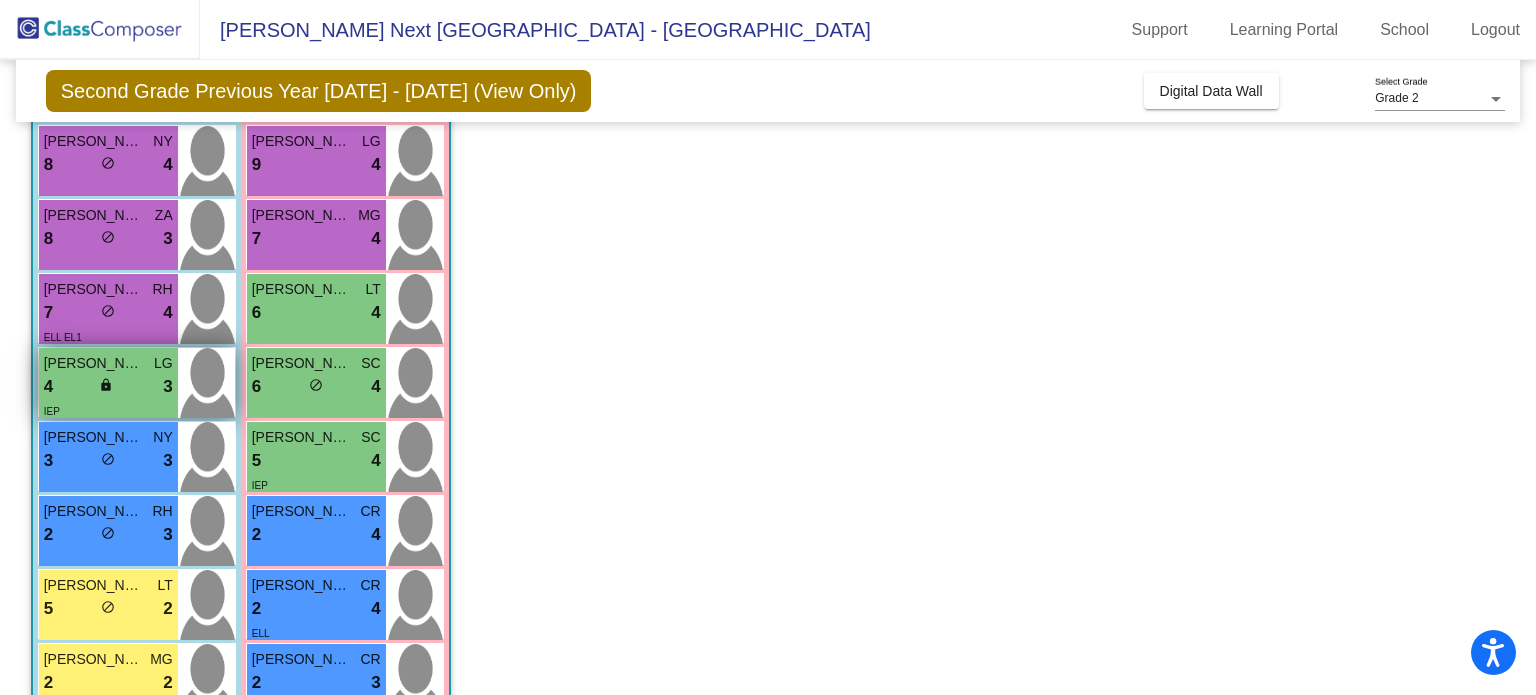 click on "LG" at bounding box center [163, 363] 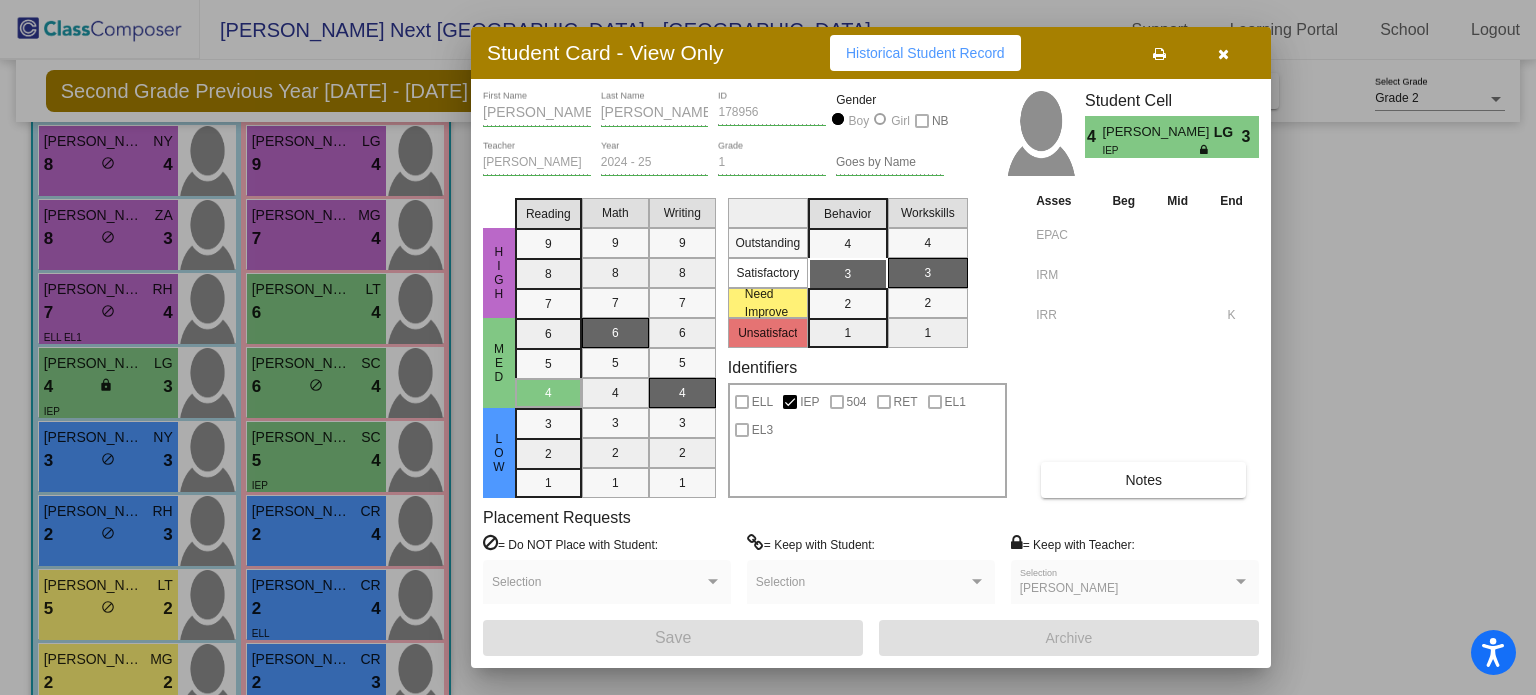 click at bounding box center [598, 589] 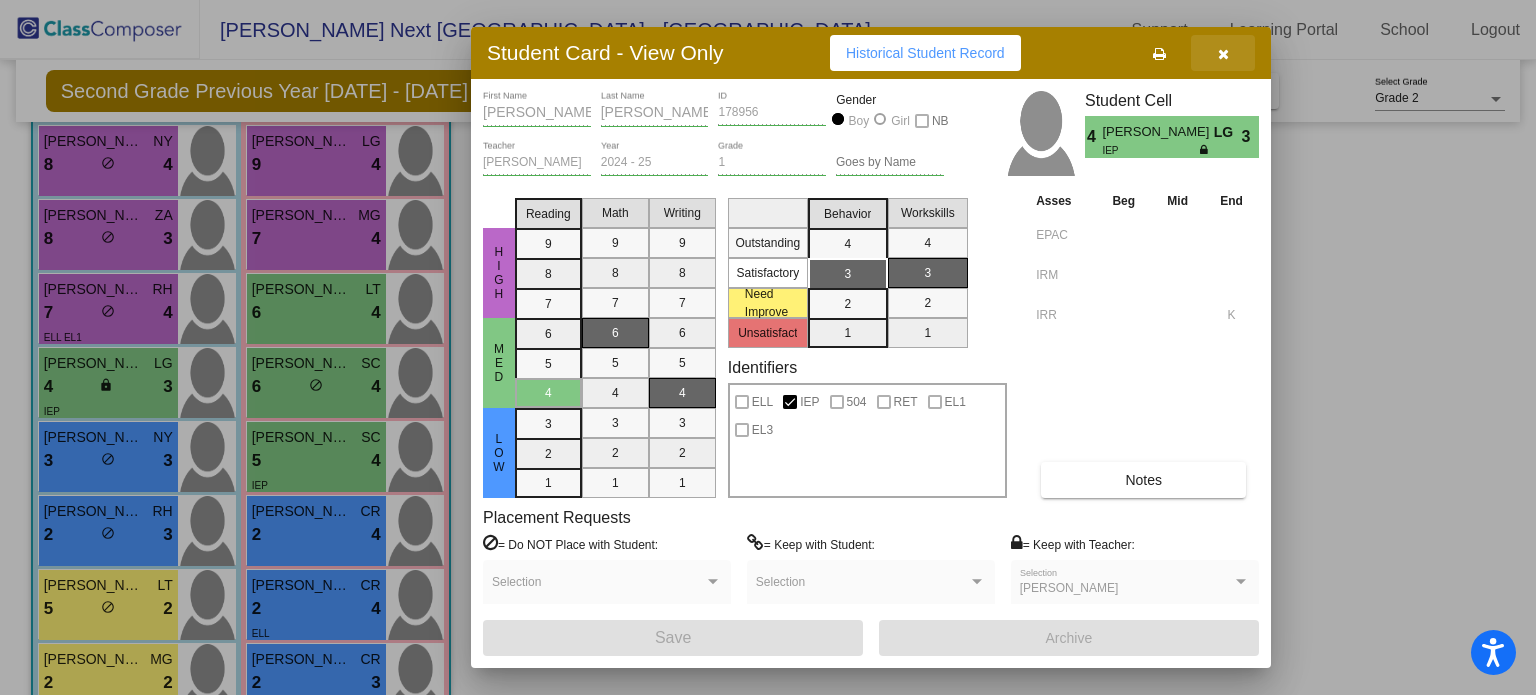 click at bounding box center (1223, 54) 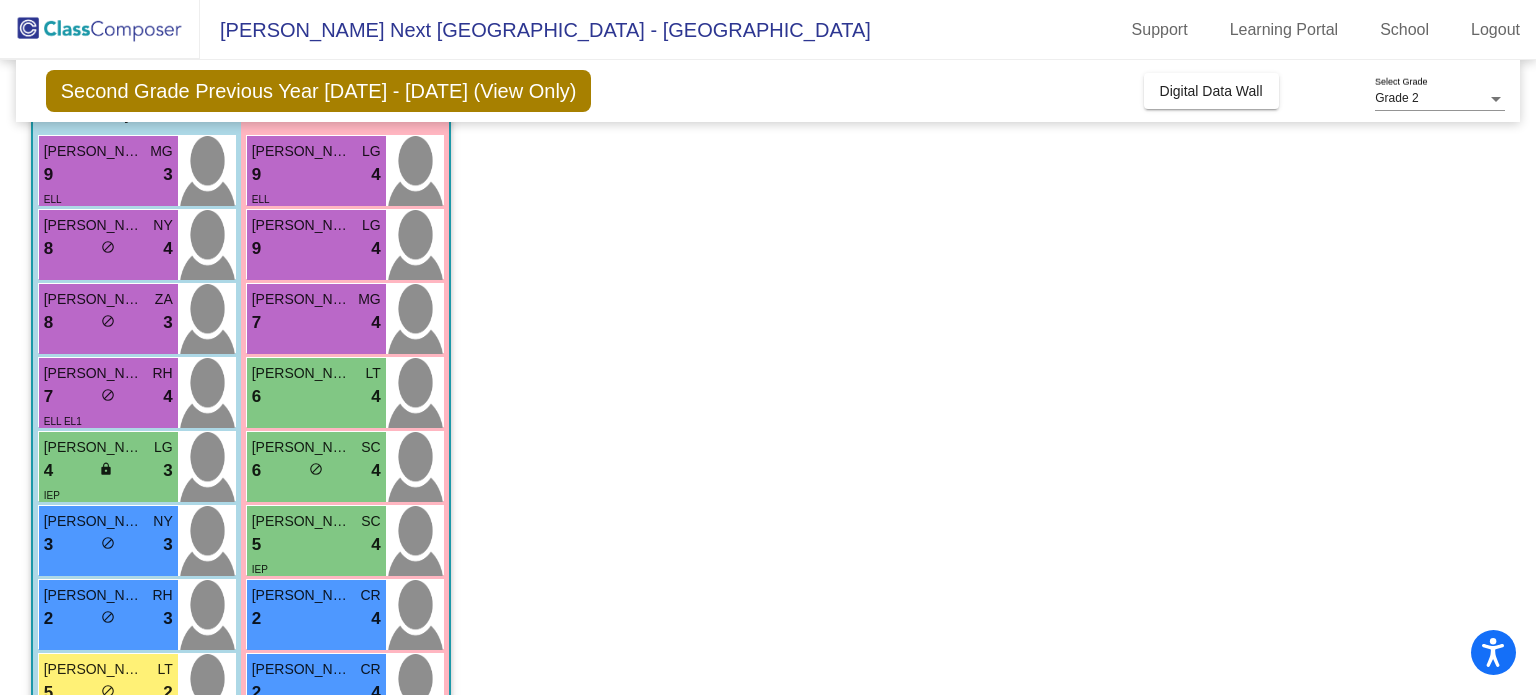 scroll, scrollTop: 0, scrollLeft: 0, axis: both 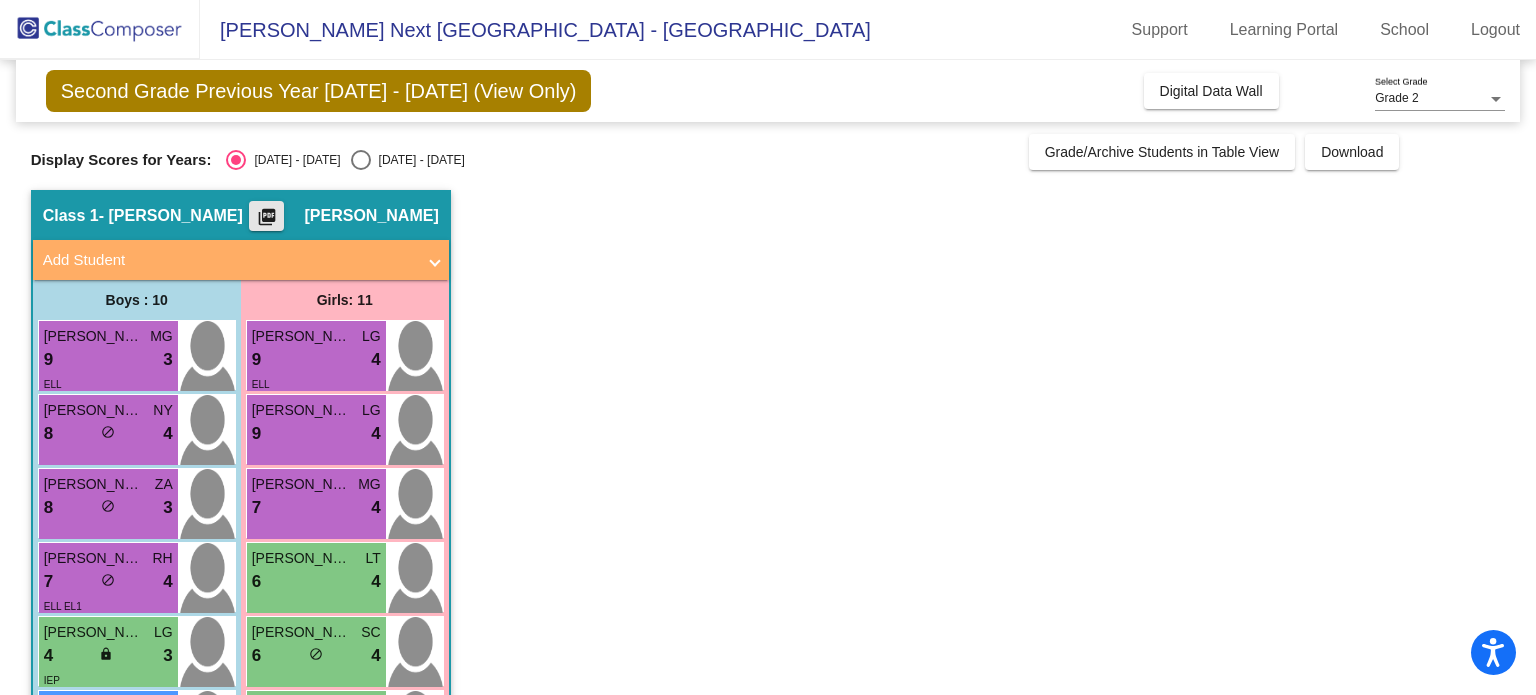 click on "picture_as_pdf" 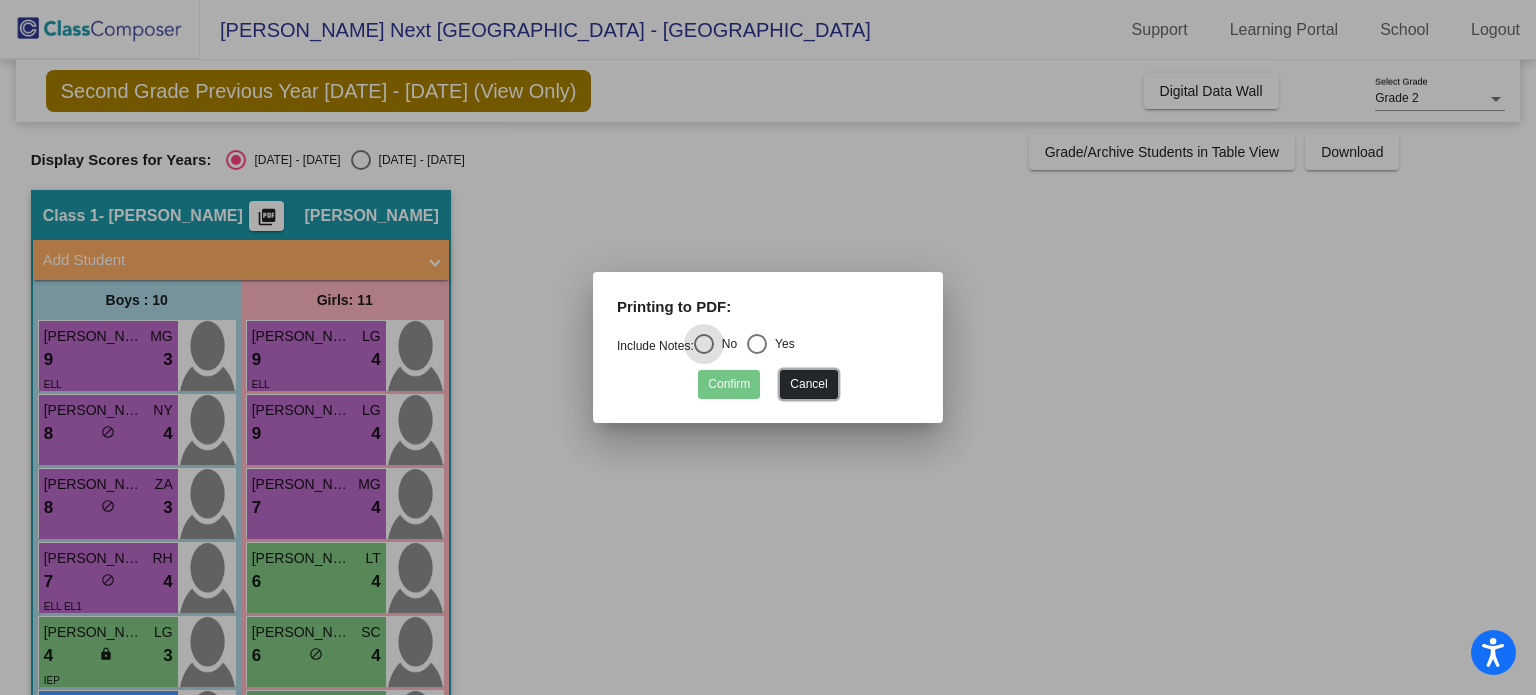 click on "Cancel" at bounding box center [808, 384] 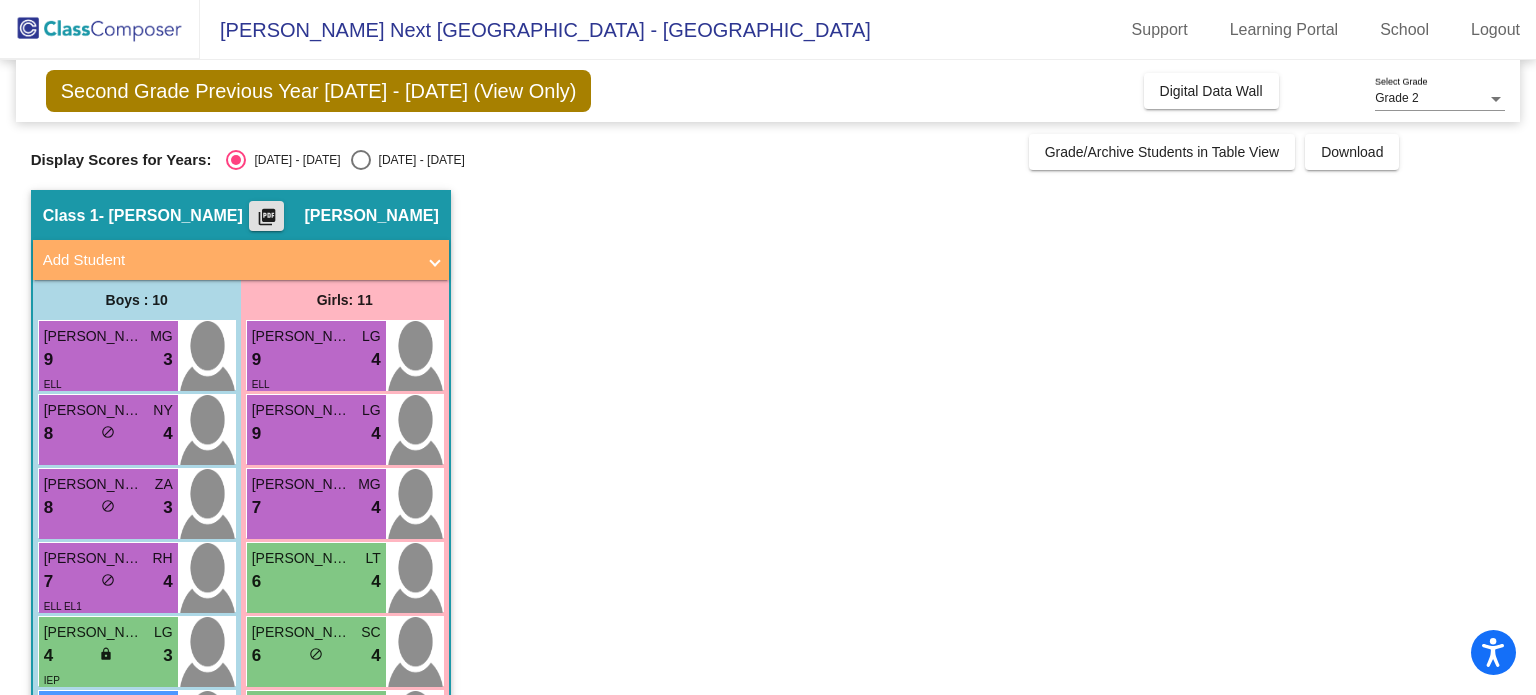 scroll, scrollTop: 469, scrollLeft: 0, axis: vertical 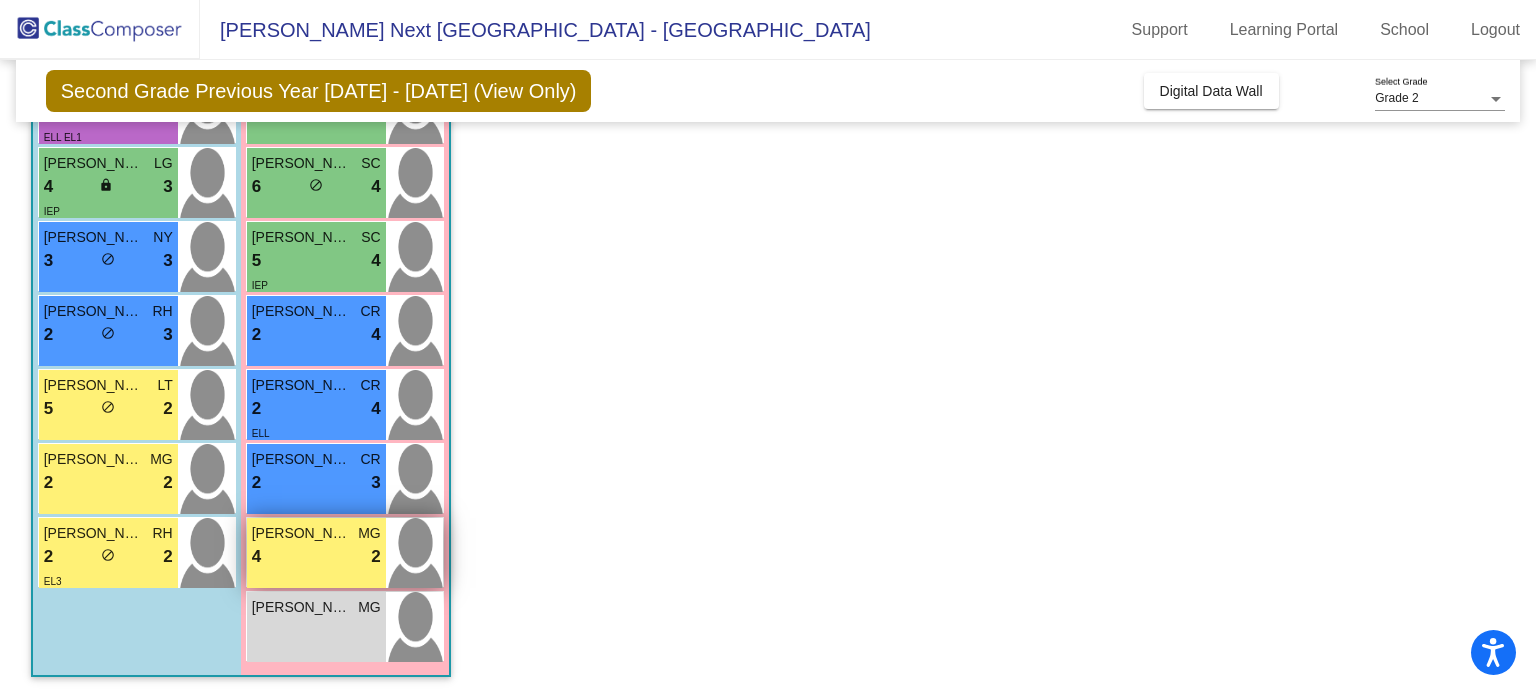 click on "4 lock do_not_disturb_alt 2" at bounding box center (316, 557) 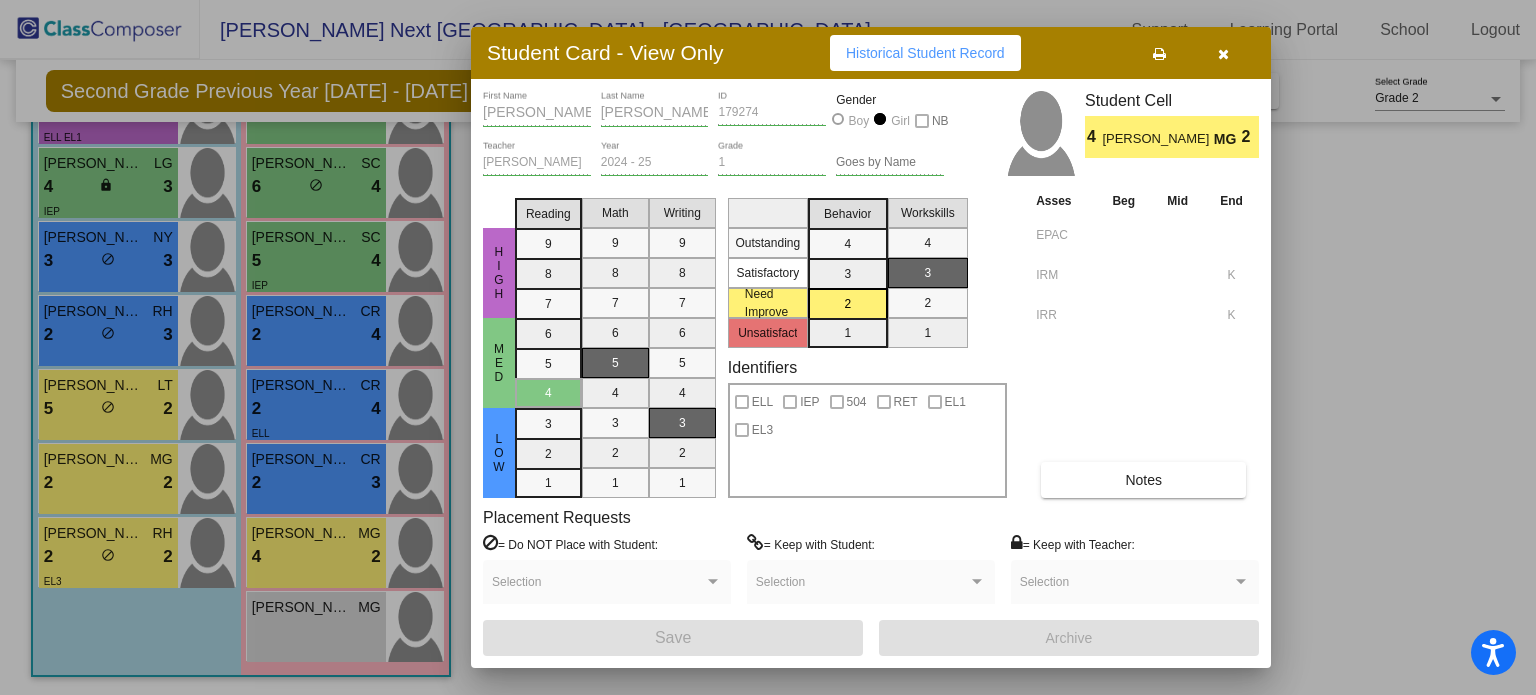 click on "= Keep with Student:   Selection" at bounding box center (871, 577) 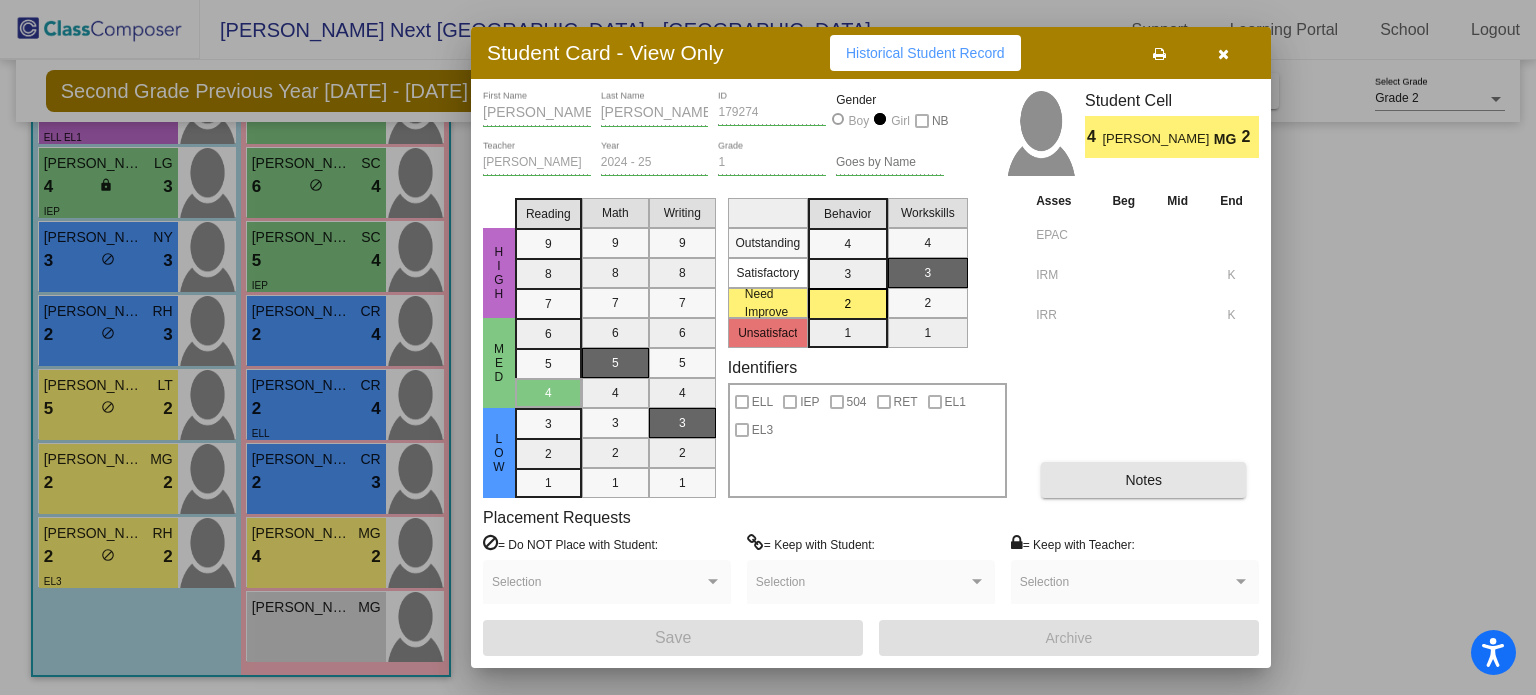 click on "Notes" at bounding box center [1143, 480] 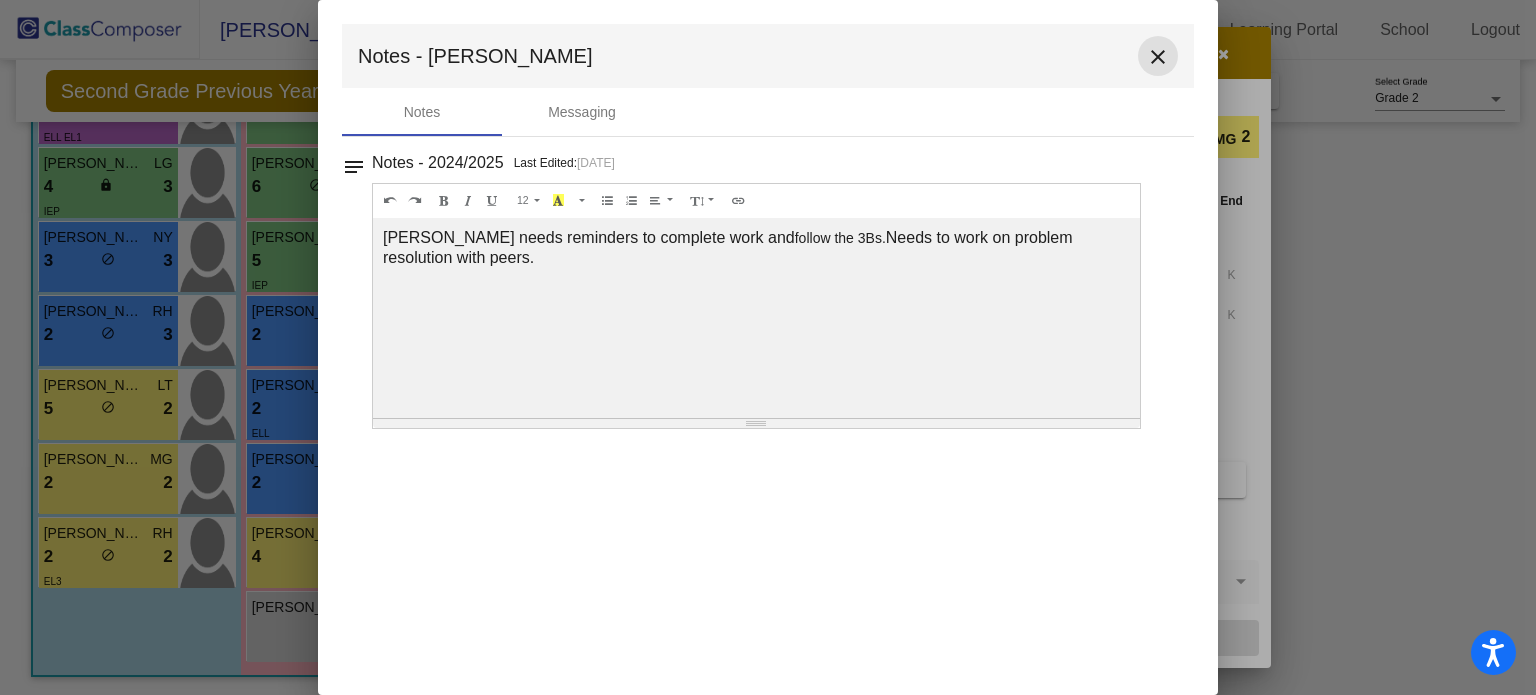 click on "close" at bounding box center [1158, 57] 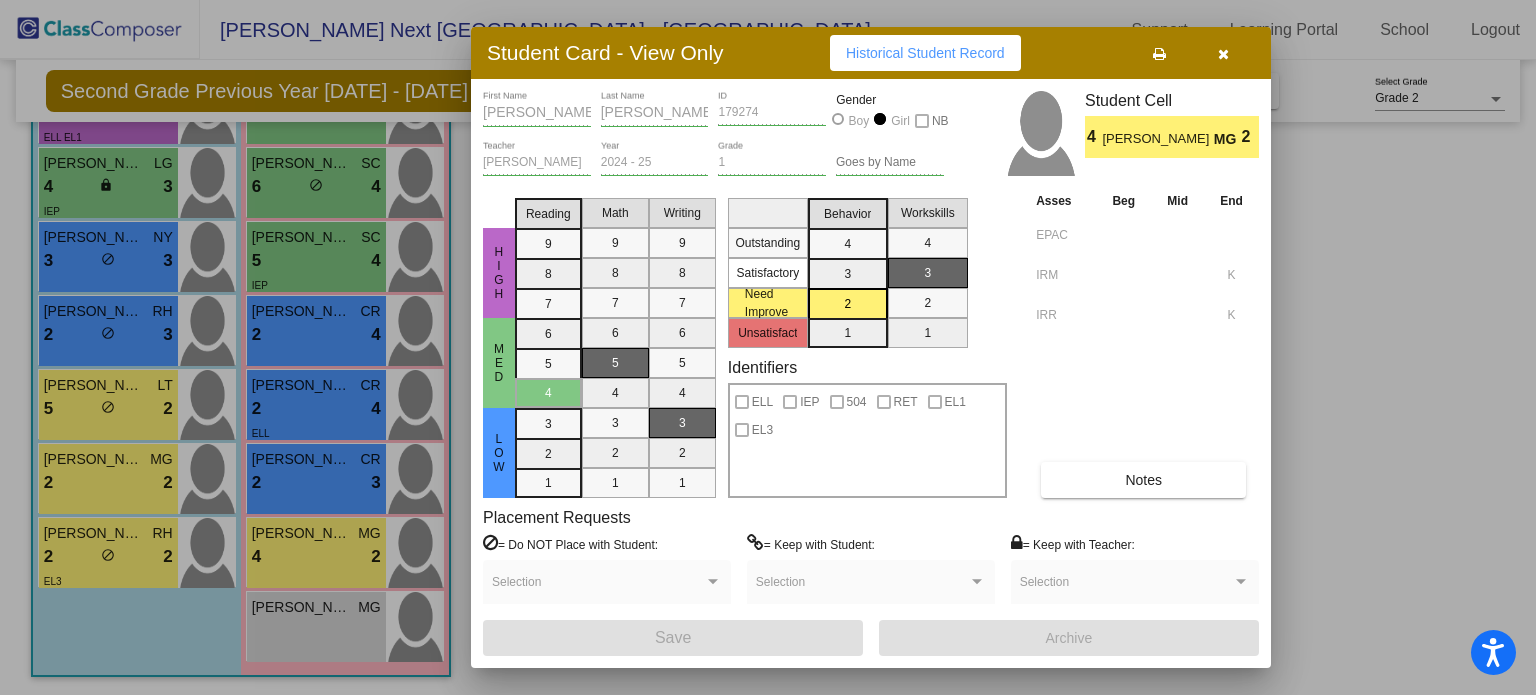 click at bounding box center [768, 347] 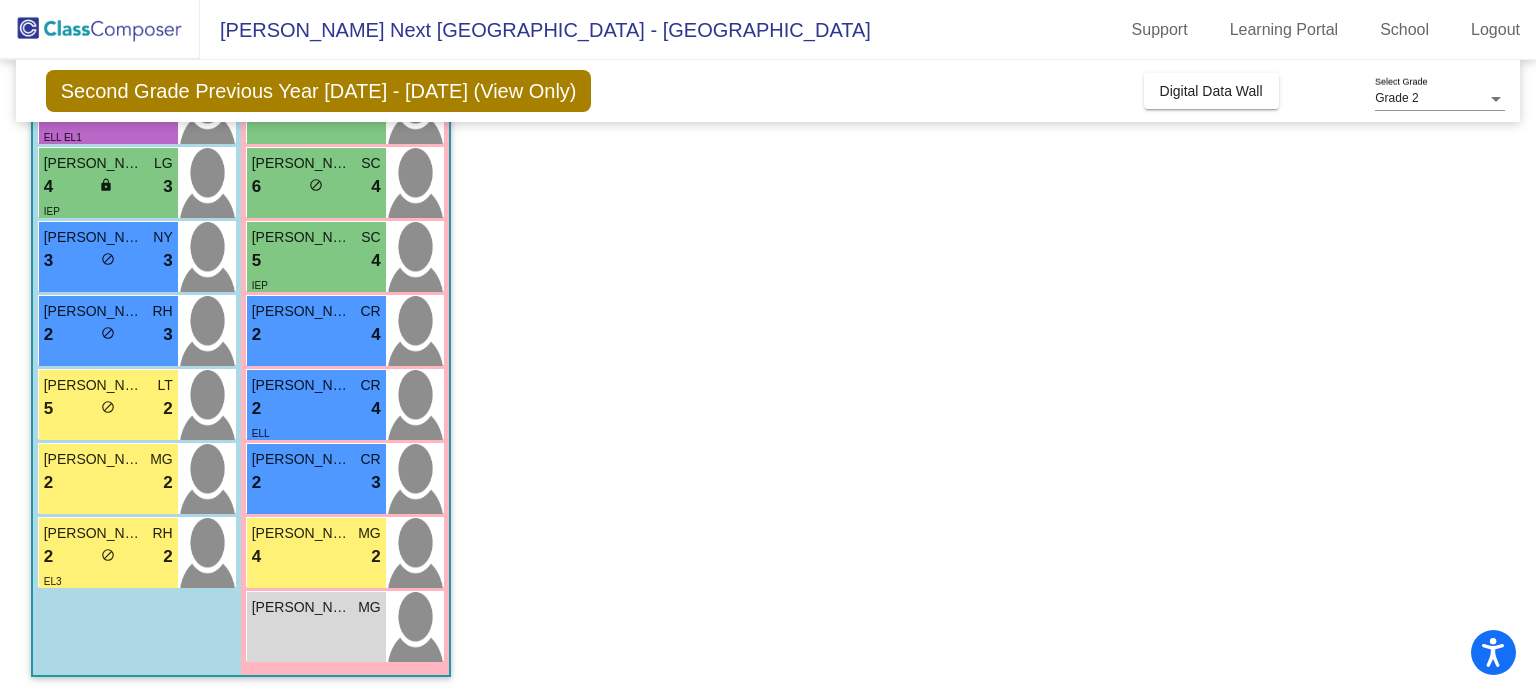 click on "2 lock do_not_disturb_alt 2" at bounding box center (108, 557) 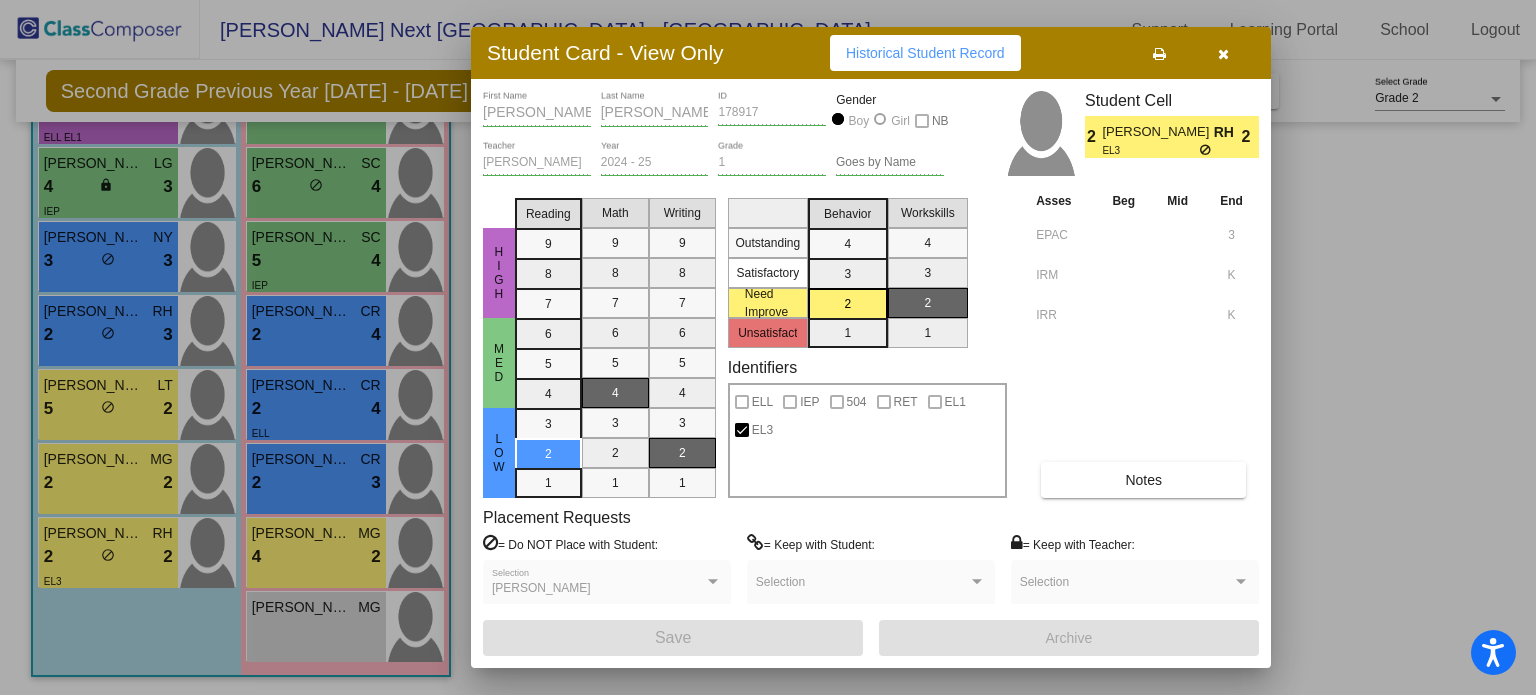 click on "Notes" at bounding box center [1143, 480] 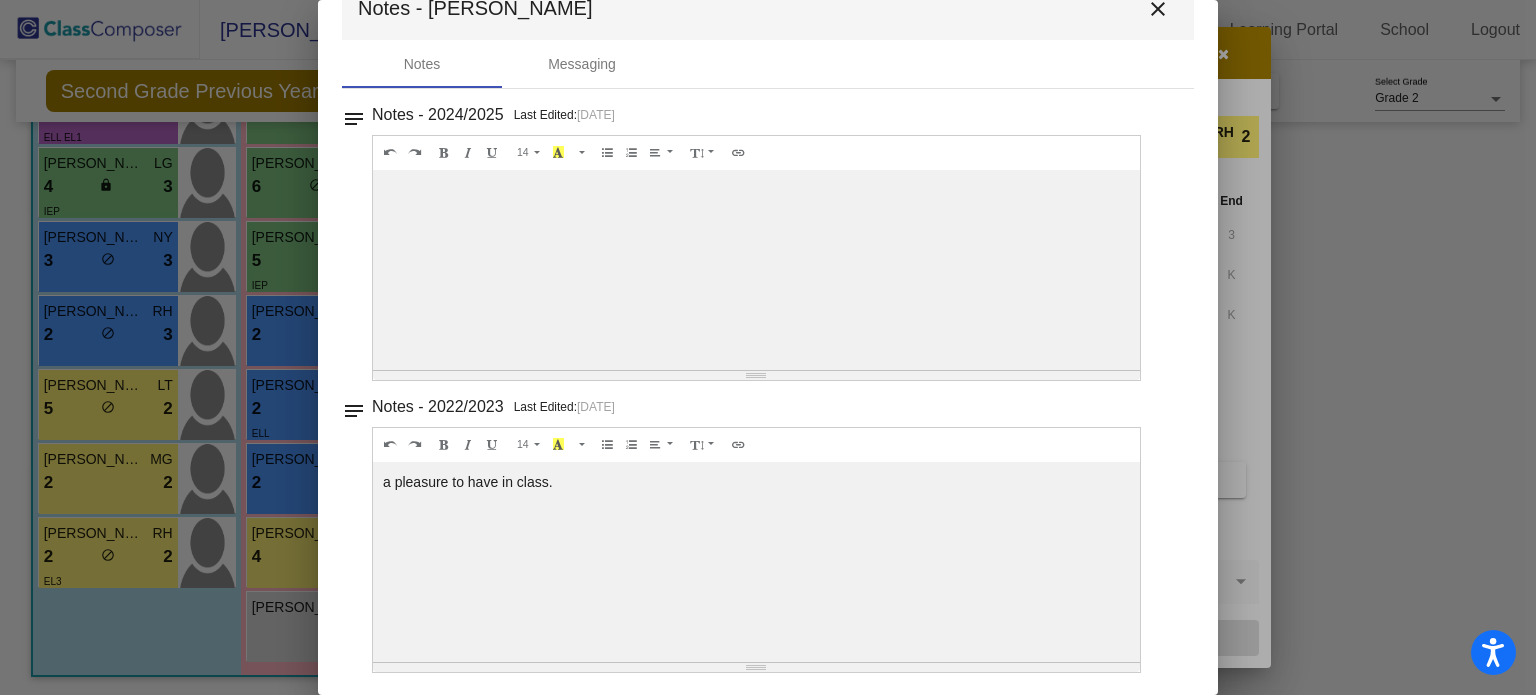scroll, scrollTop: 0, scrollLeft: 0, axis: both 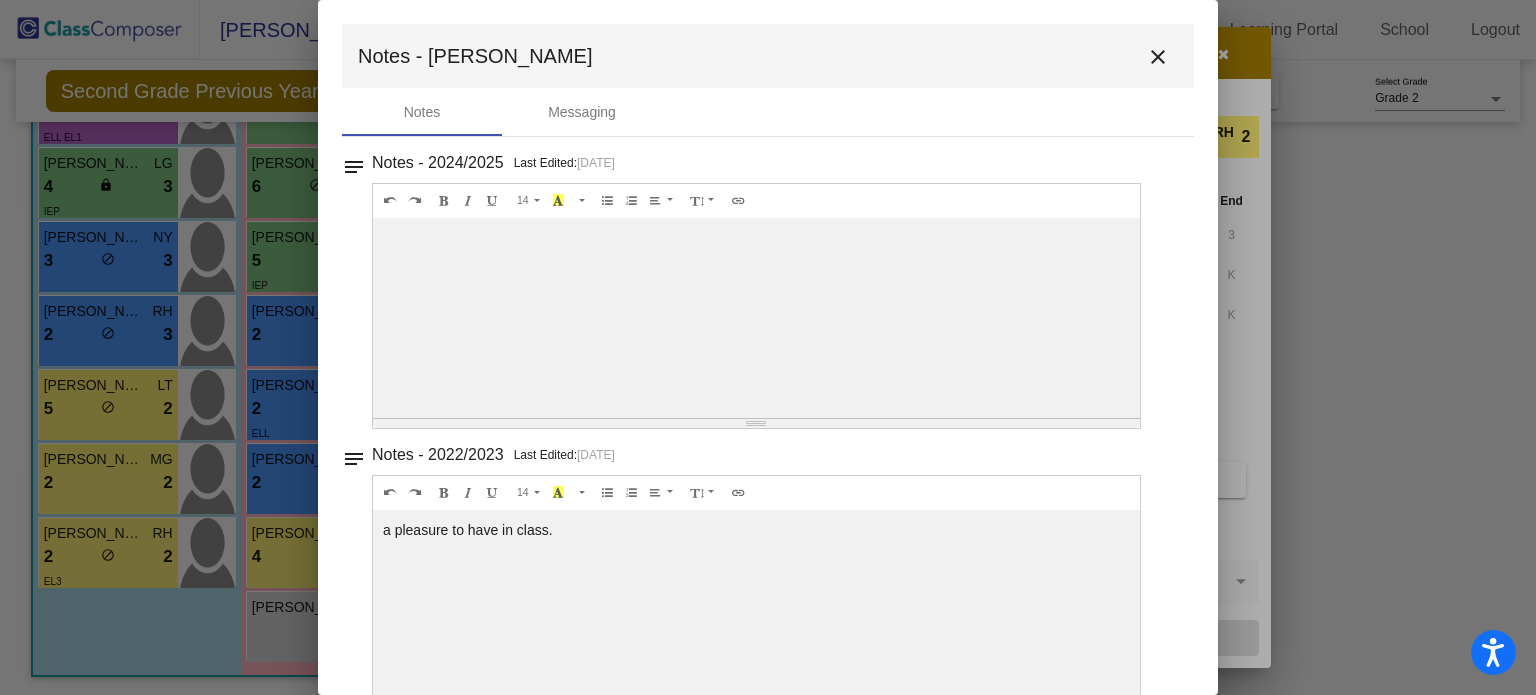 click on "close" at bounding box center [1158, 57] 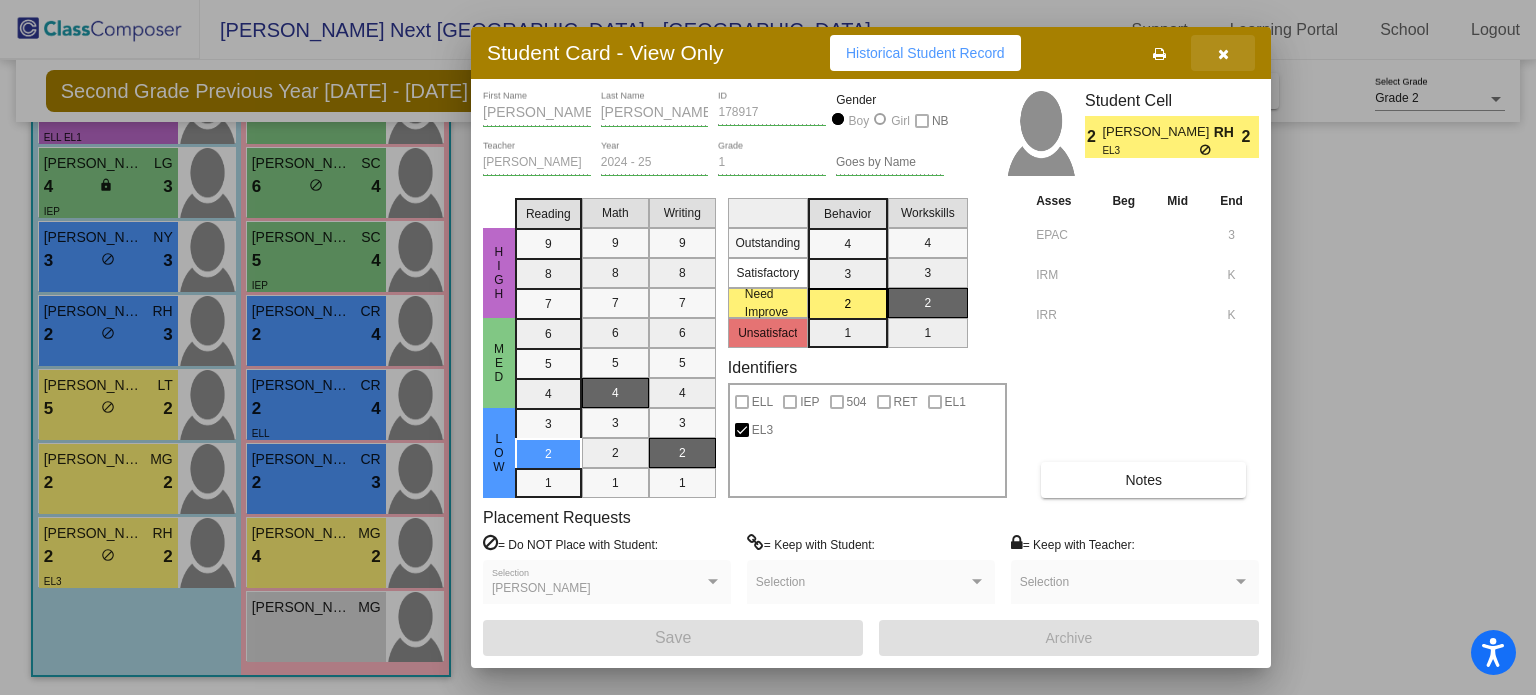 click at bounding box center [1223, 54] 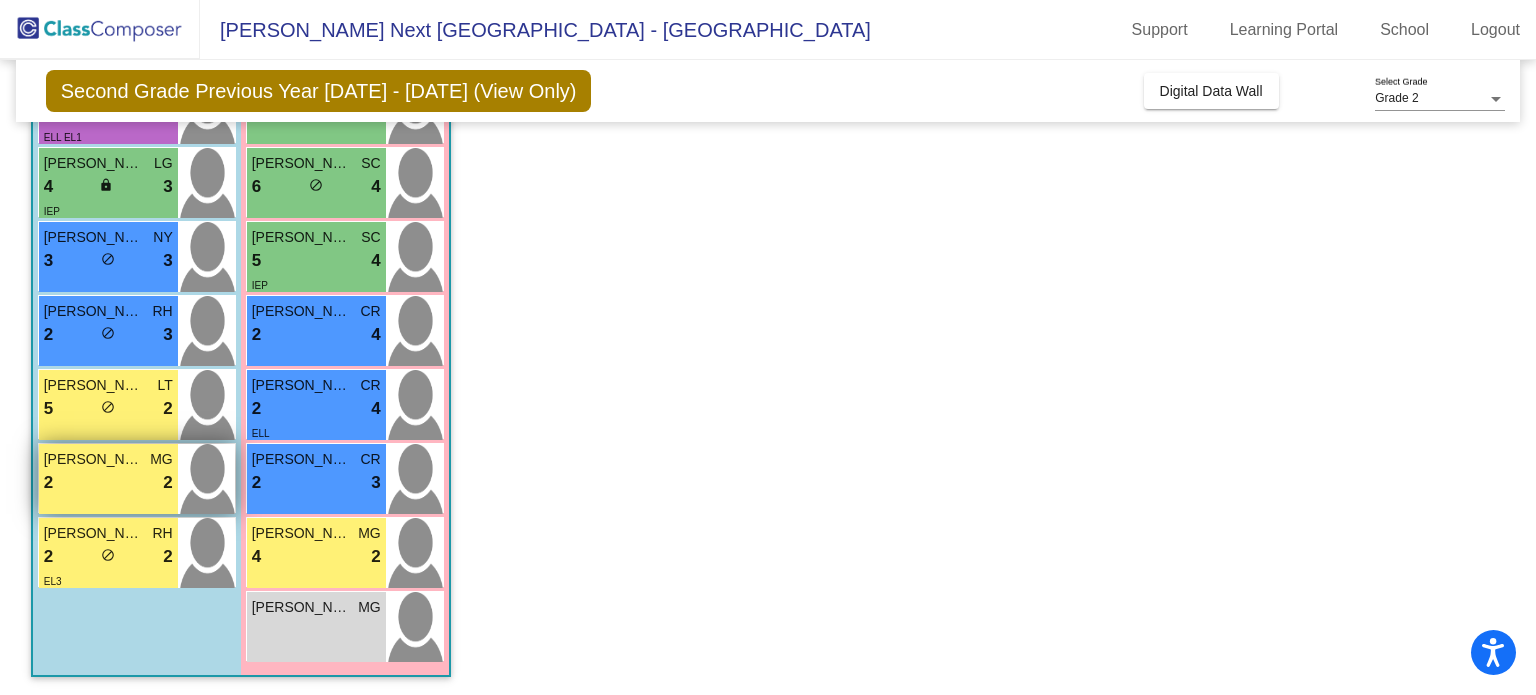 click on "MG" at bounding box center (161, 459) 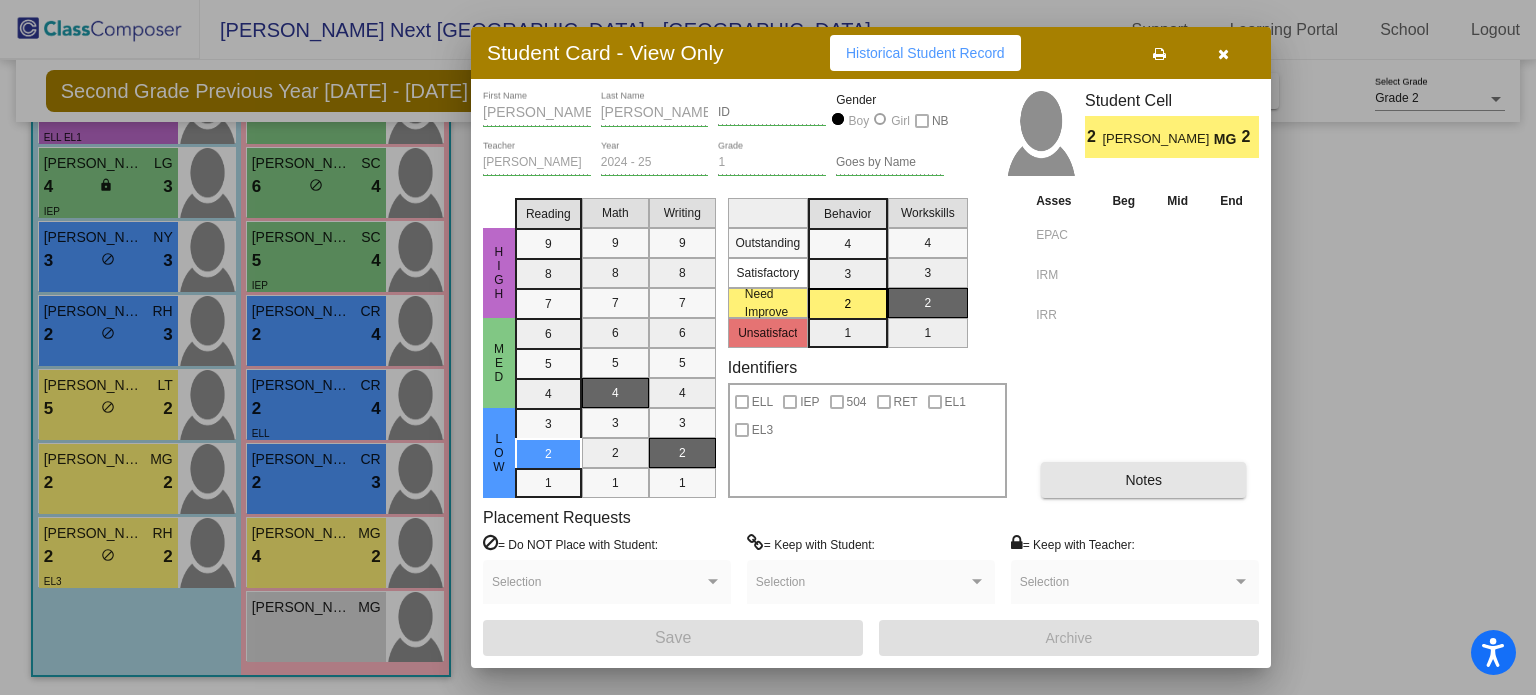 click on "Notes" at bounding box center (1143, 480) 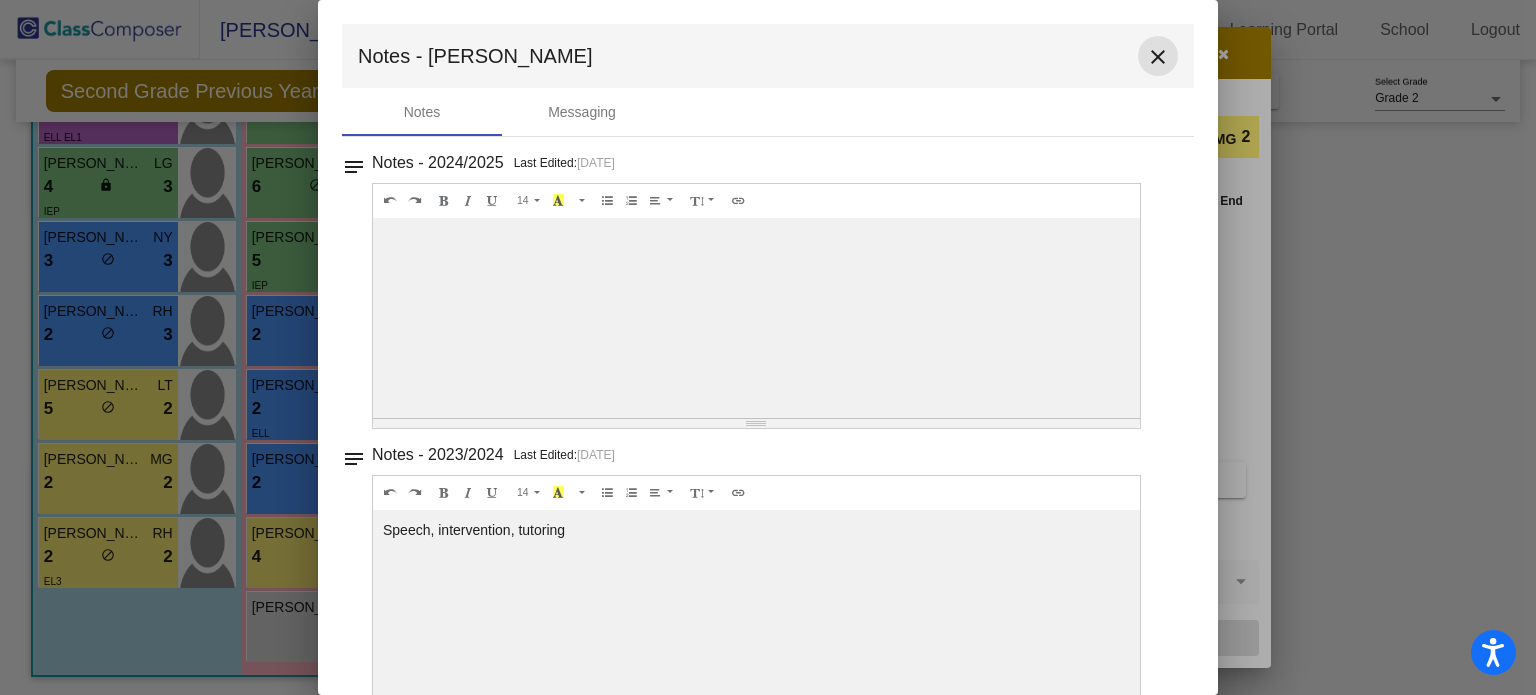 click on "close" at bounding box center [1158, 57] 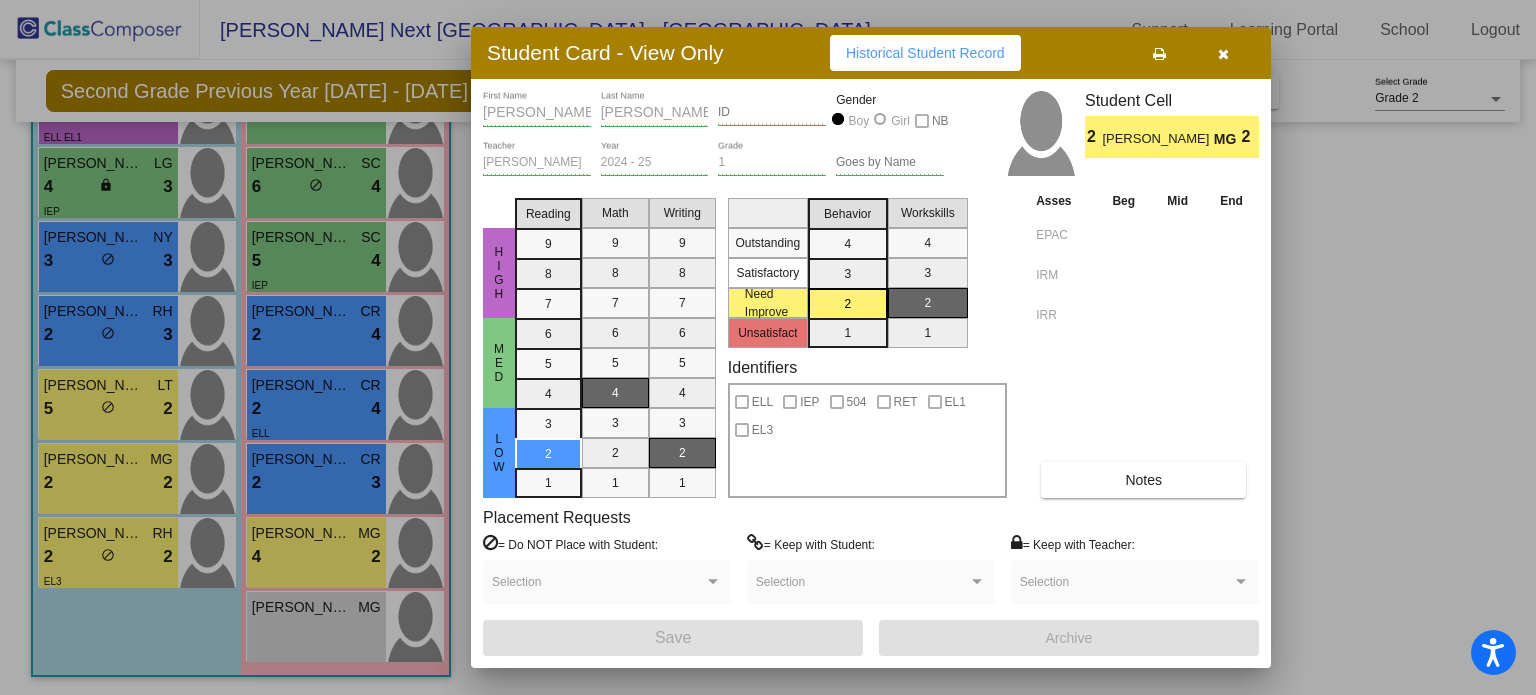 click at bounding box center (1223, 53) 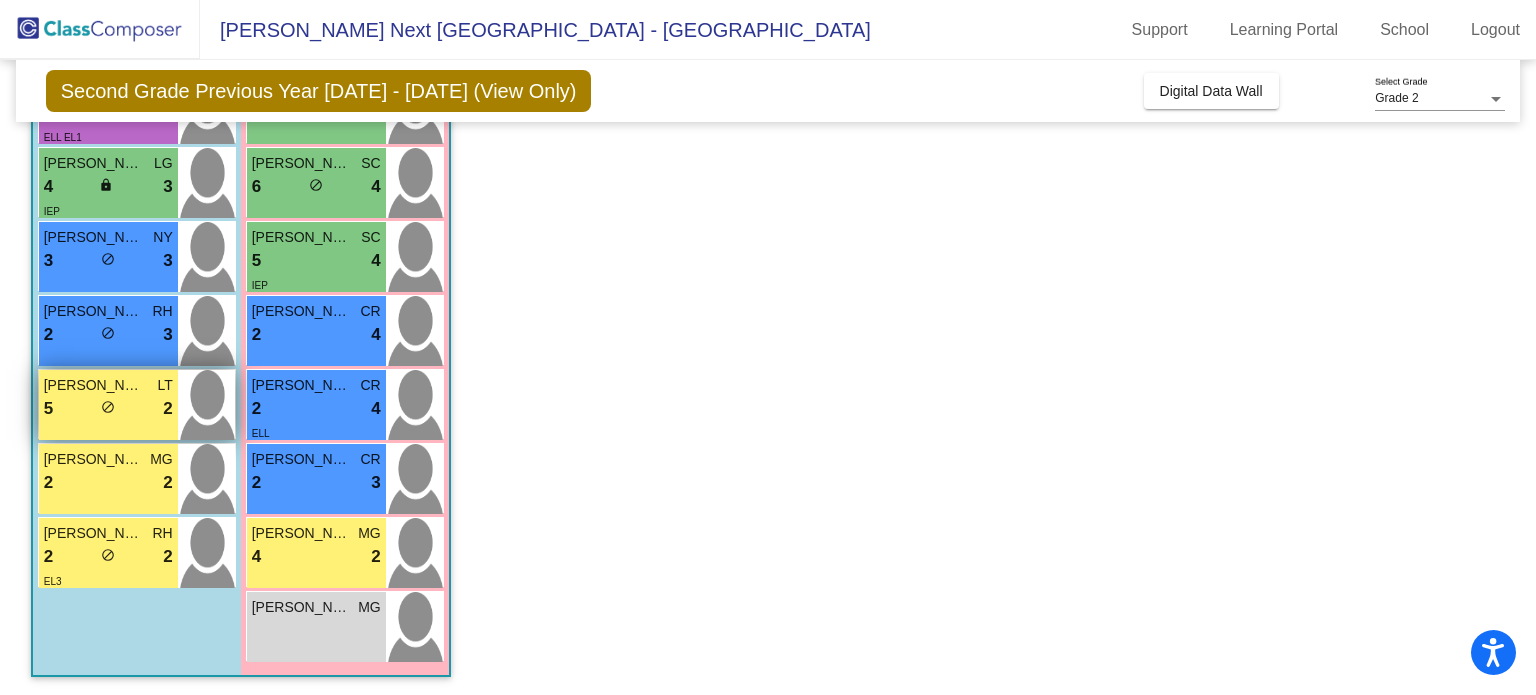 click on "5 lock do_not_disturb_alt 2" at bounding box center (108, 409) 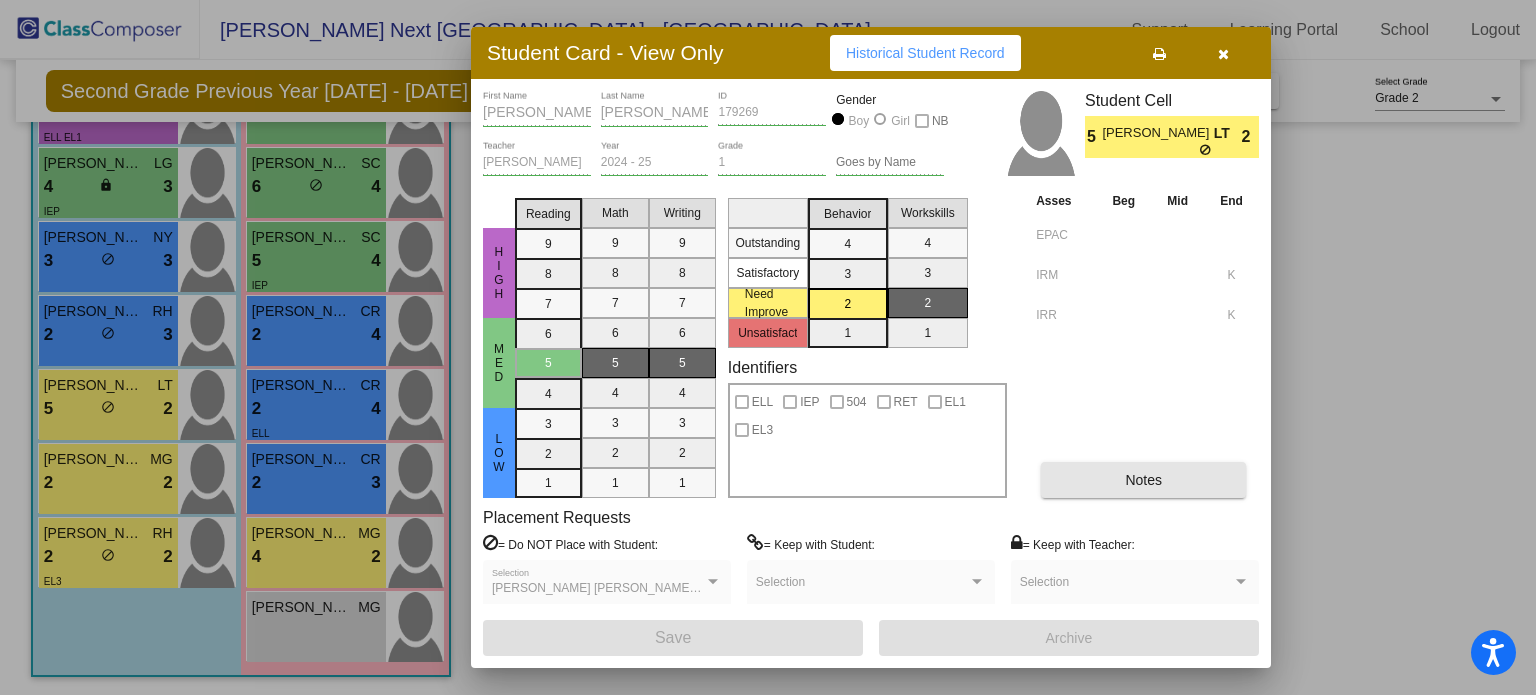 click on "Notes" at bounding box center (1143, 480) 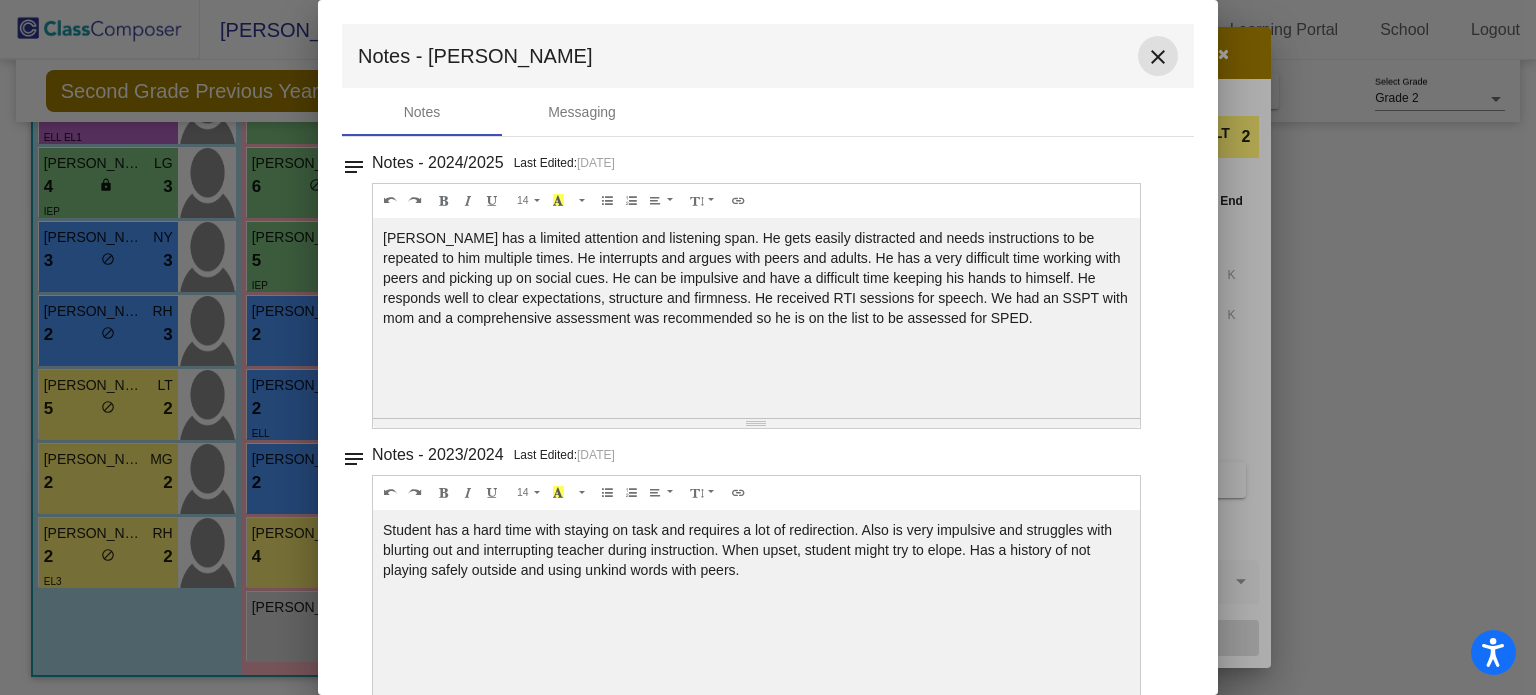 click on "close" at bounding box center [1158, 57] 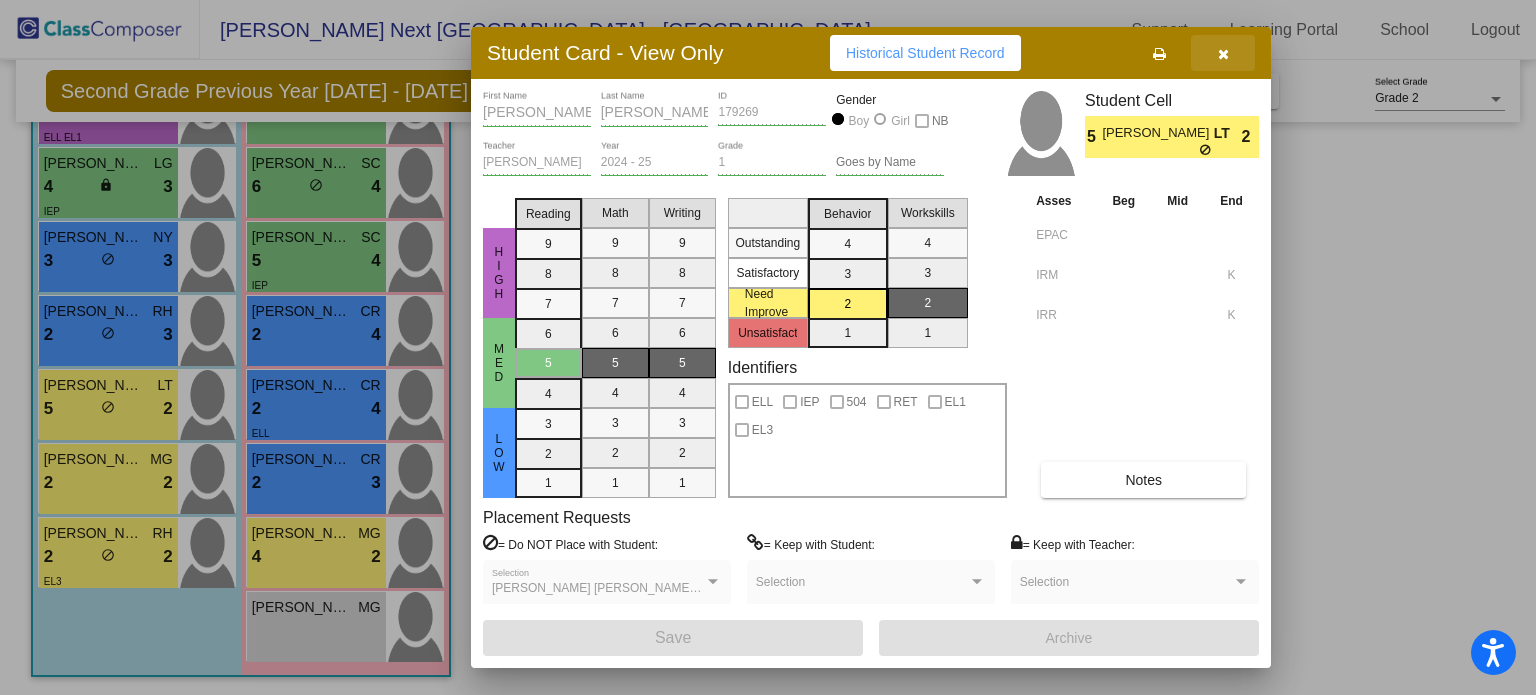 click at bounding box center (1223, 53) 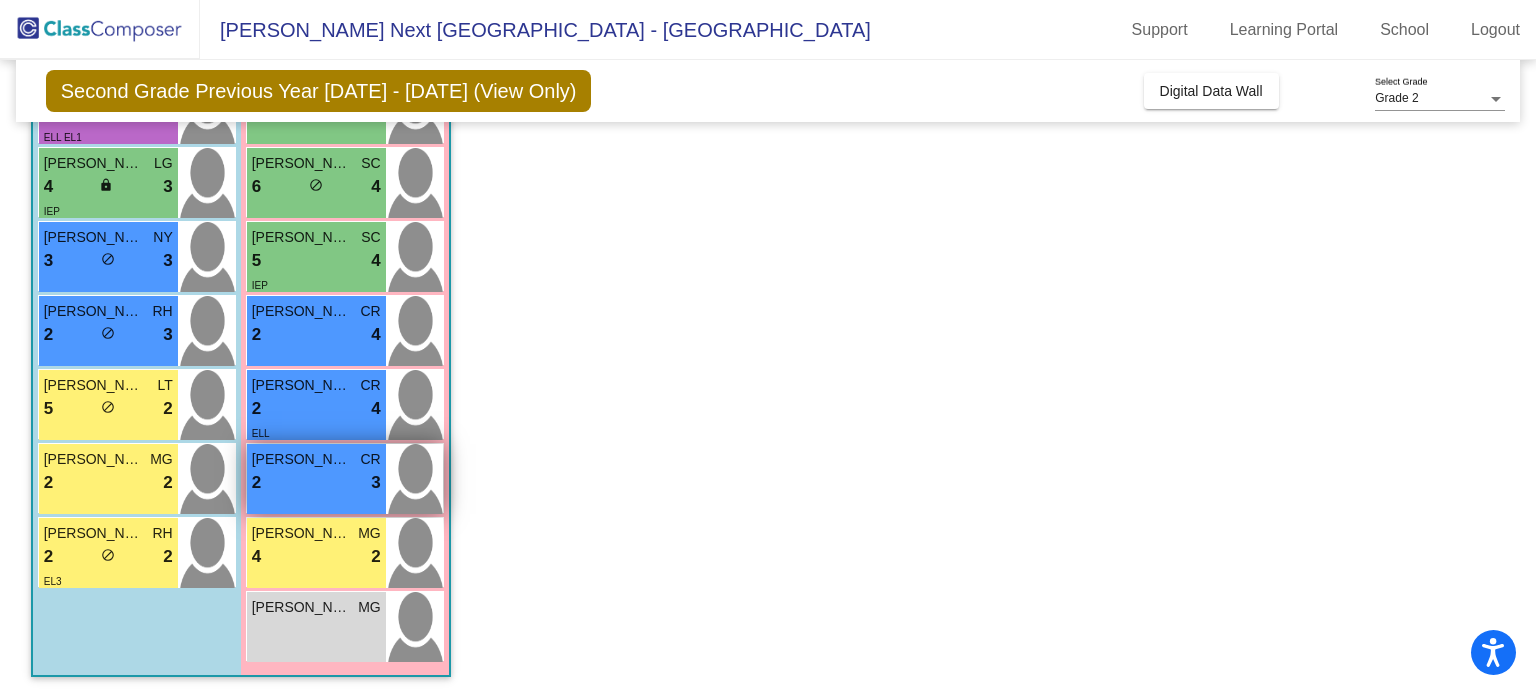 click on "2 lock do_not_disturb_alt 3" at bounding box center [316, 483] 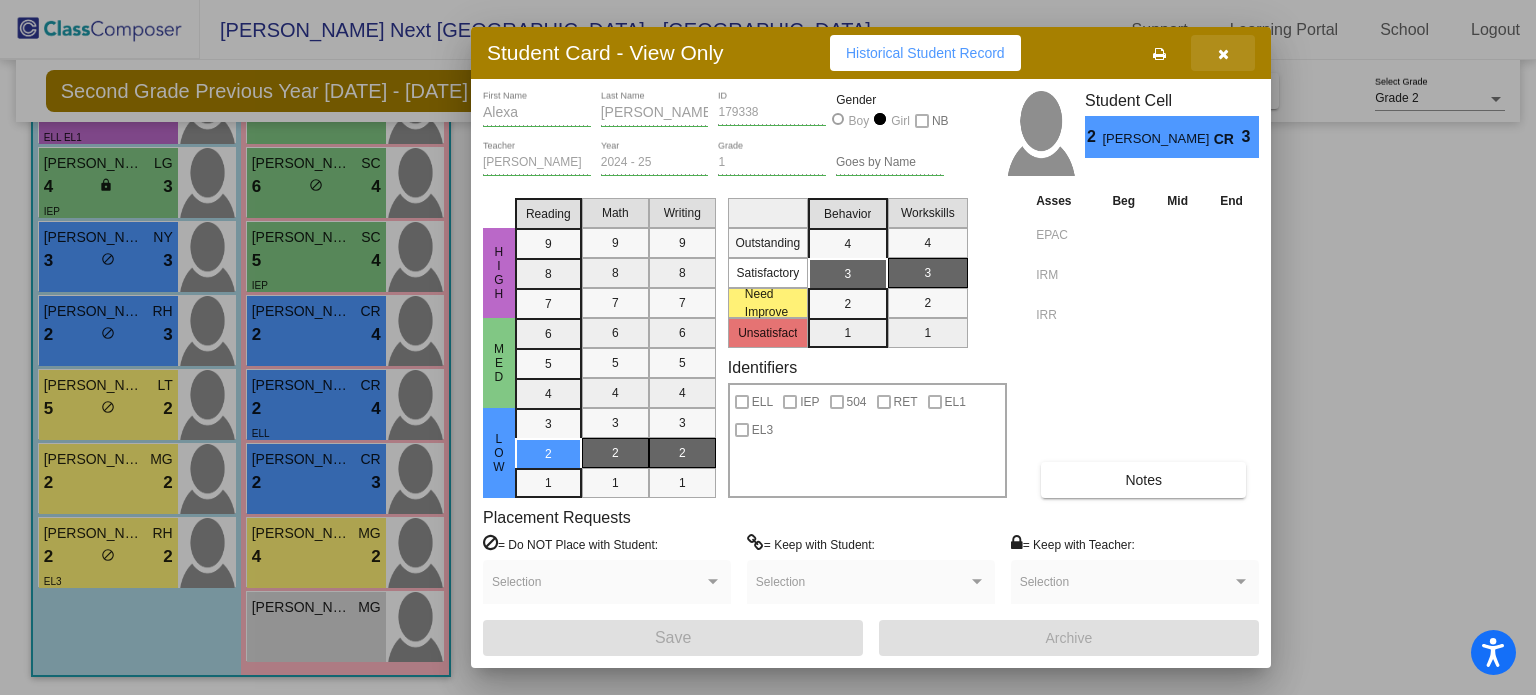 click at bounding box center (1223, 54) 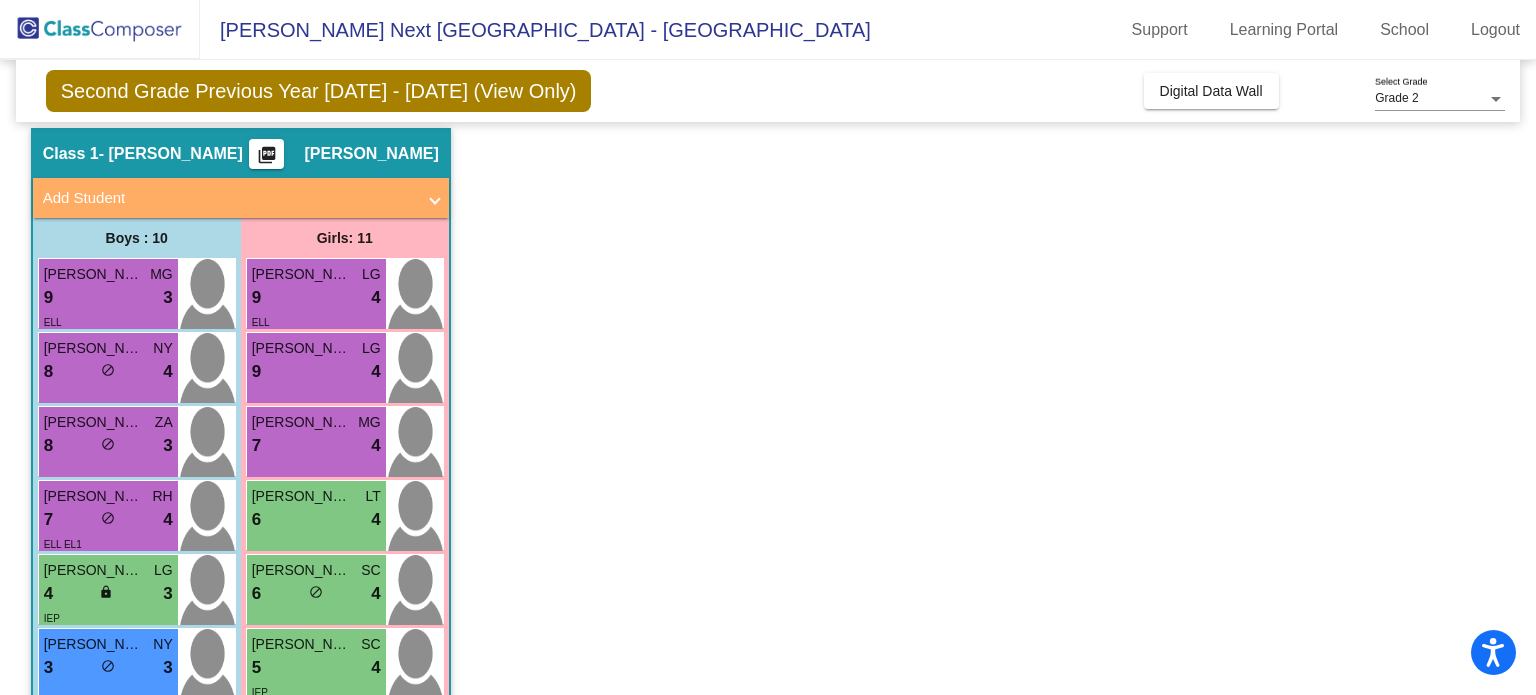 scroll, scrollTop: 0, scrollLeft: 0, axis: both 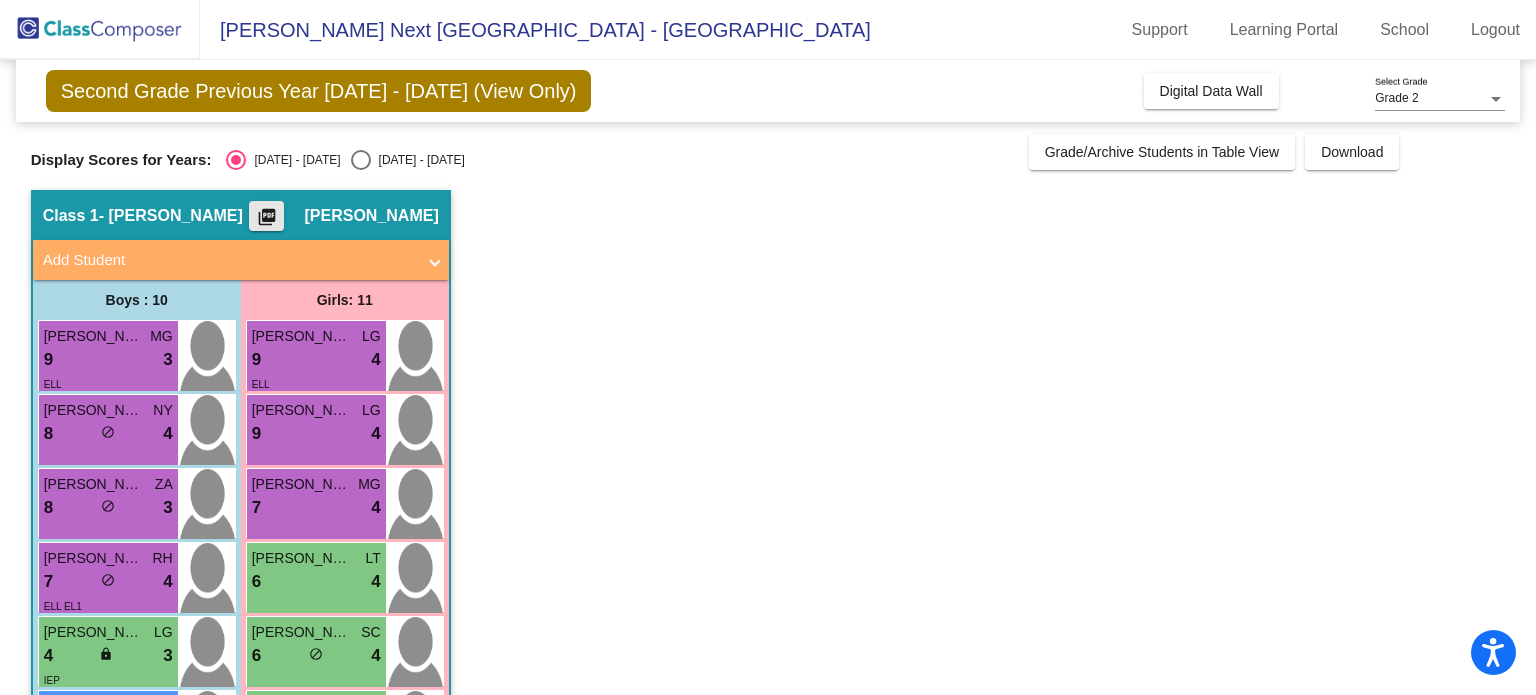 click on "picture_as_pdf" 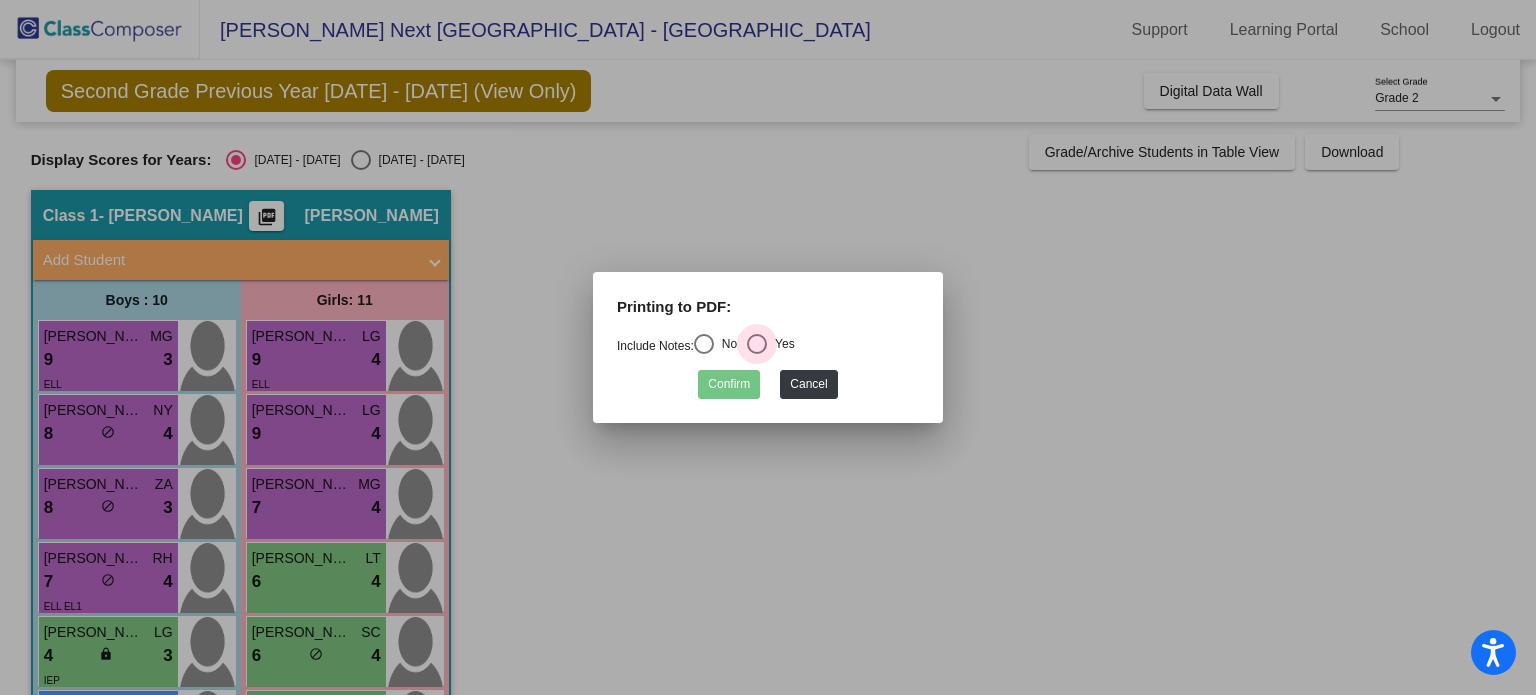 click at bounding box center (757, 344) 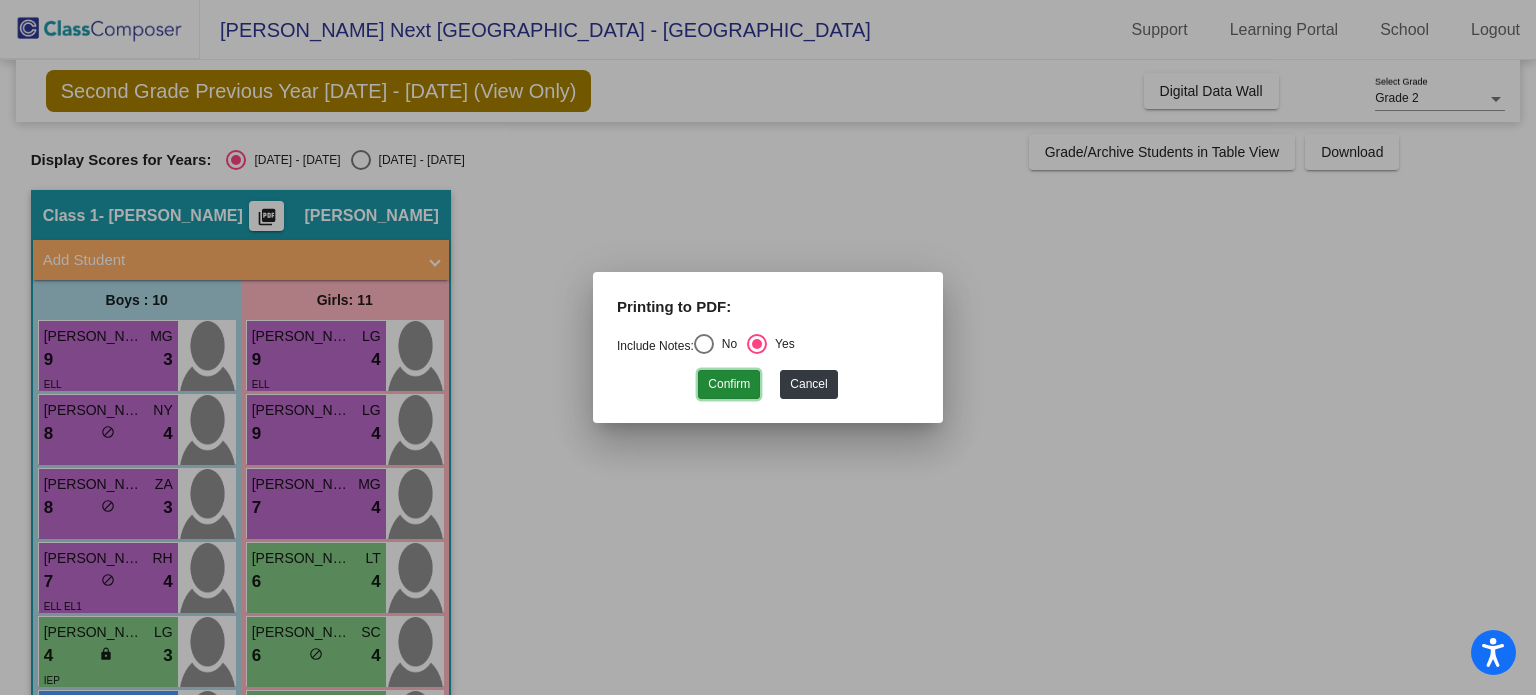 click on "Confirm" at bounding box center [729, 384] 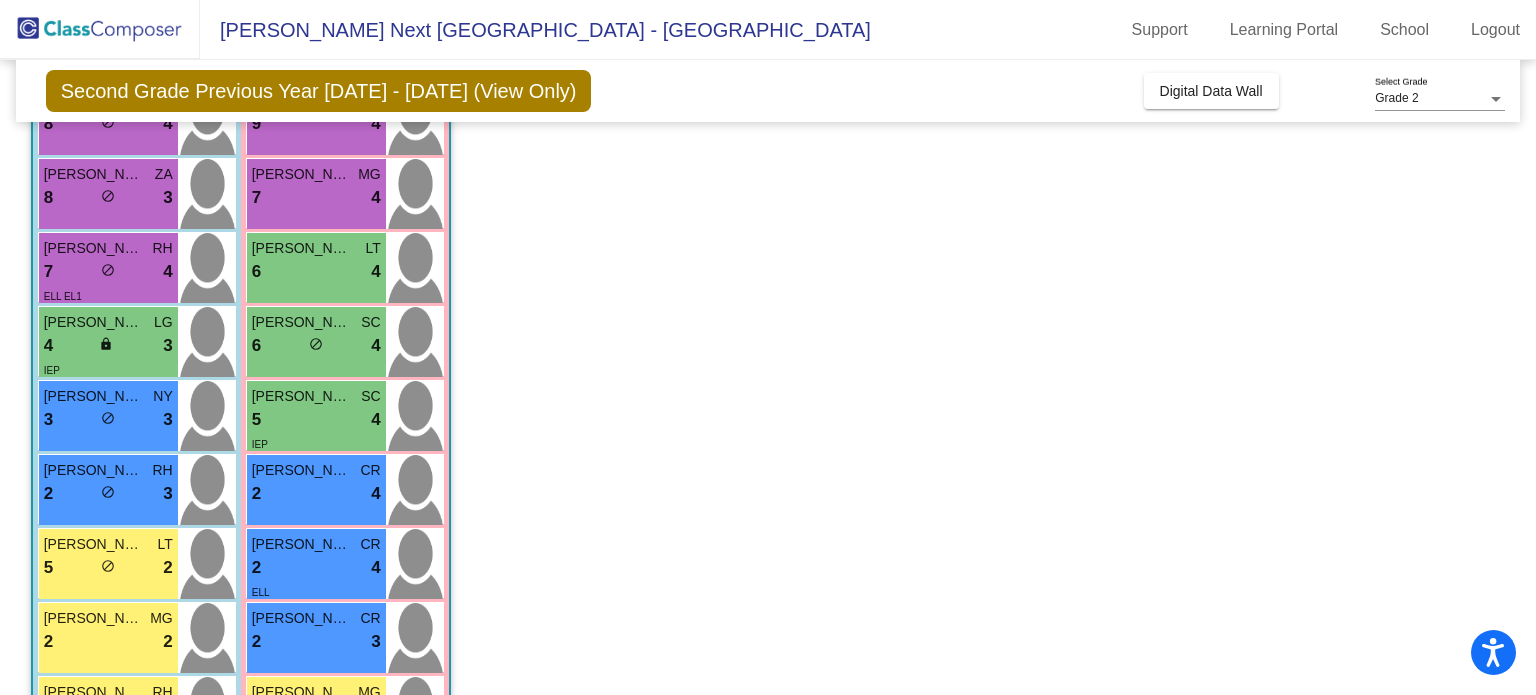 scroll, scrollTop: 469, scrollLeft: 0, axis: vertical 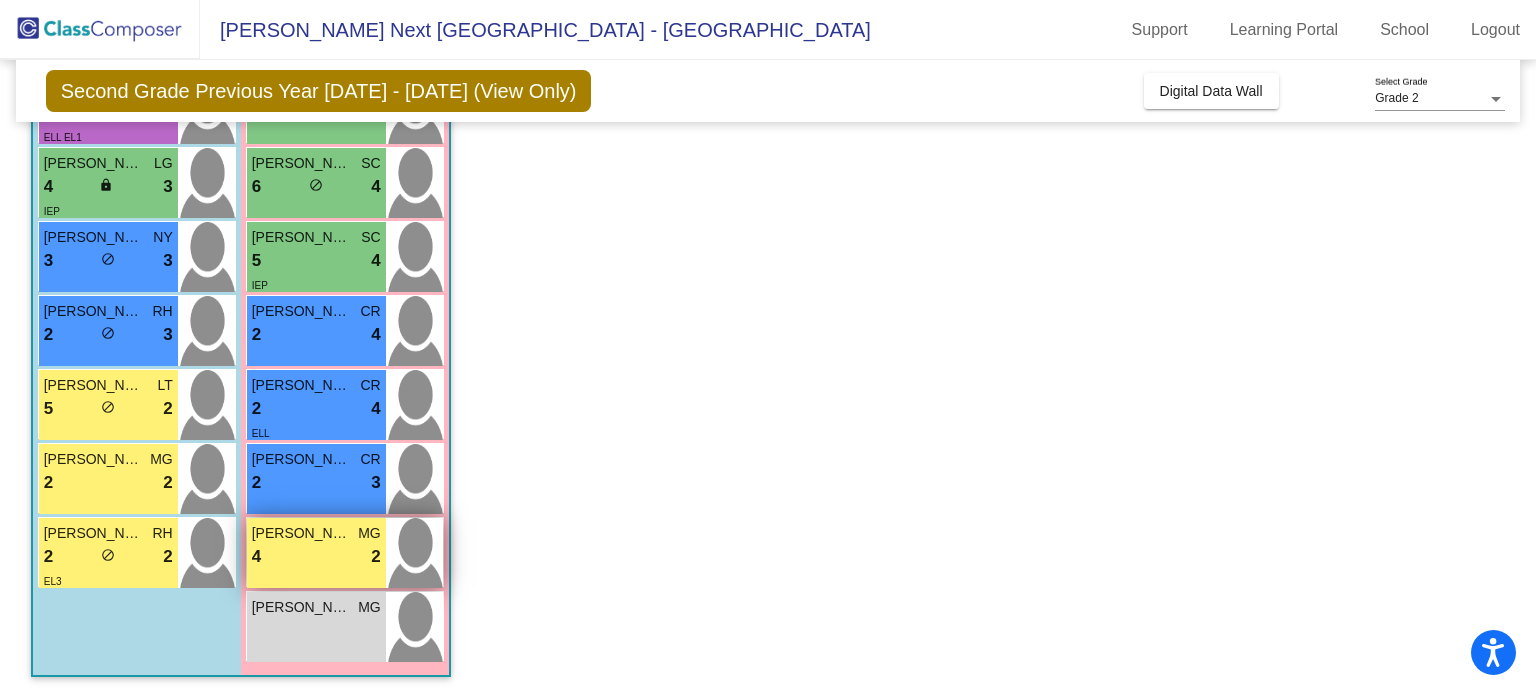 click on "4 lock do_not_disturb_alt 2" at bounding box center (316, 557) 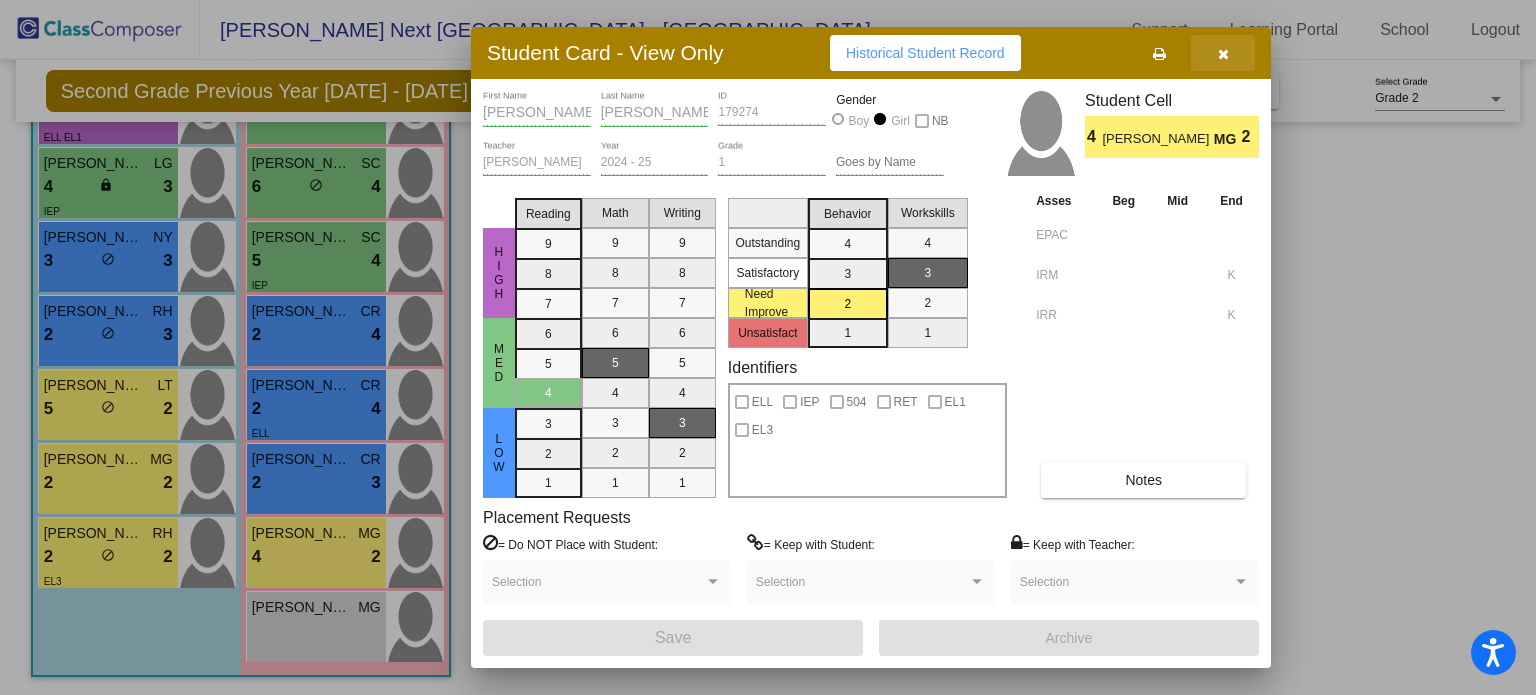 click at bounding box center (1223, 53) 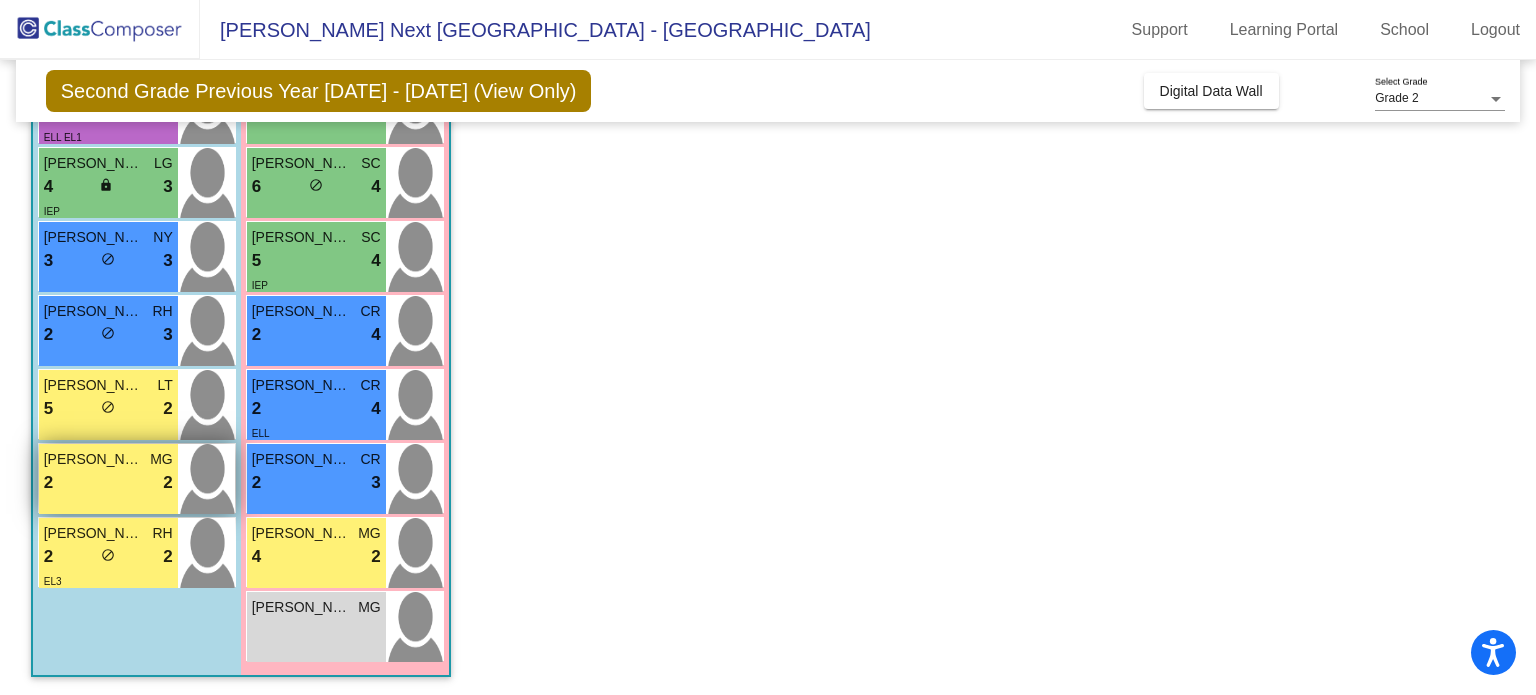 click on "Edgar Lemus Lopez" at bounding box center [94, 459] 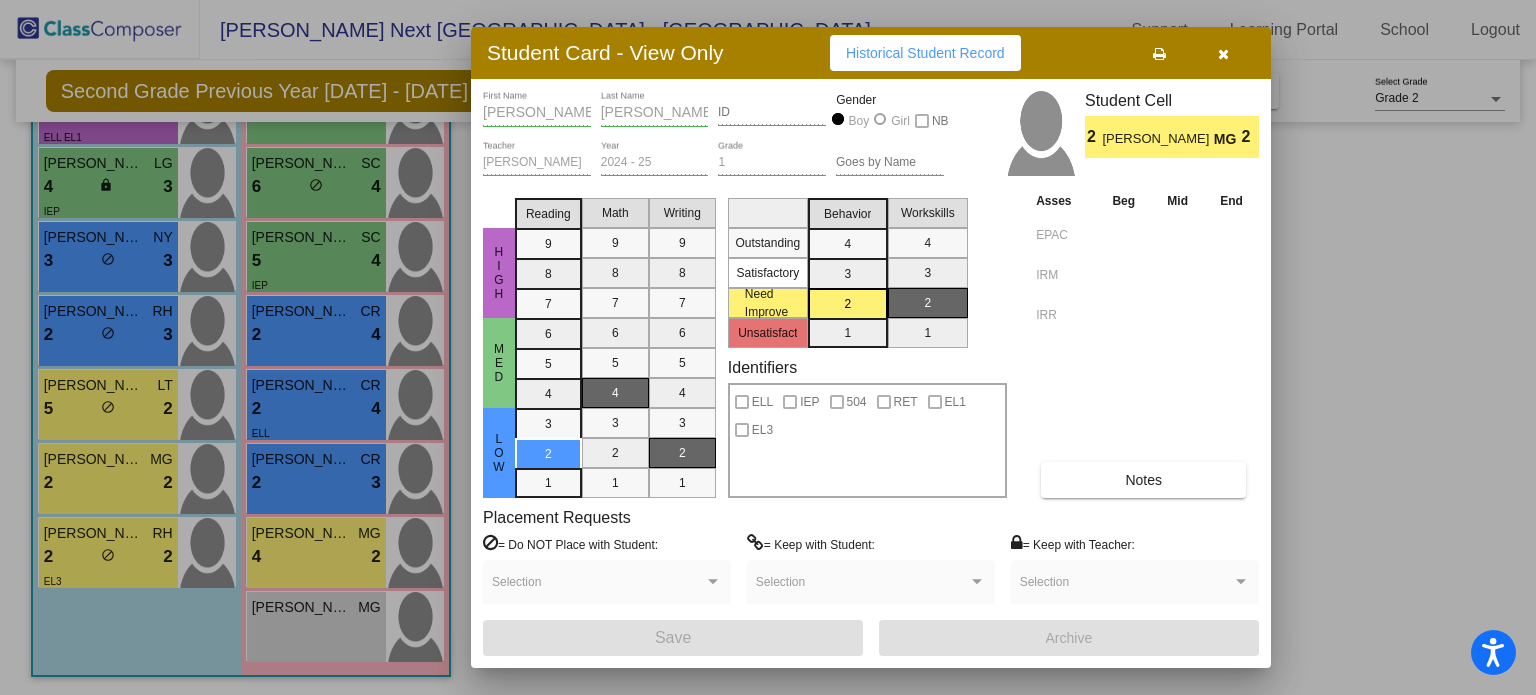 click at bounding box center (1223, 53) 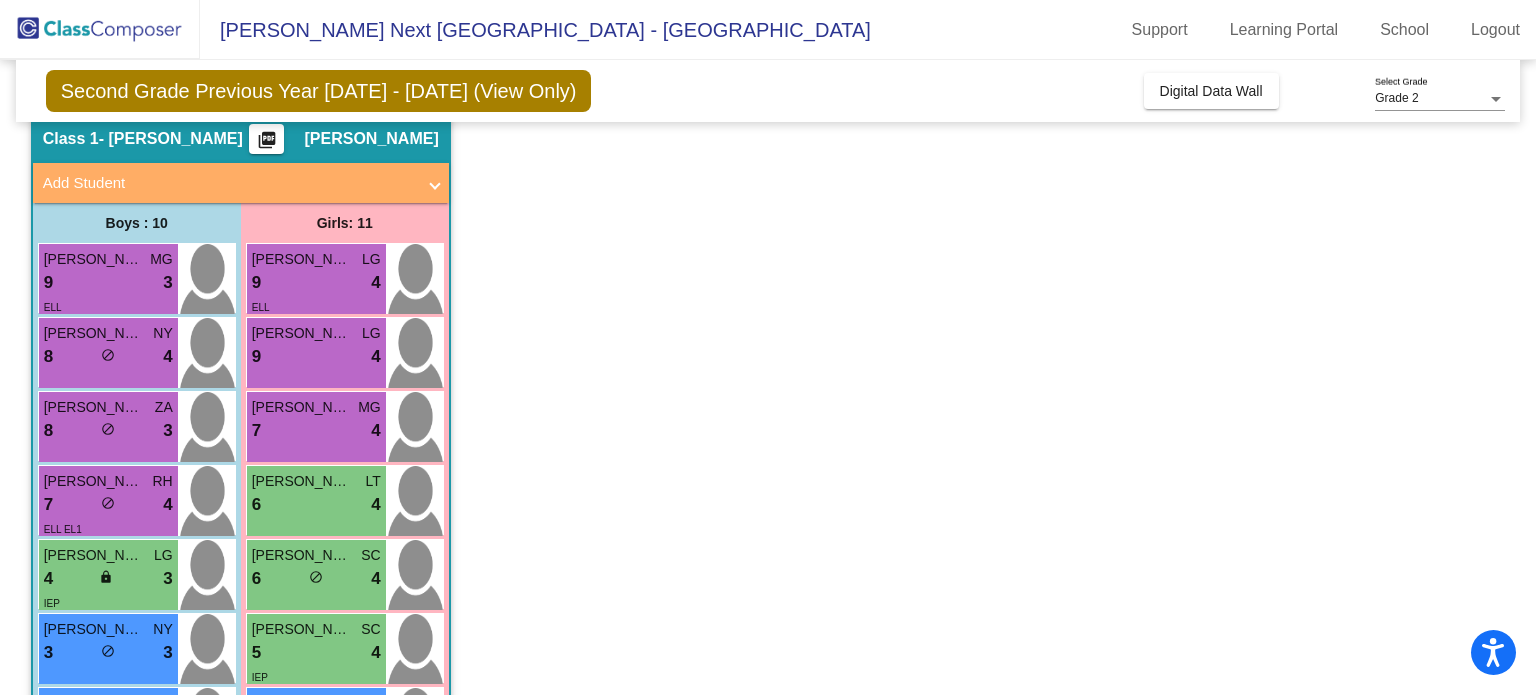 scroll, scrollTop: 69, scrollLeft: 0, axis: vertical 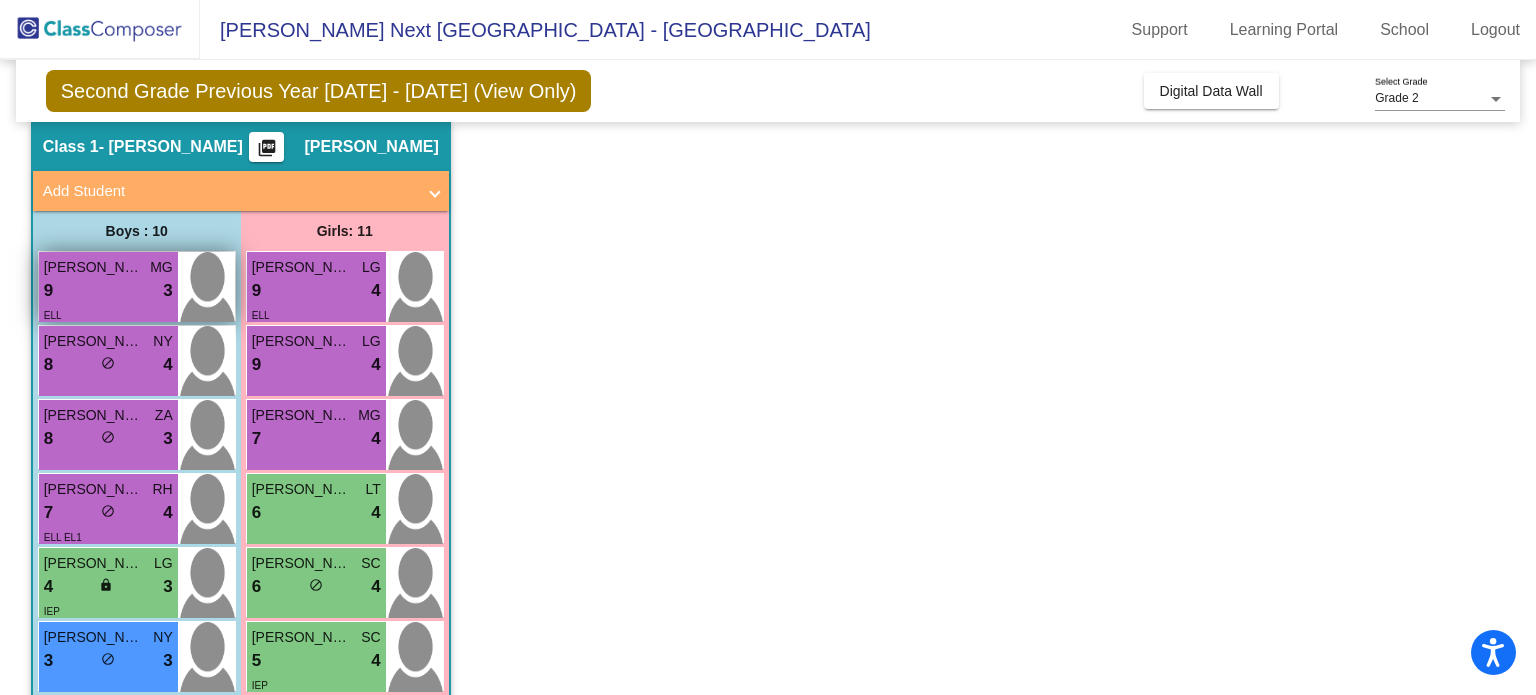 click on "9 lock do_not_disturb_alt 3" at bounding box center (108, 291) 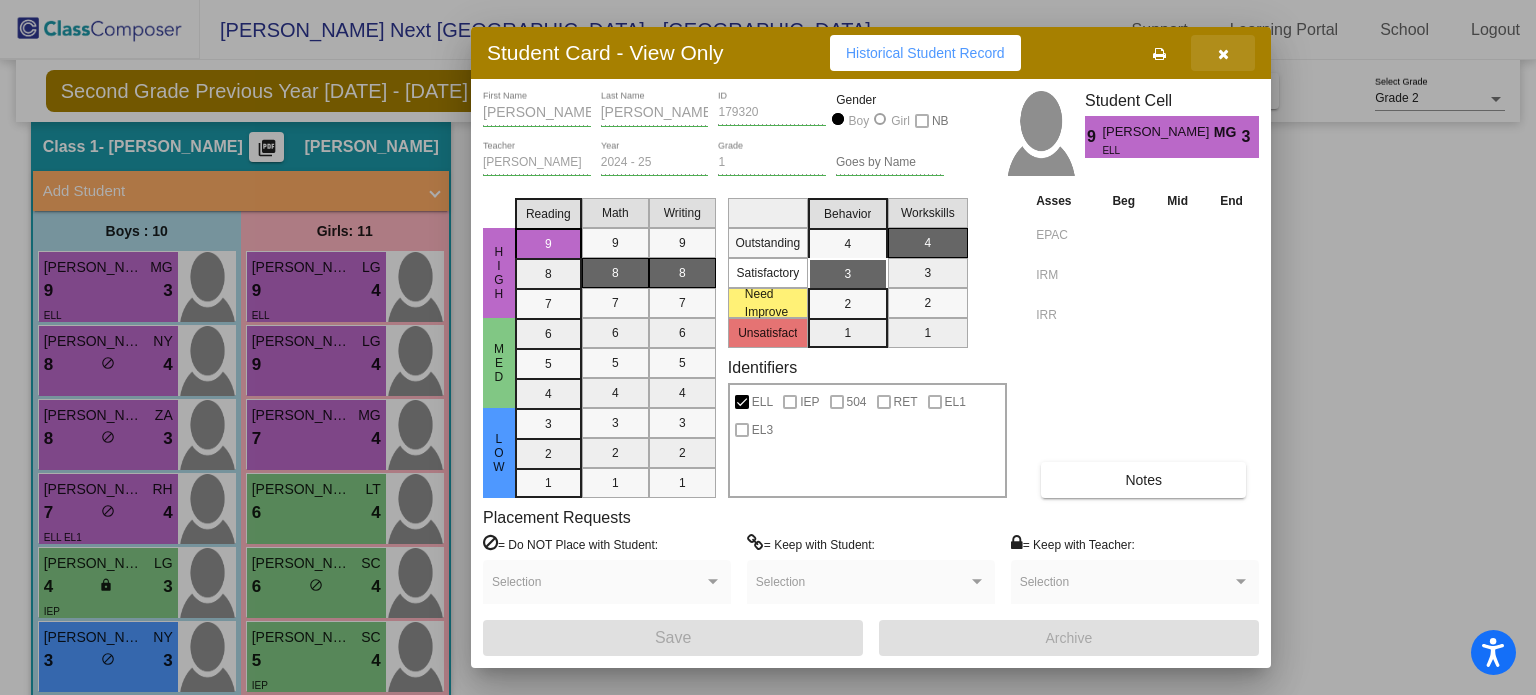 click at bounding box center (1223, 53) 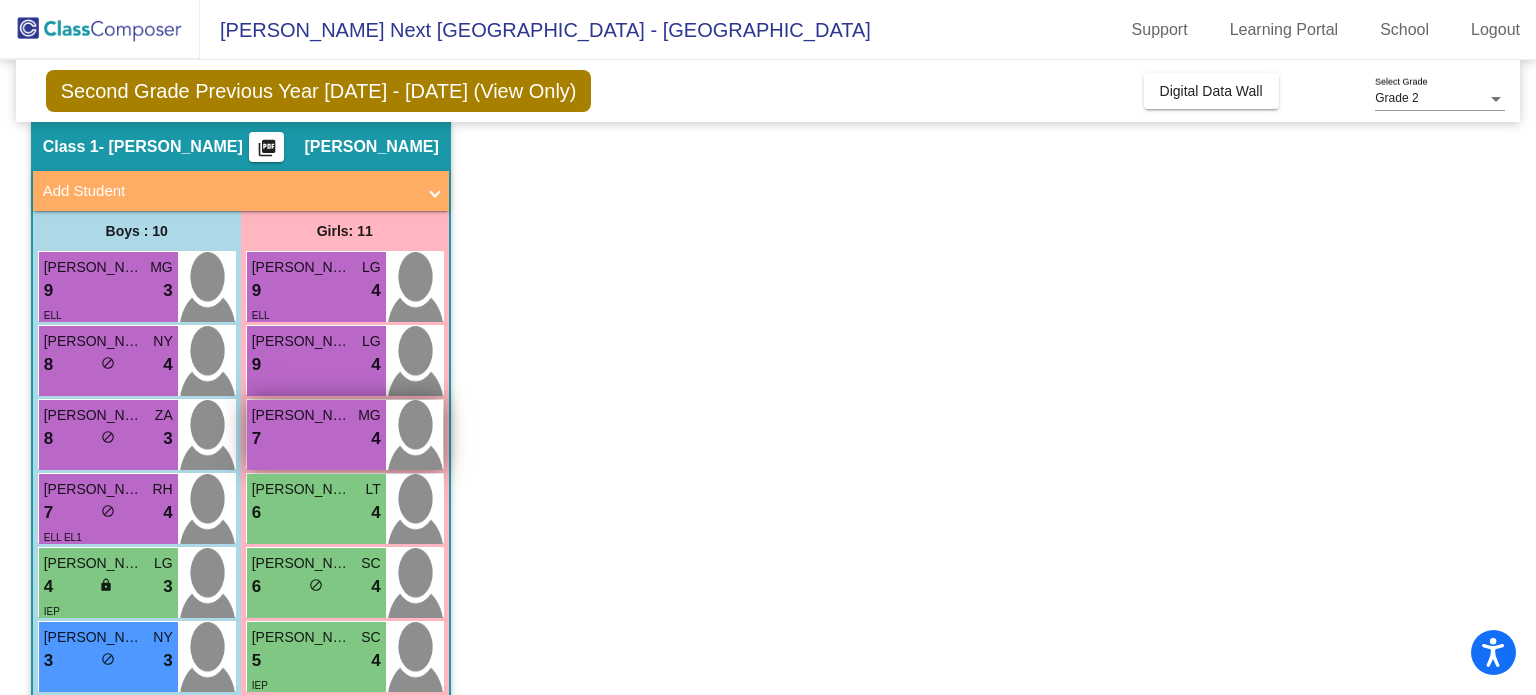 click on "7 lock do_not_disturb_alt 4" at bounding box center [316, 439] 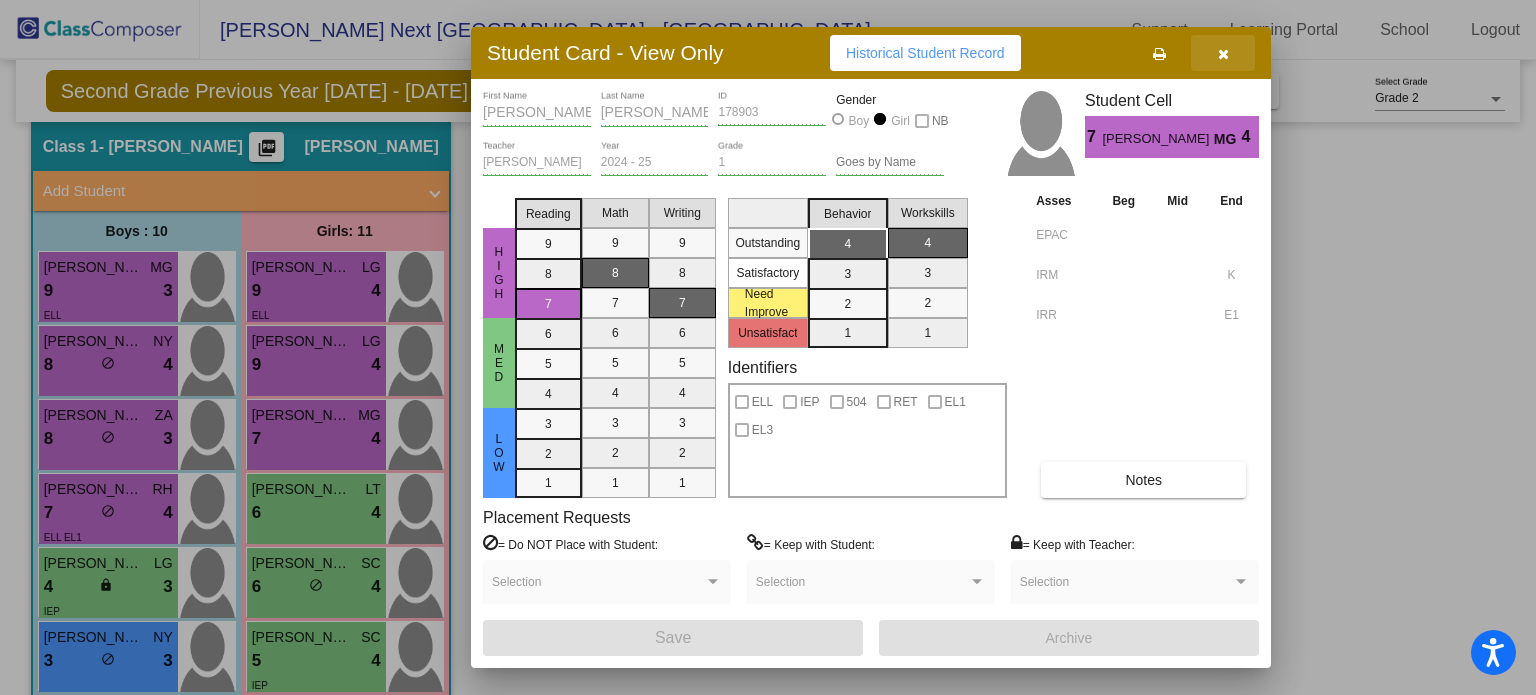 click at bounding box center [1223, 54] 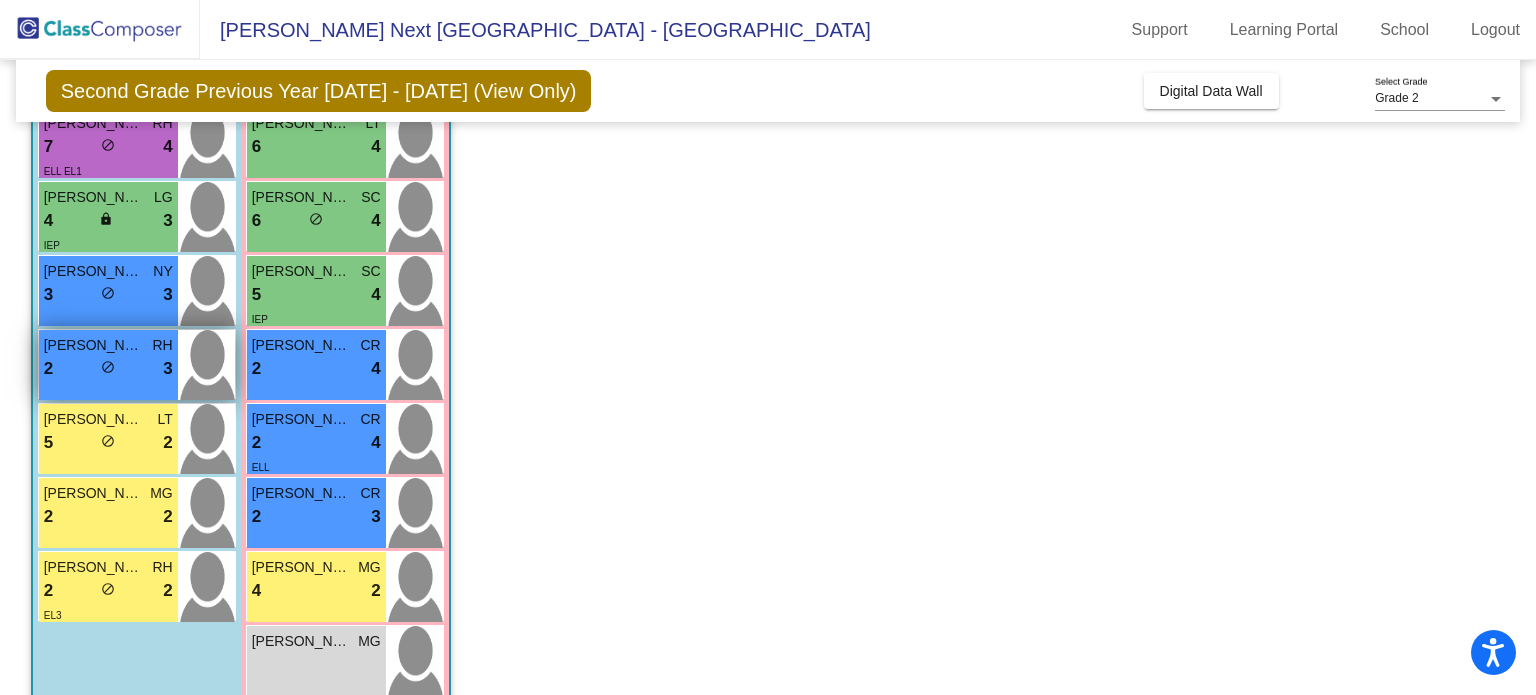 scroll, scrollTop: 469, scrollLeft: 0, axis: vertical 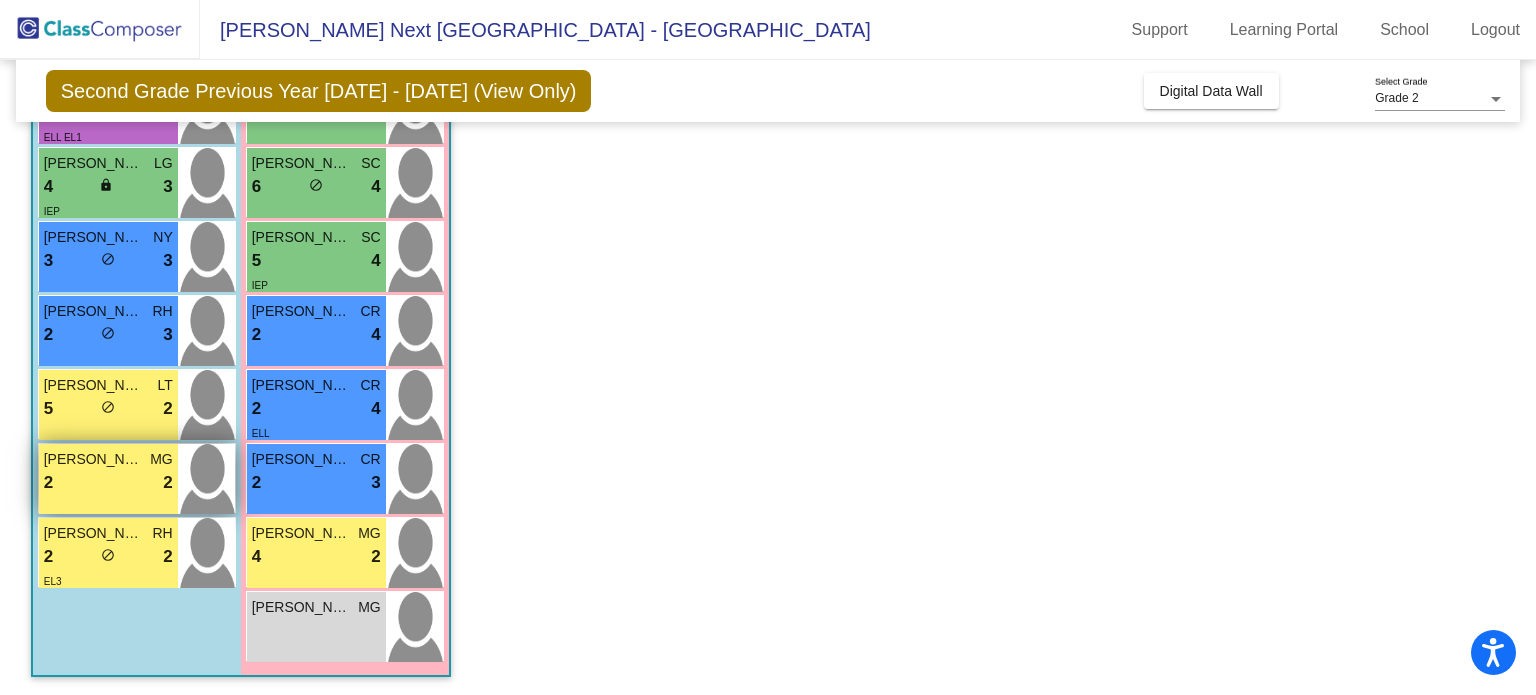 click on "Edgar Lemus Lopez" at bounding box center [94, 459] 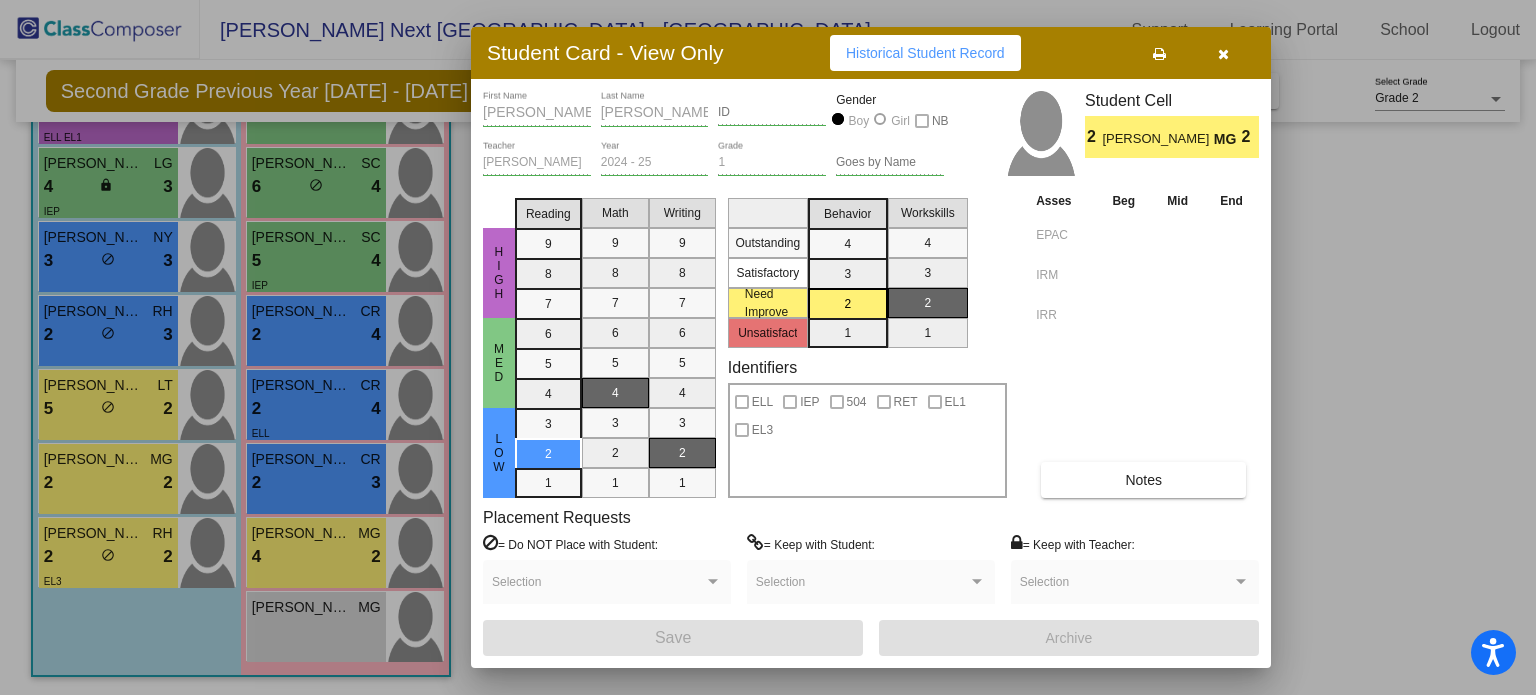 click at bounding box center (1223, 53) 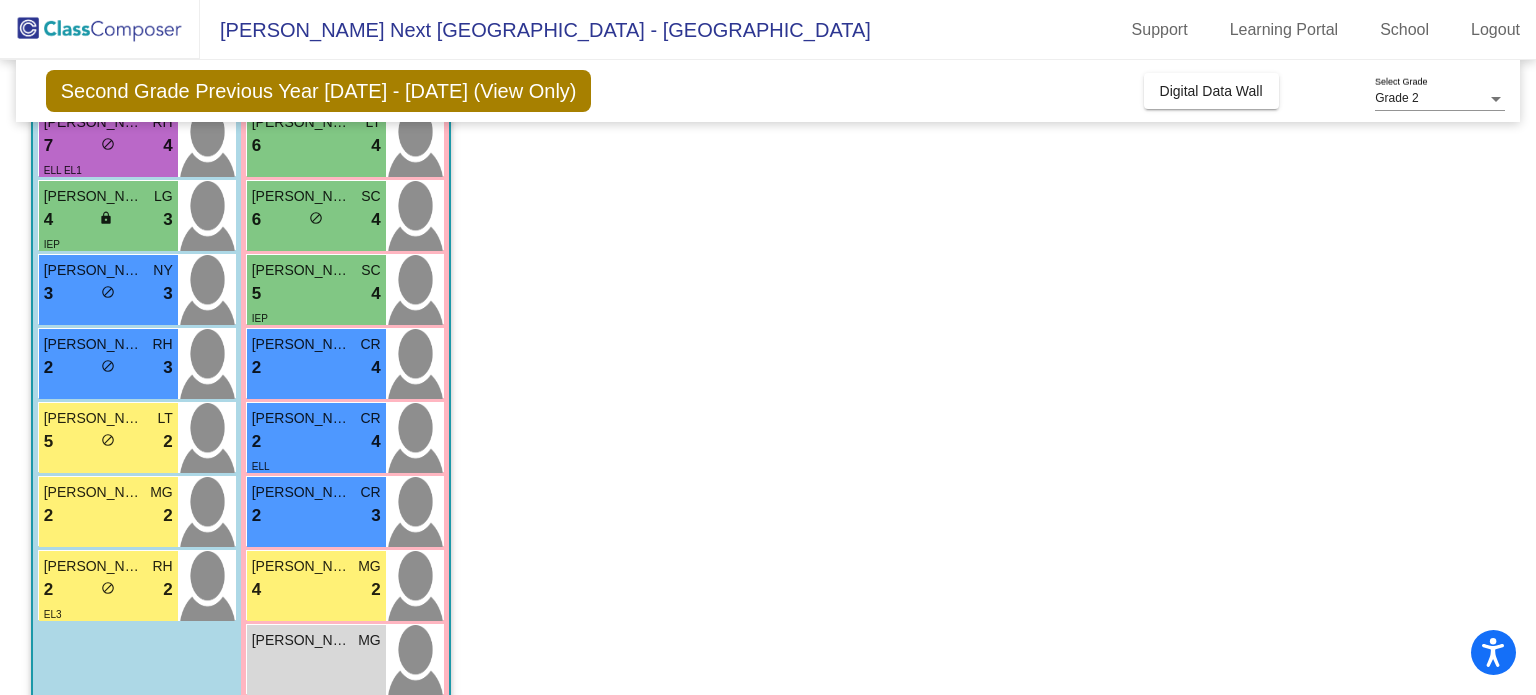 scroll, scrollTop: 437, scrollLeft: 0, axis: vertical 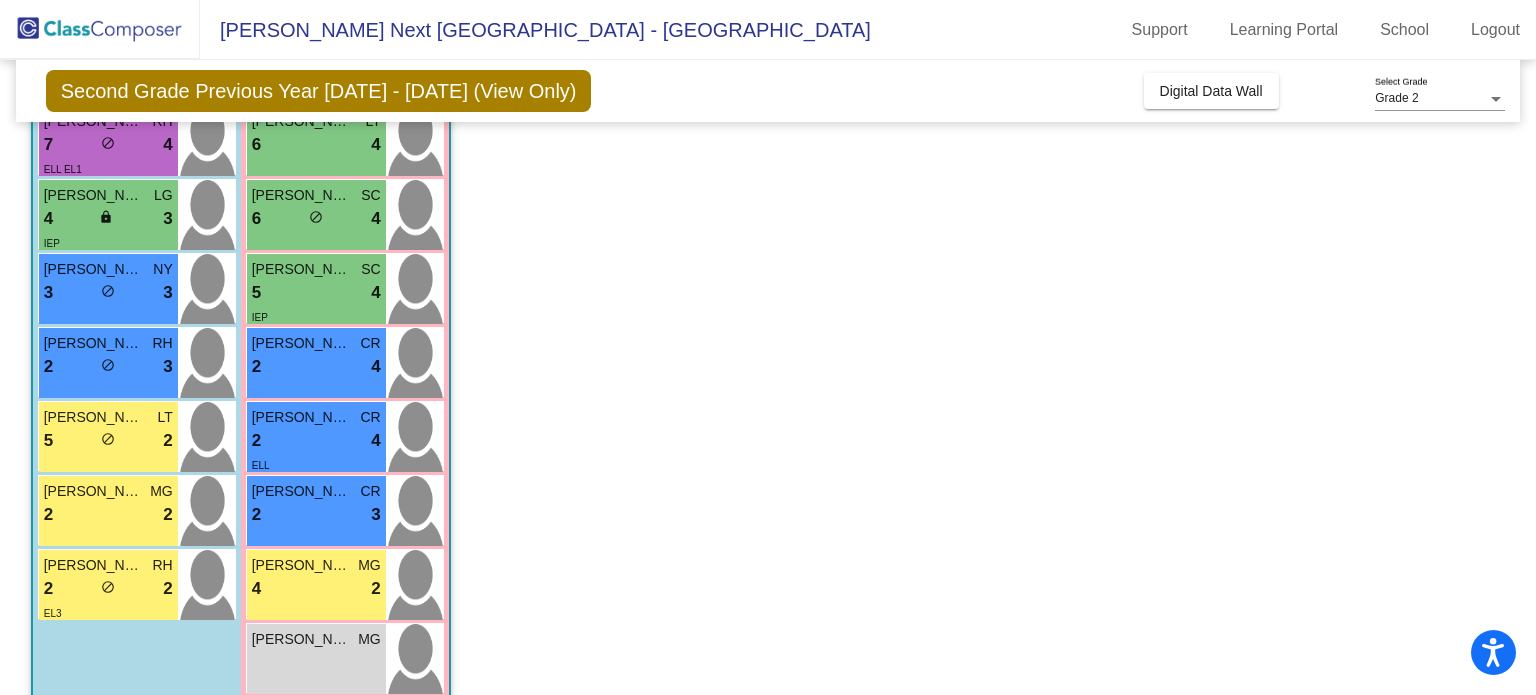 click on "Class 1   - Poplawski  picture_as_pdf Marina Poplawski  Add Student  First Name Last Name Student Id  (Recommended)   Boy   Girl   Non Binary Add Close  Boys : 10  Nathan Quintanilla MG 9 lock do_not_disturb_alt 3 ELL Emanuel Sanchez NY 8 lock do_not_disturb_alt 4 Sebastian Avila ZA 8 lock do_not_disturb_alt 3 Mateo Leon RH 7 lock do_not_disturb_alt 4 ELL EL1 Landon Lopez LG 4 lock do_not_disturb_alt 3 IEP Mayson Cano NY 3 lock do_not_disturb_alt 3 Eion Maximo Morales RH 2 lock do_not_disturb_alt 3 Isaac DeLeon - Garcia LT 5 lock do_not_disturb_alt 2 Edgar Lemus Lopez MG 2 lock do_not_disturb_alt 2 Lazaro Navarro RH 2 lock do_not_disturb_alt 2 EL3 Girls: 11 Anyeli Hernandez Canez LG 9 lock do_not_disturb_alt 4 ELL Maylene Venancio-Morales LG 9 lock do_not_disturb_alt 4 Valeria Chavez MG 7 lock do_not_disturb_alt 4 Emma Vega LT 6 lock do_not_disturb_alt 4 Penelope Carino SC 6 lock do_not_disturb_alt 4 Madelyn Sandoval SC 5 lock do_not_disturb_alt 4 IEP Brielle Salazar CR 2 lock do_not_disturb_alt 4 CR 2 4 2" 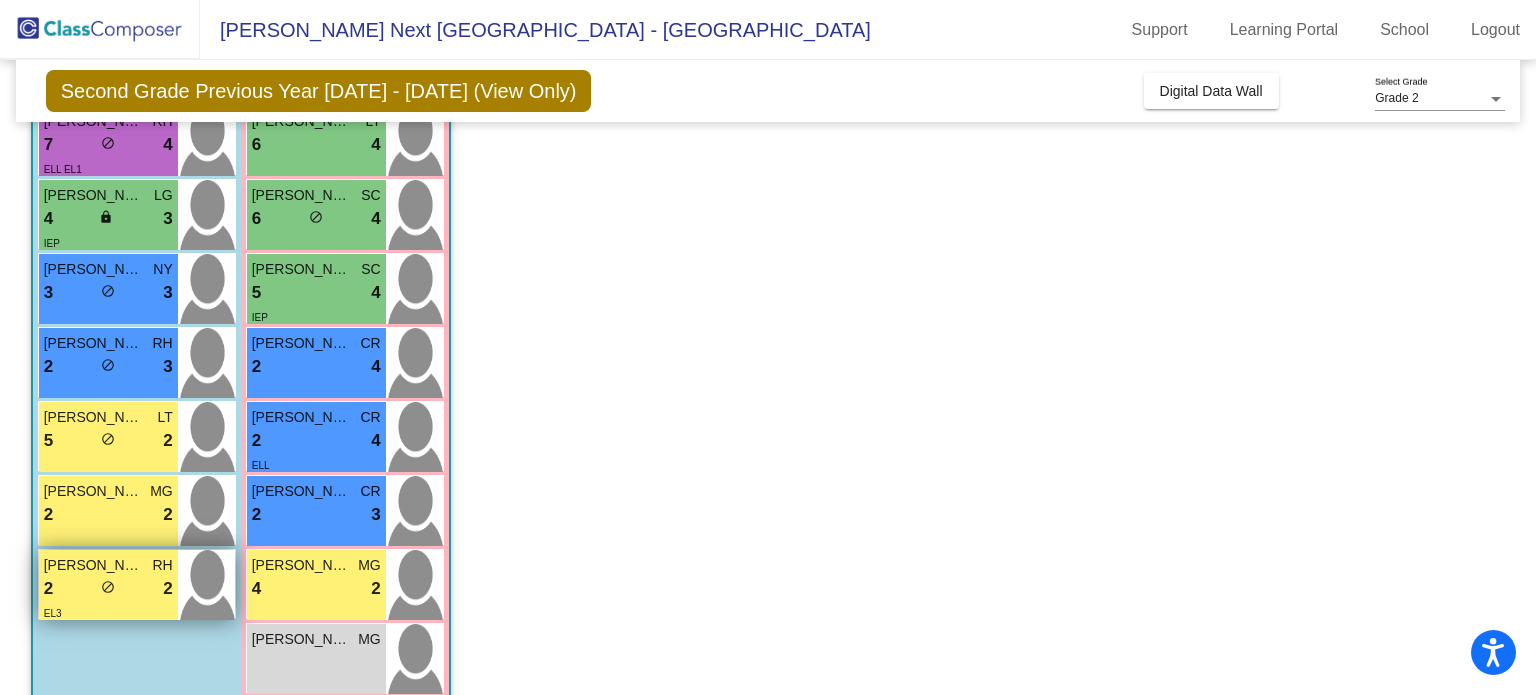 click on "2 lock do_not_disturb_alt 2" at bounding box center [108, 589] 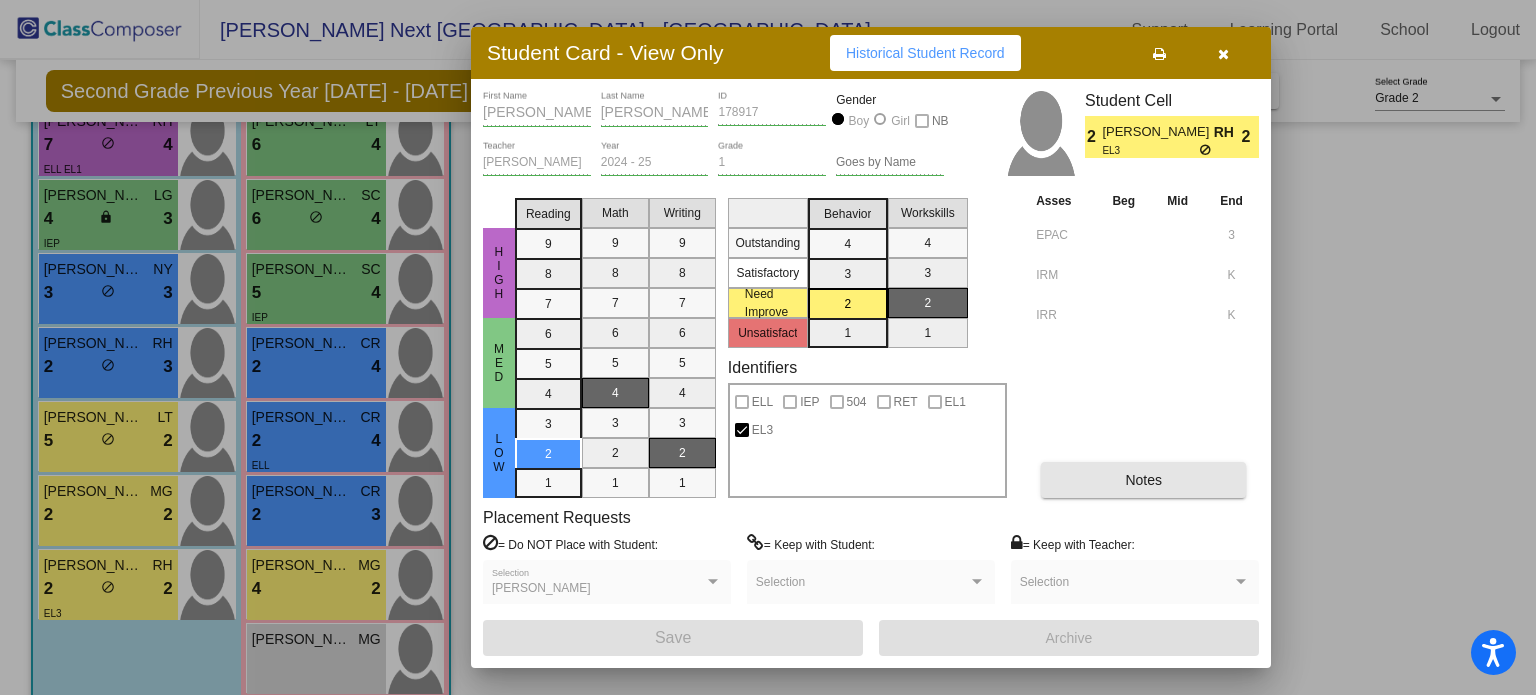 click on "Notes" at bounding box center (1143, 480) 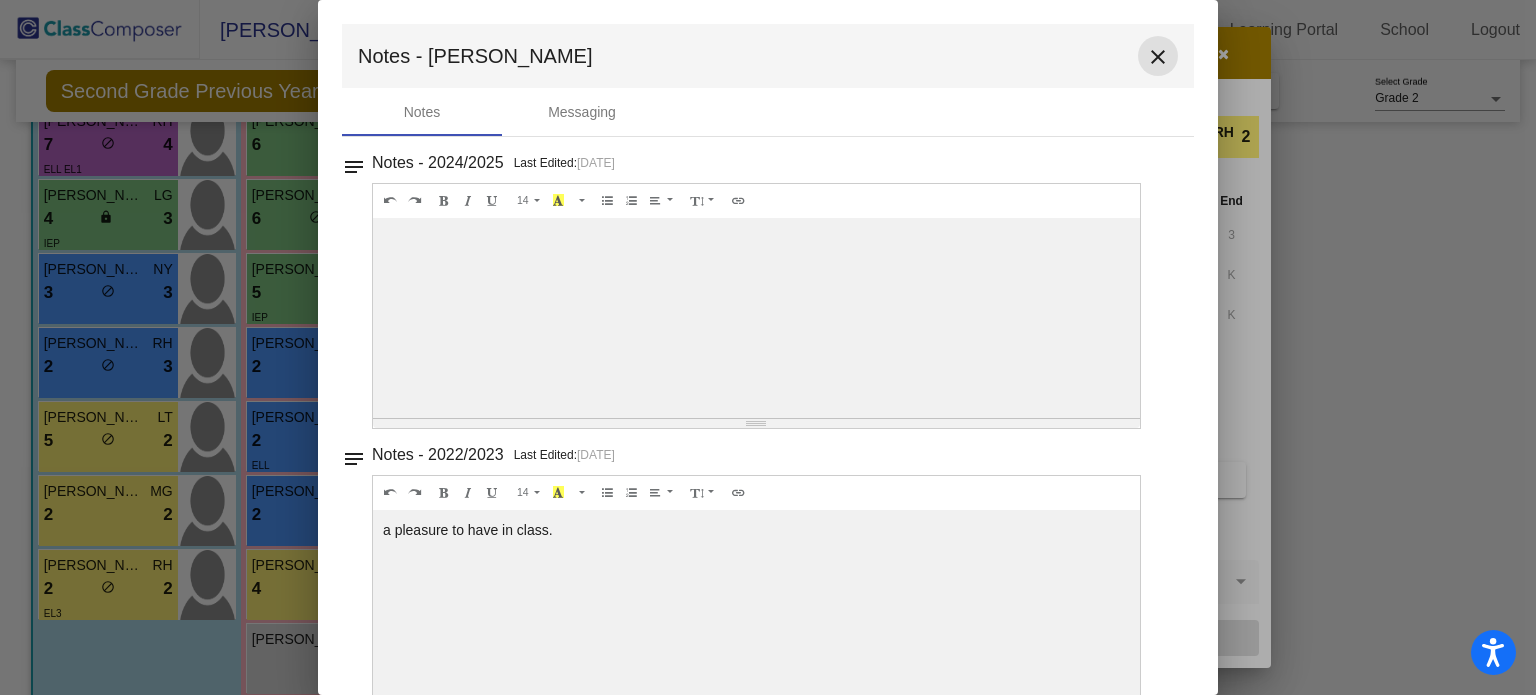 click on "close" at bounding box center (1158, 57) 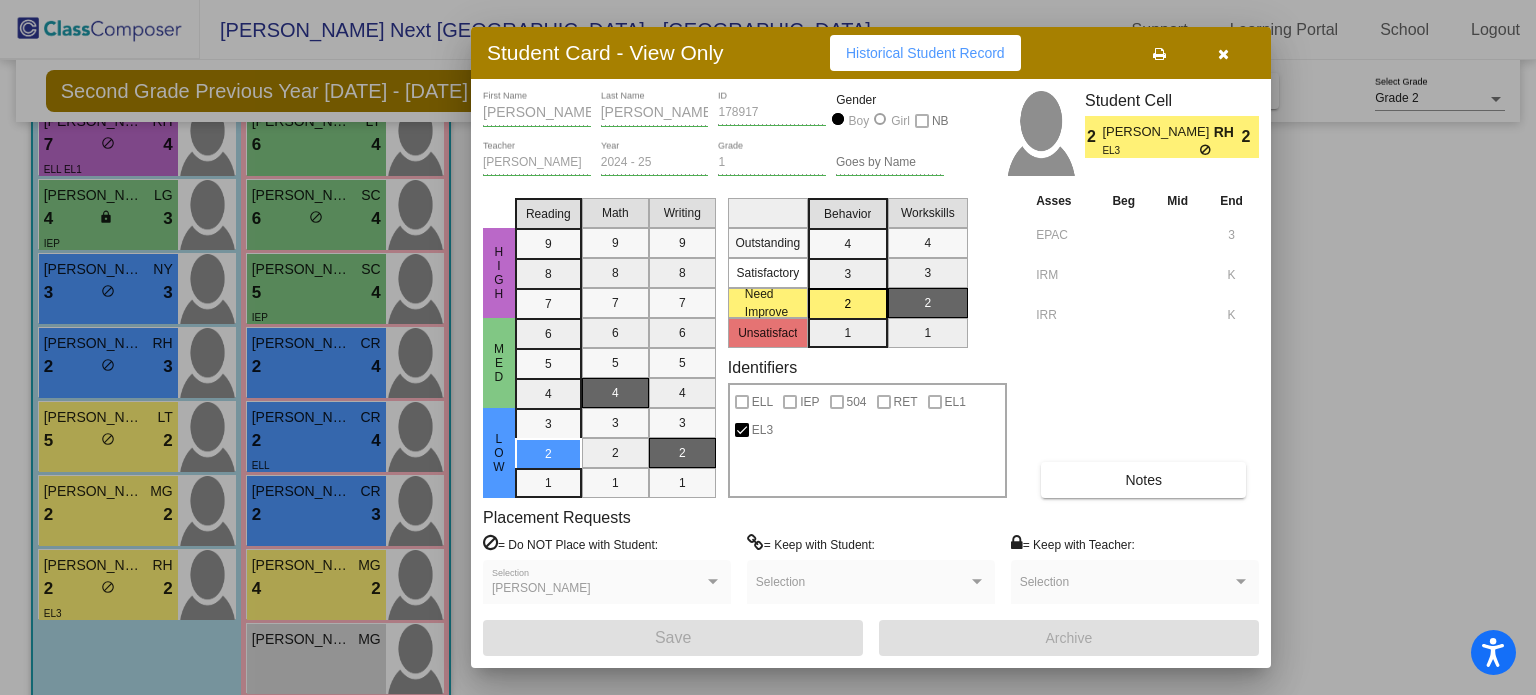click at bounding box center (1223, 54) 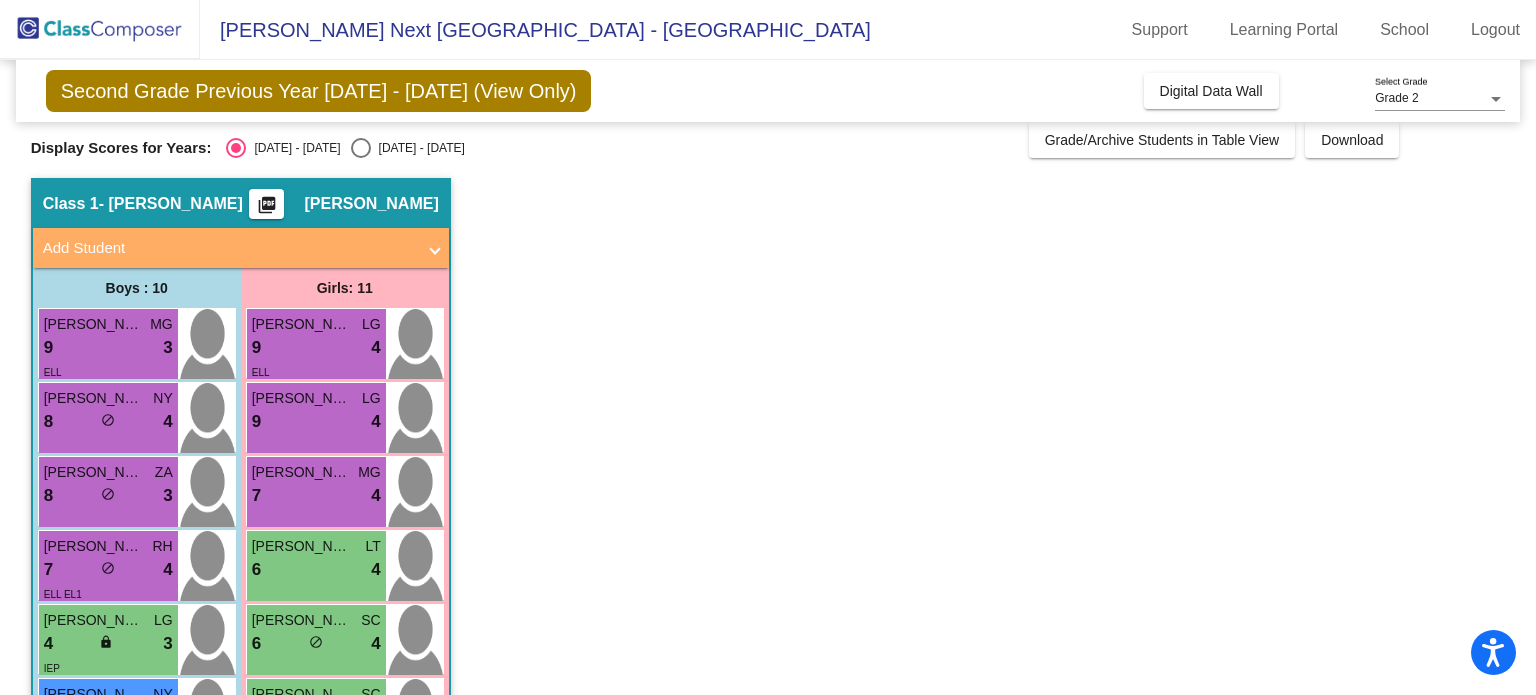 scroll, scrollTop: 0, scrollLeft: 0, axis: both 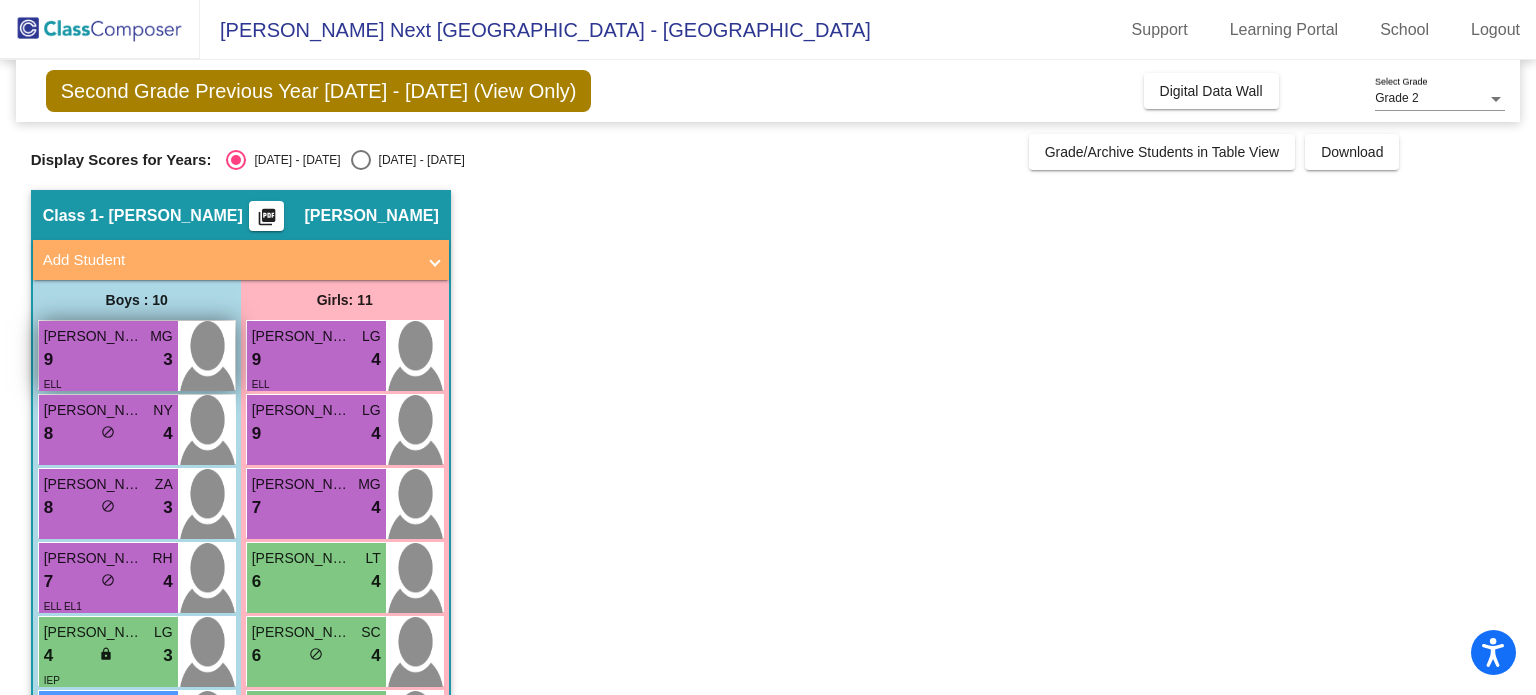click on "9 lock do_not_disturb_alt 3" at bounding box center [108, 360] 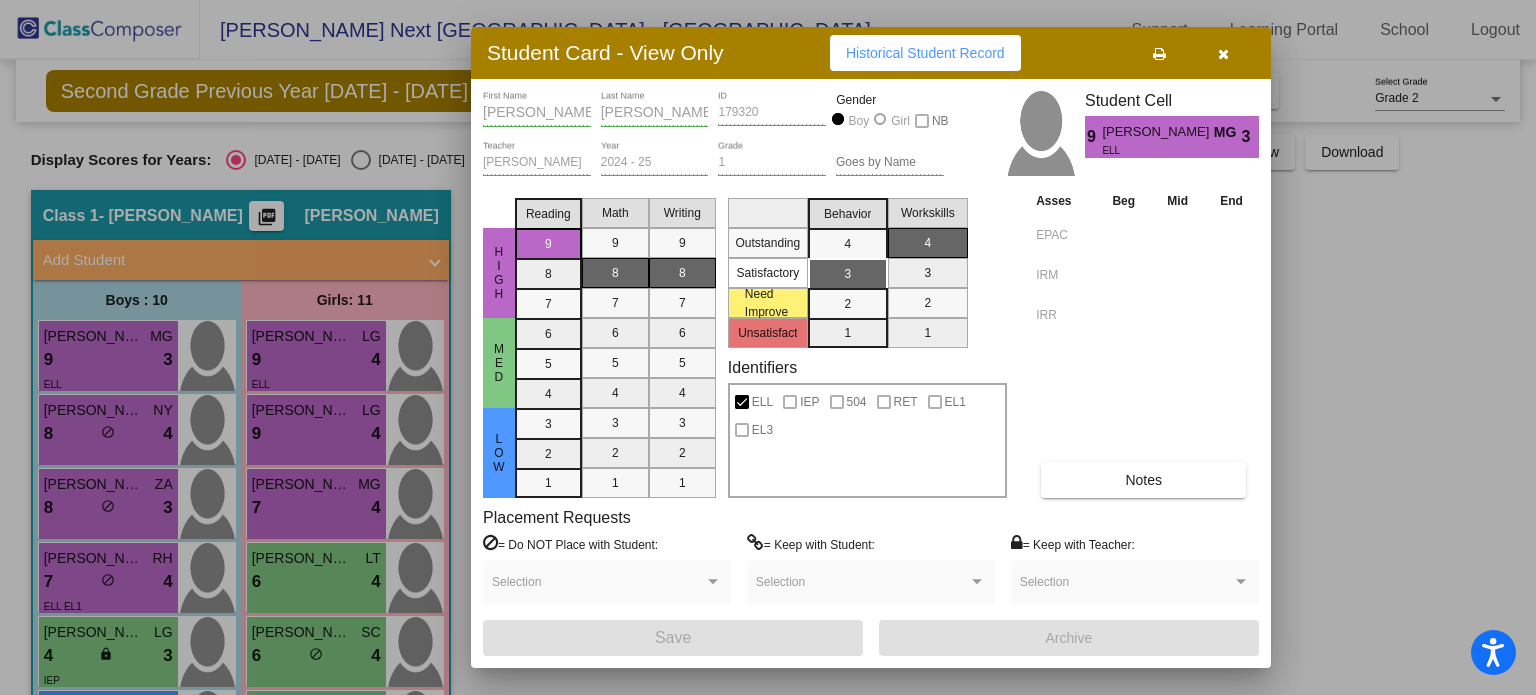 click on "Historical Student Record" at bounding box center (925, 53) 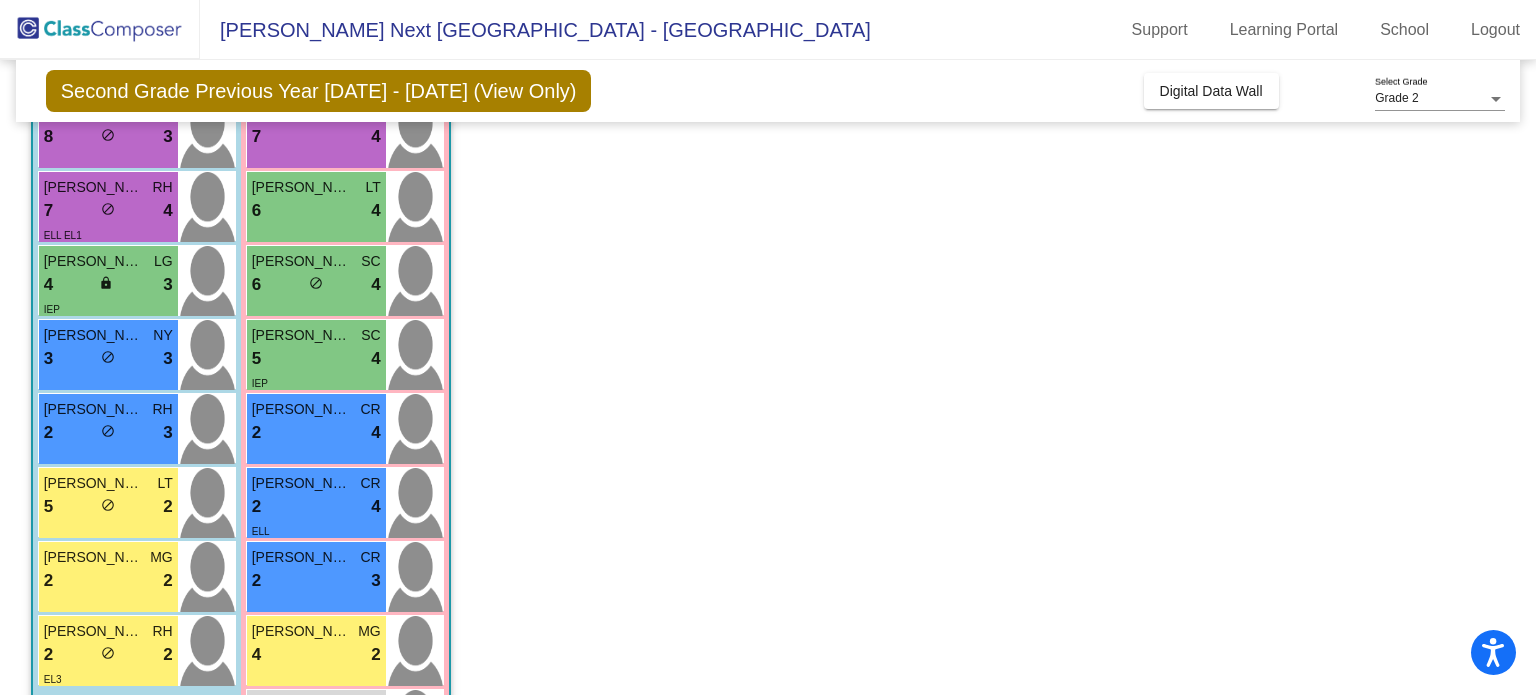 scroll, scrollTop: 400, scrollLeft: 0, axis: vertical 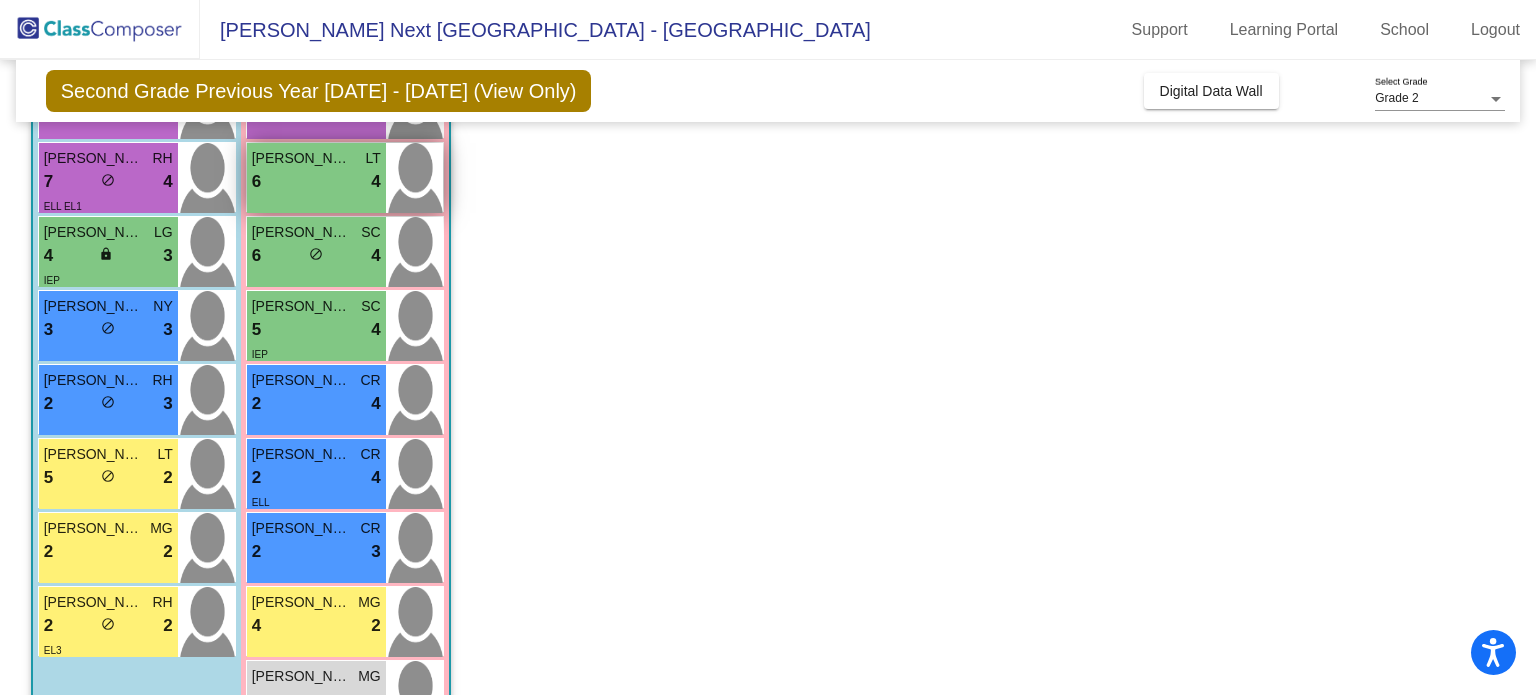 click on "6 lock do_not_disturb_alt 4" at bounding box center [316, 182] 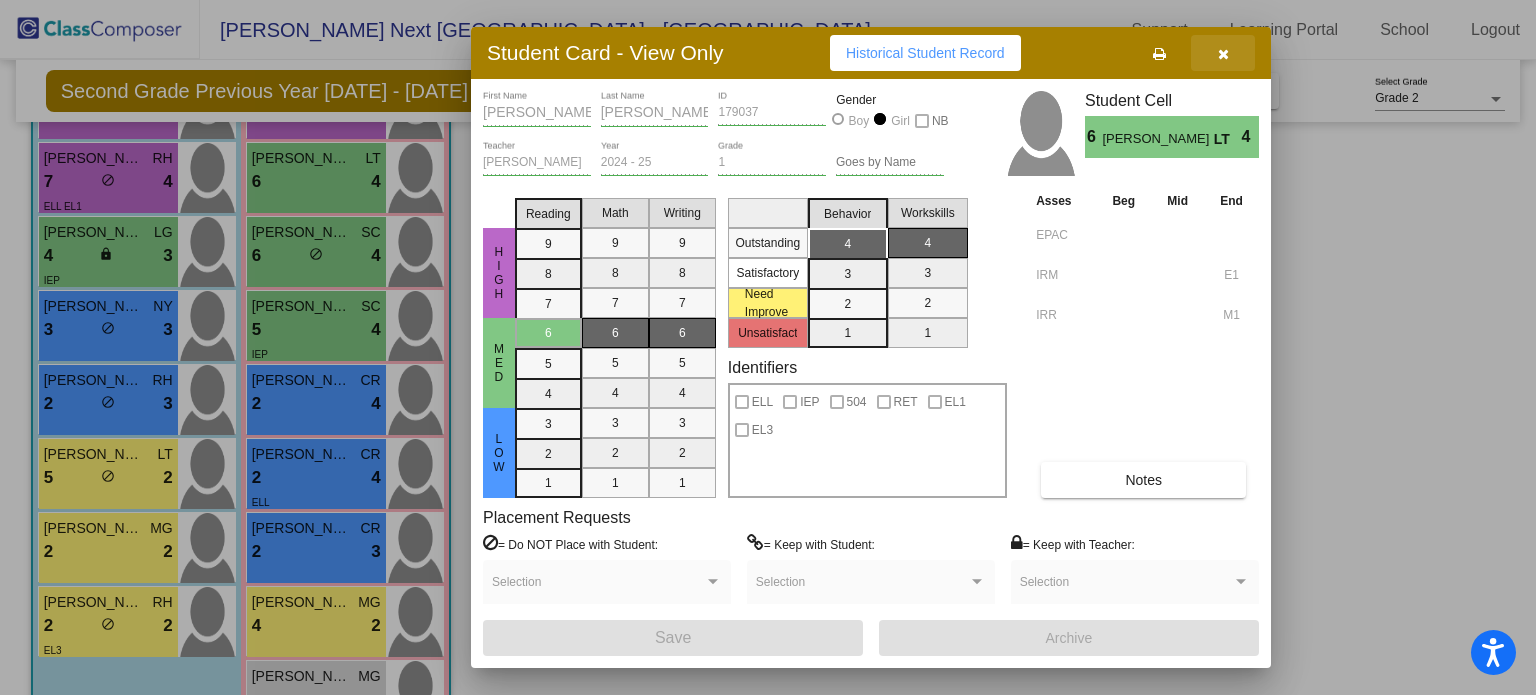 click at bounding box center [1223, 54] 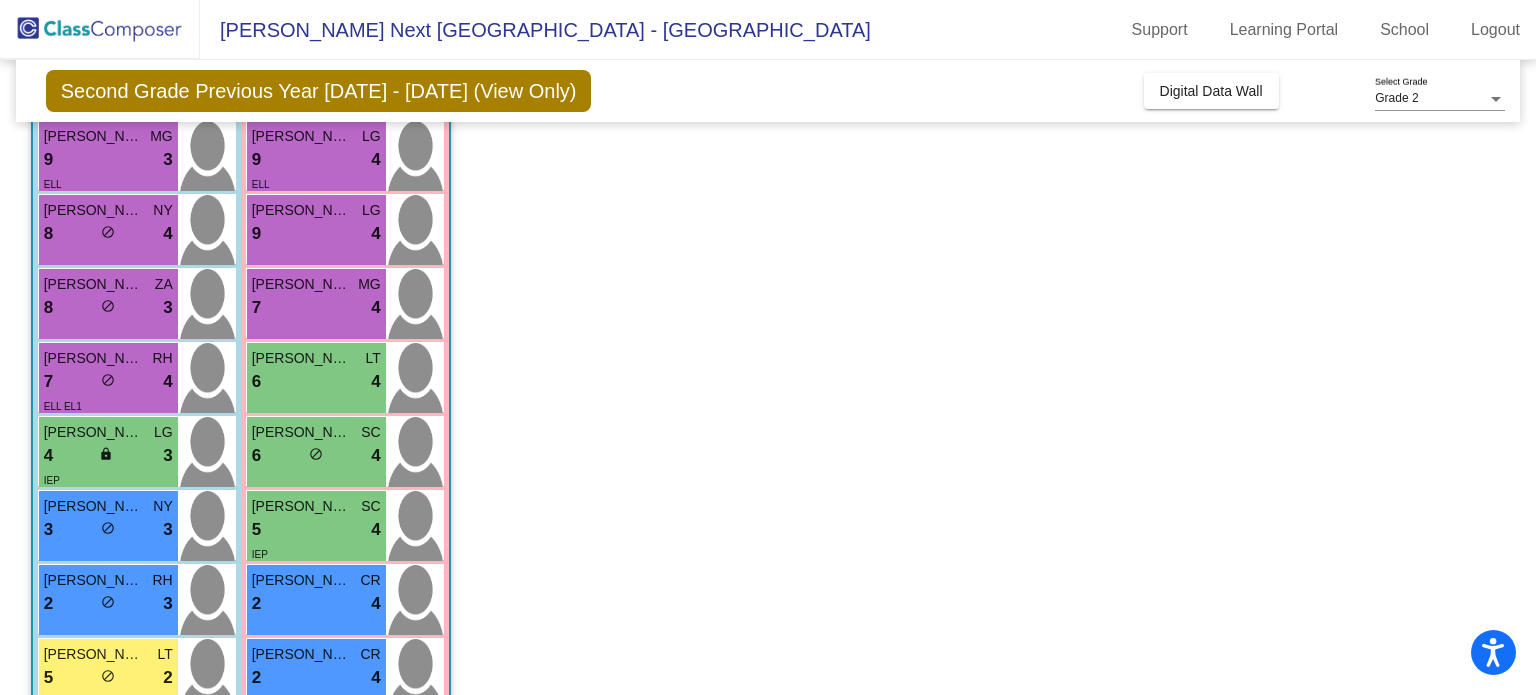 scroll, scrollTop: 100, scrollLeft: 0, axis: vertical 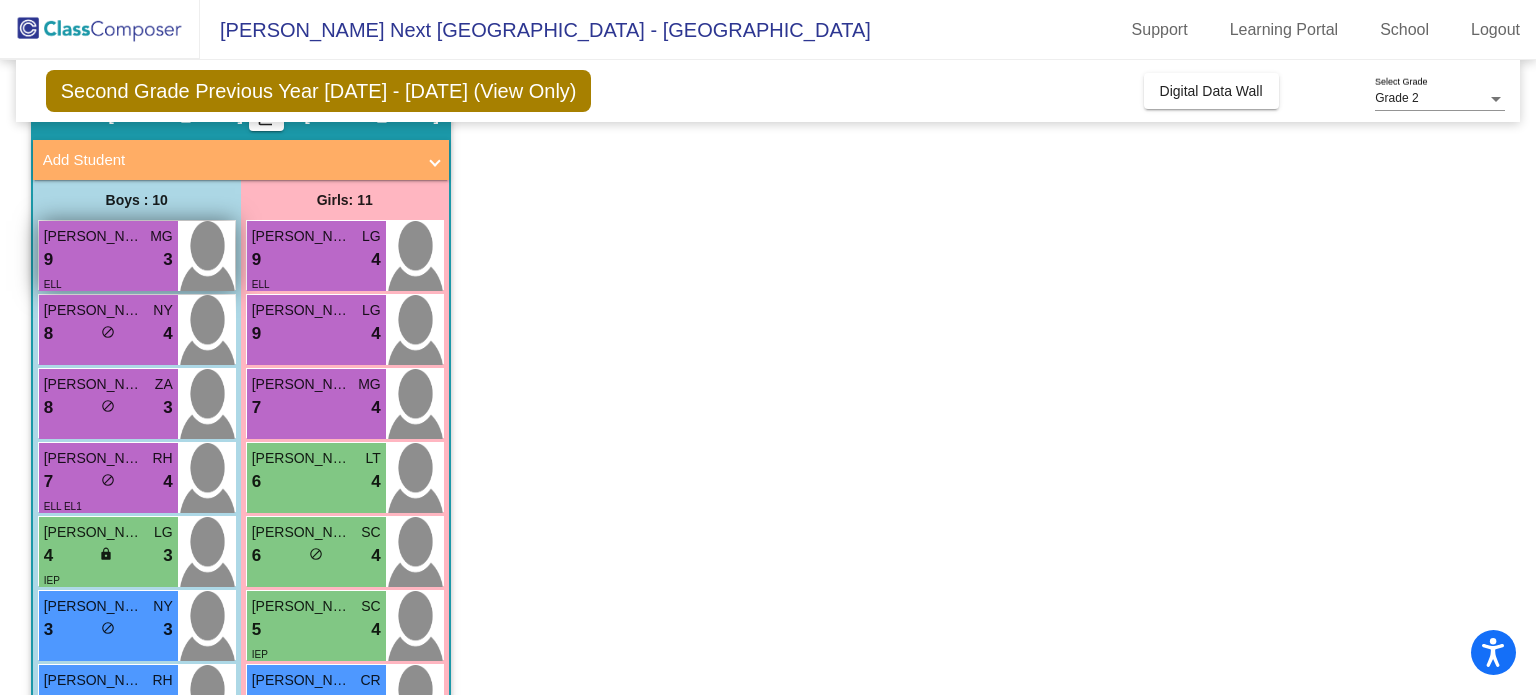 click on "9 lock do_not_disturb_alt 3" at bounding box center (108, 260) 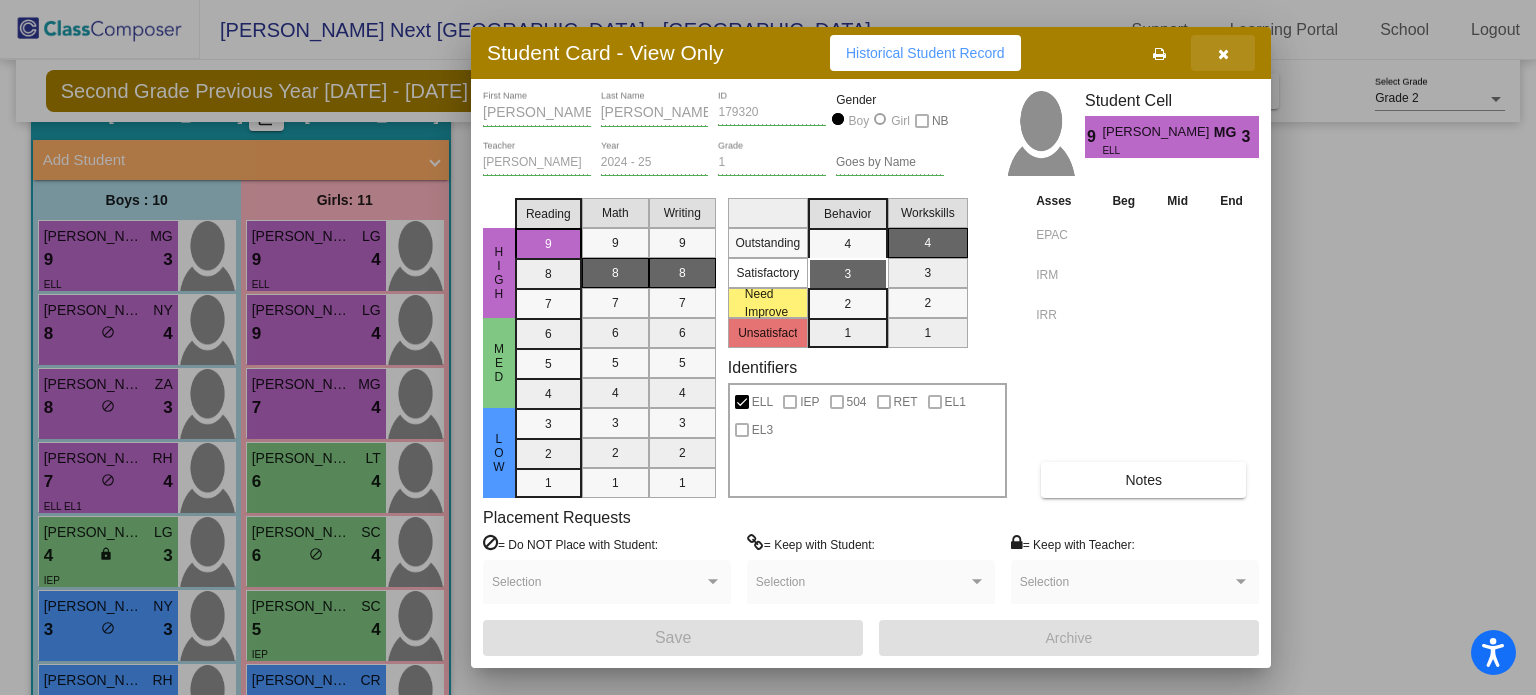 click at bounding box center [1223, 54] 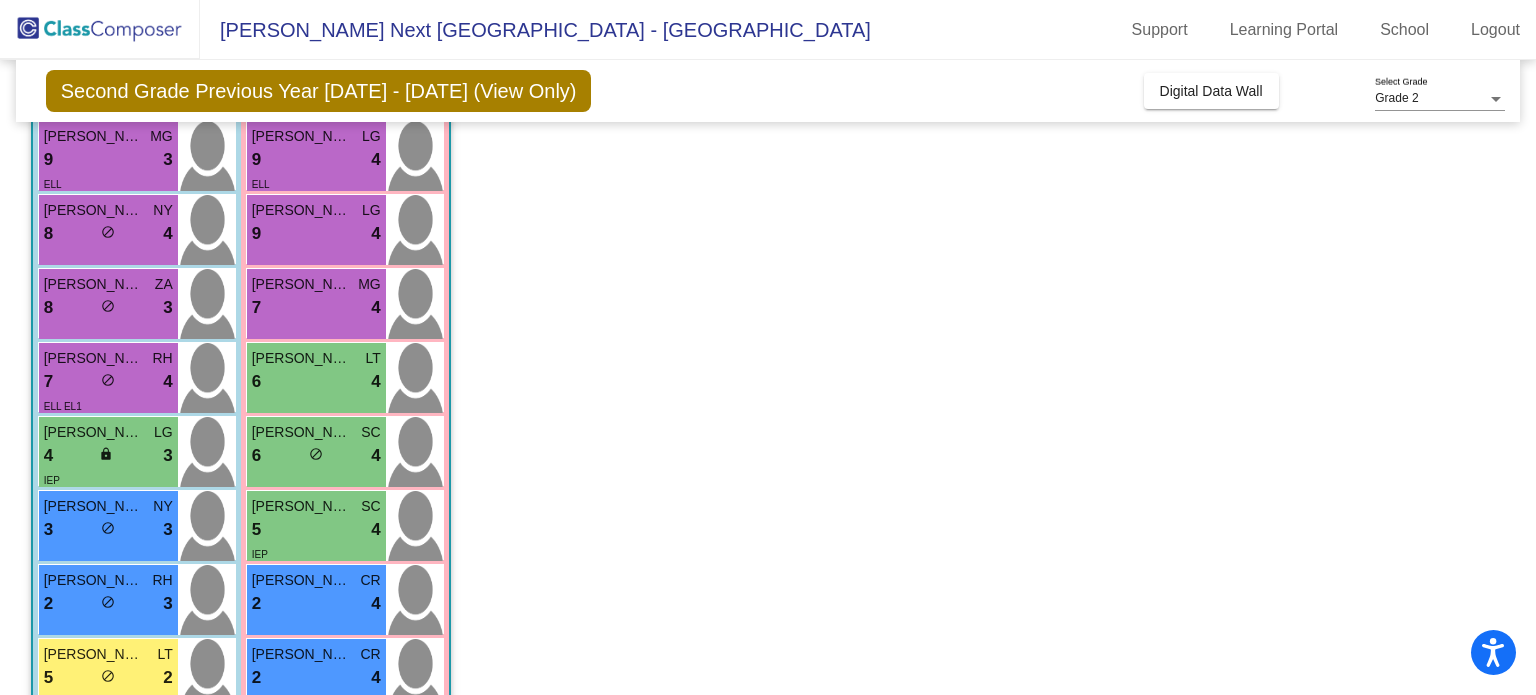 scroll, scrollTop: 300, scrollLeft: 0, axis: vertical 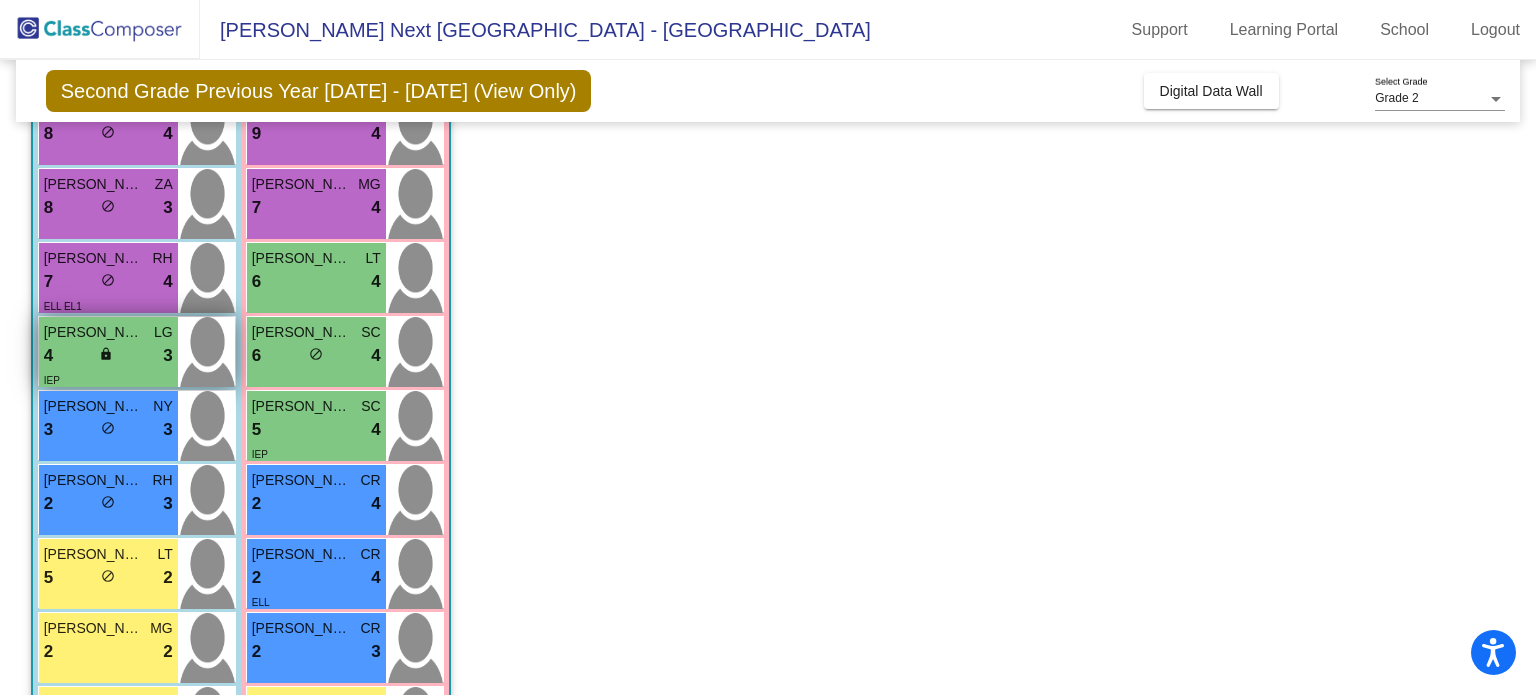 click on "4 lock do_not_disturb_alt 3" at bounding box center [108, 356] 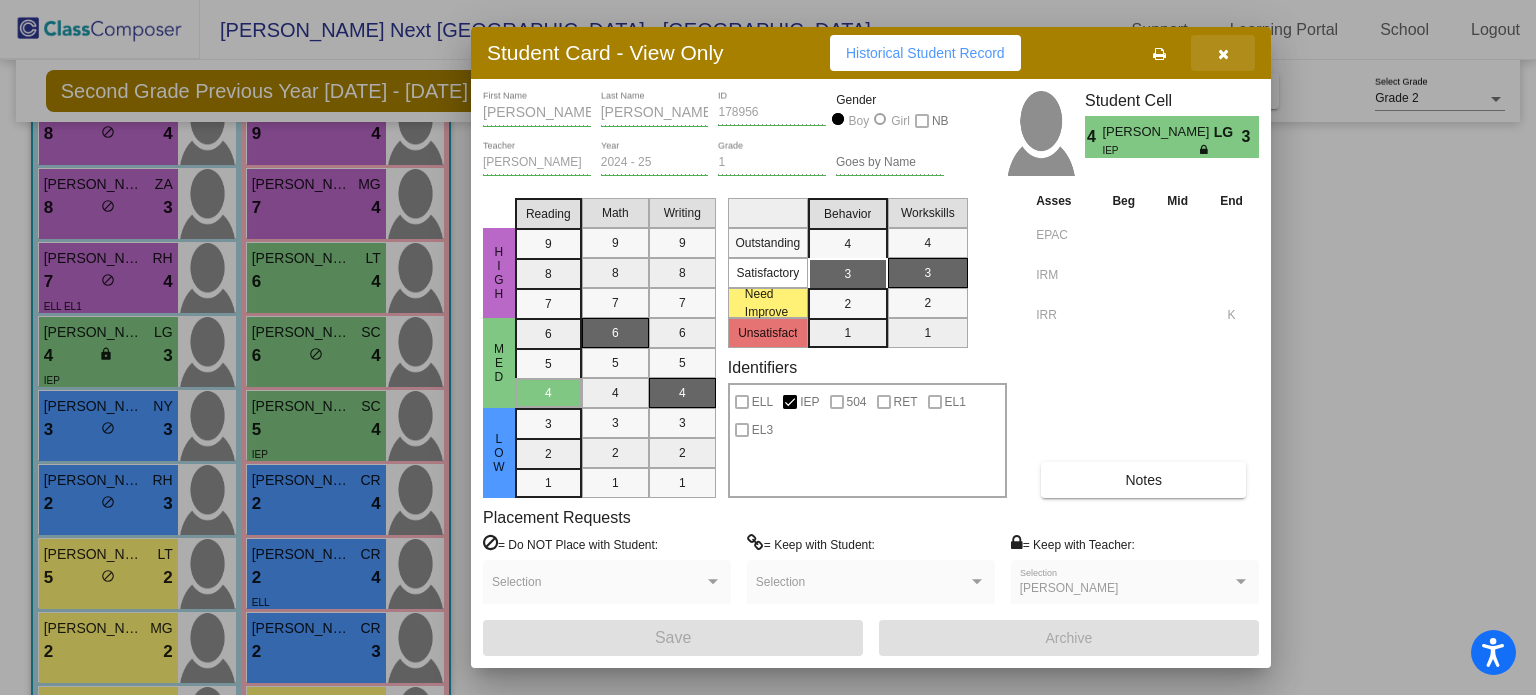 click at bounding box center (1223, 54) 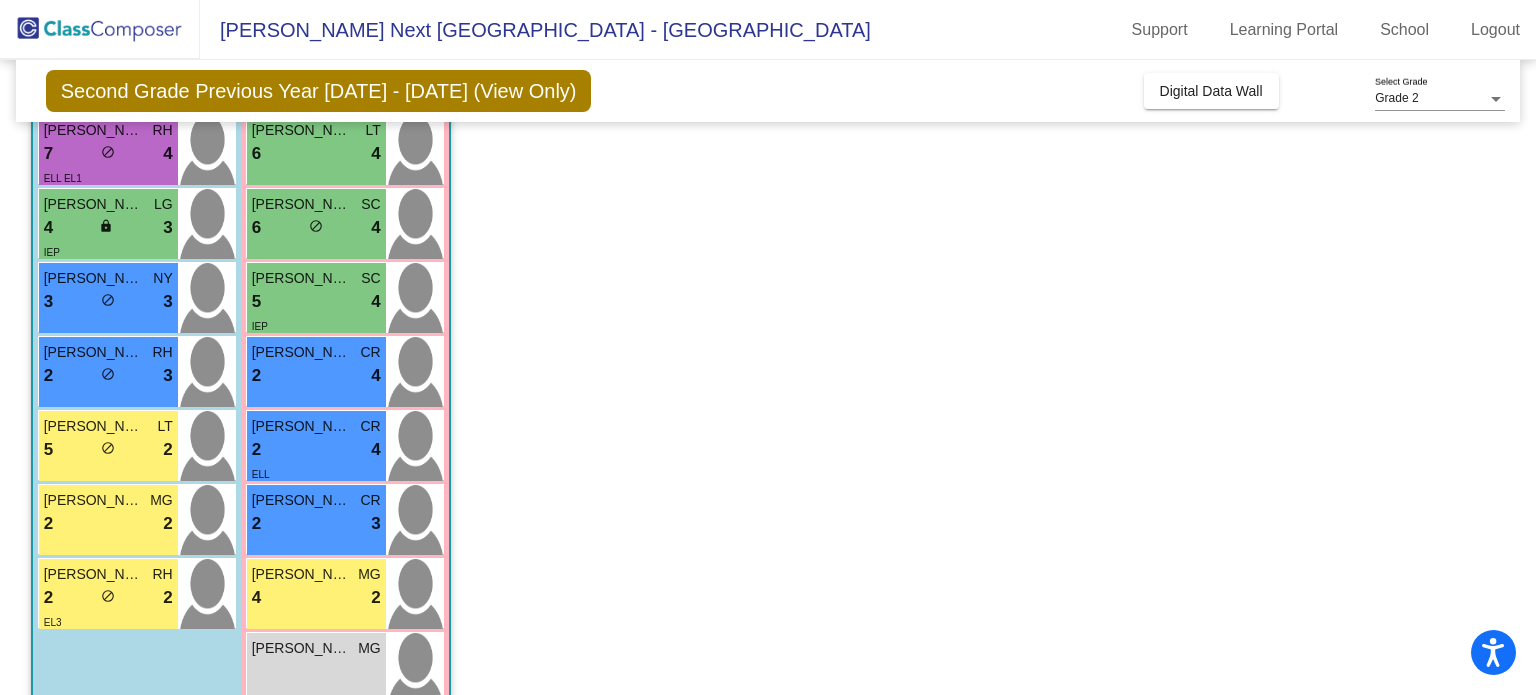 scroll, scrollTop: 469, scrollLeft: 0, axis: vertical 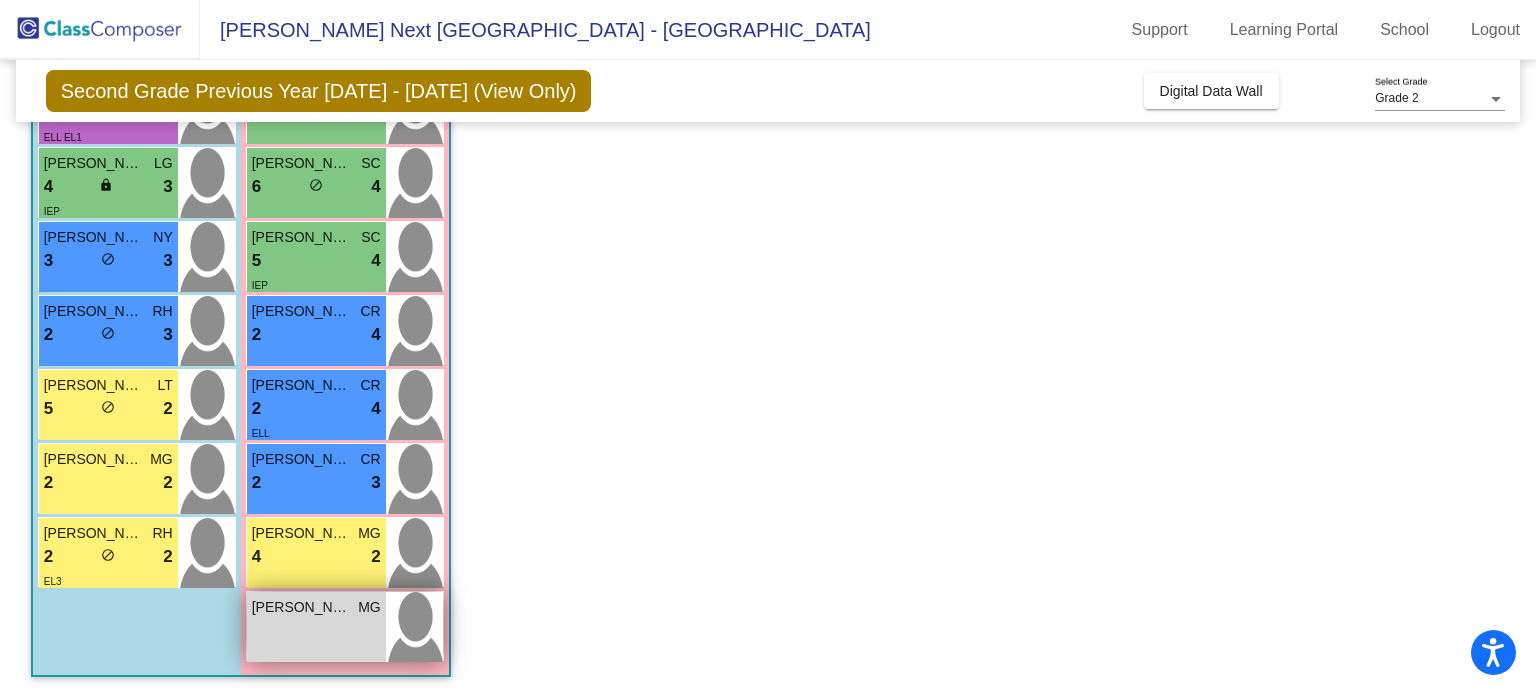 click on "Jazmin Zendejas MG lock do_not_disturb_alt" at bounding box center (316, 627) 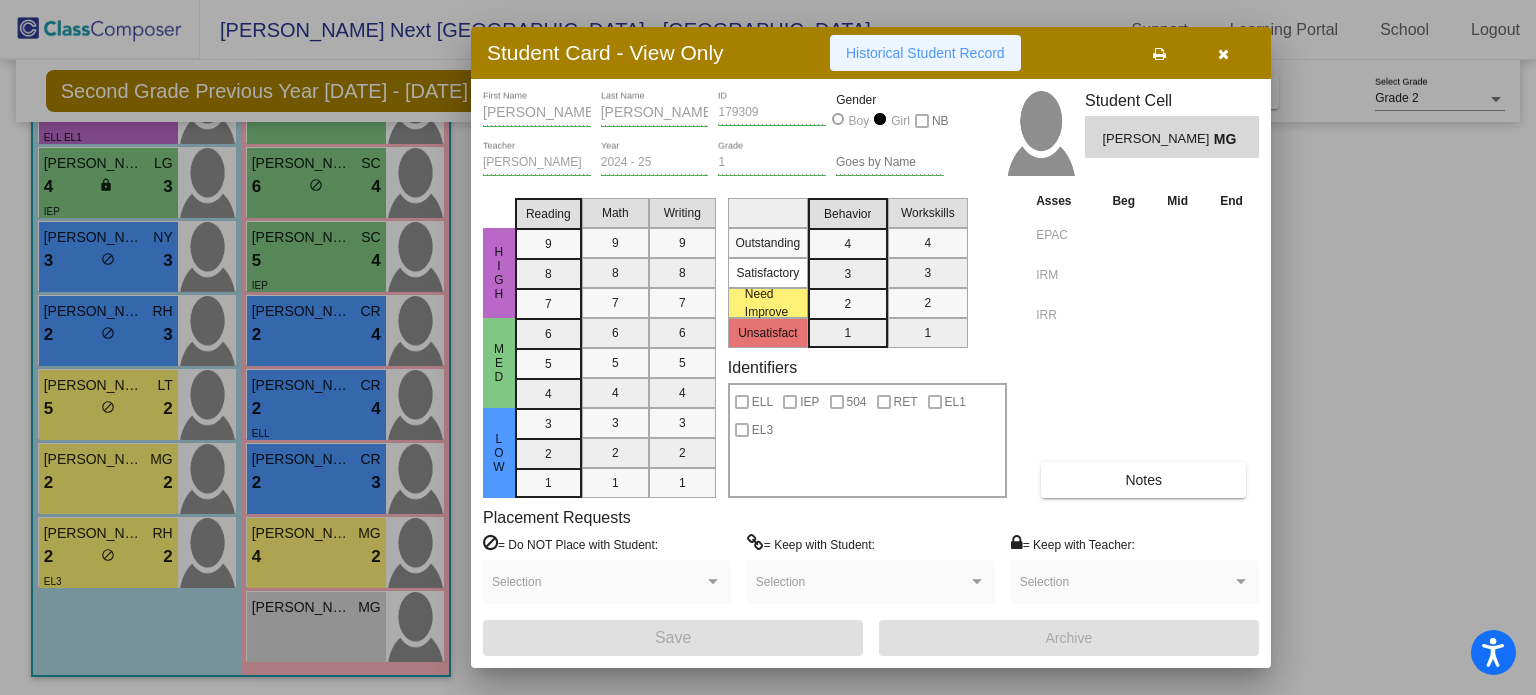 click on "Historical Student Record" at bounding box center [925, 53] 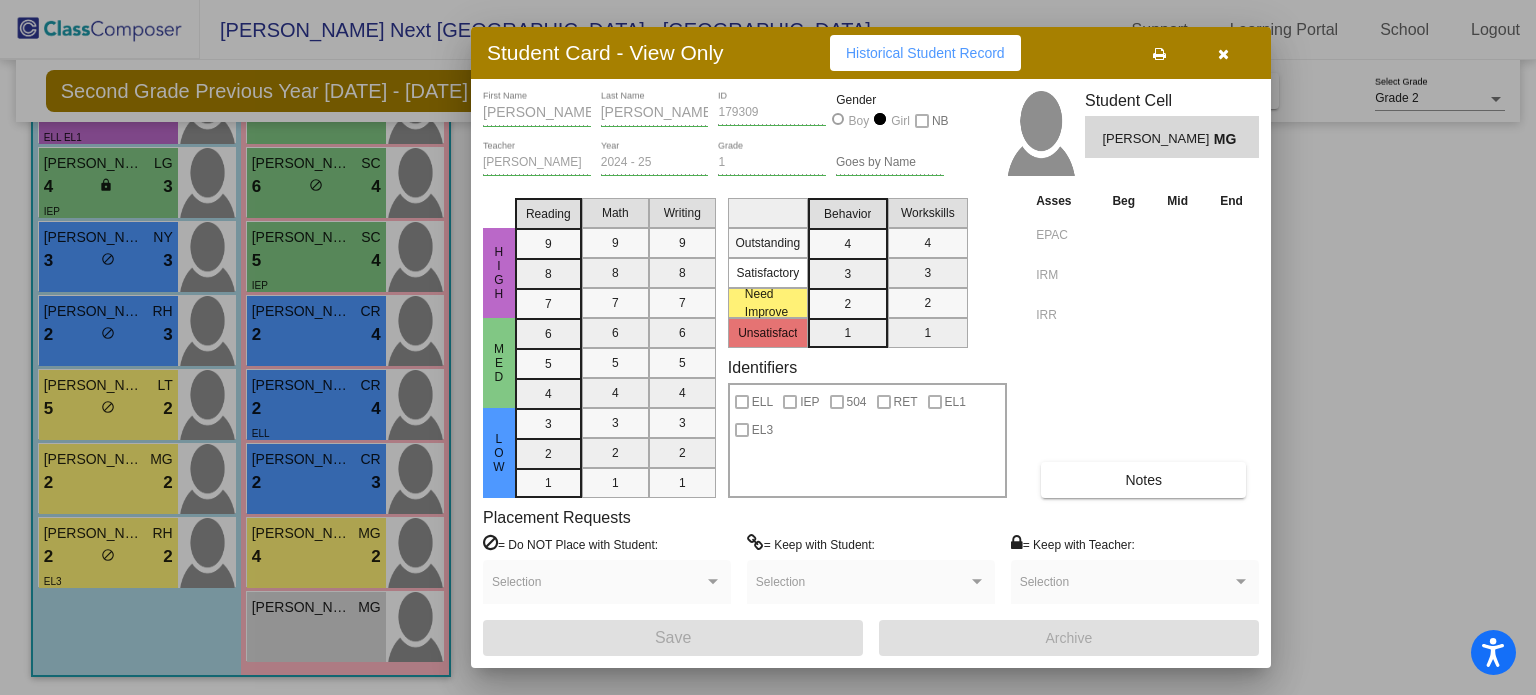 click at bounding box center [1223, 53] 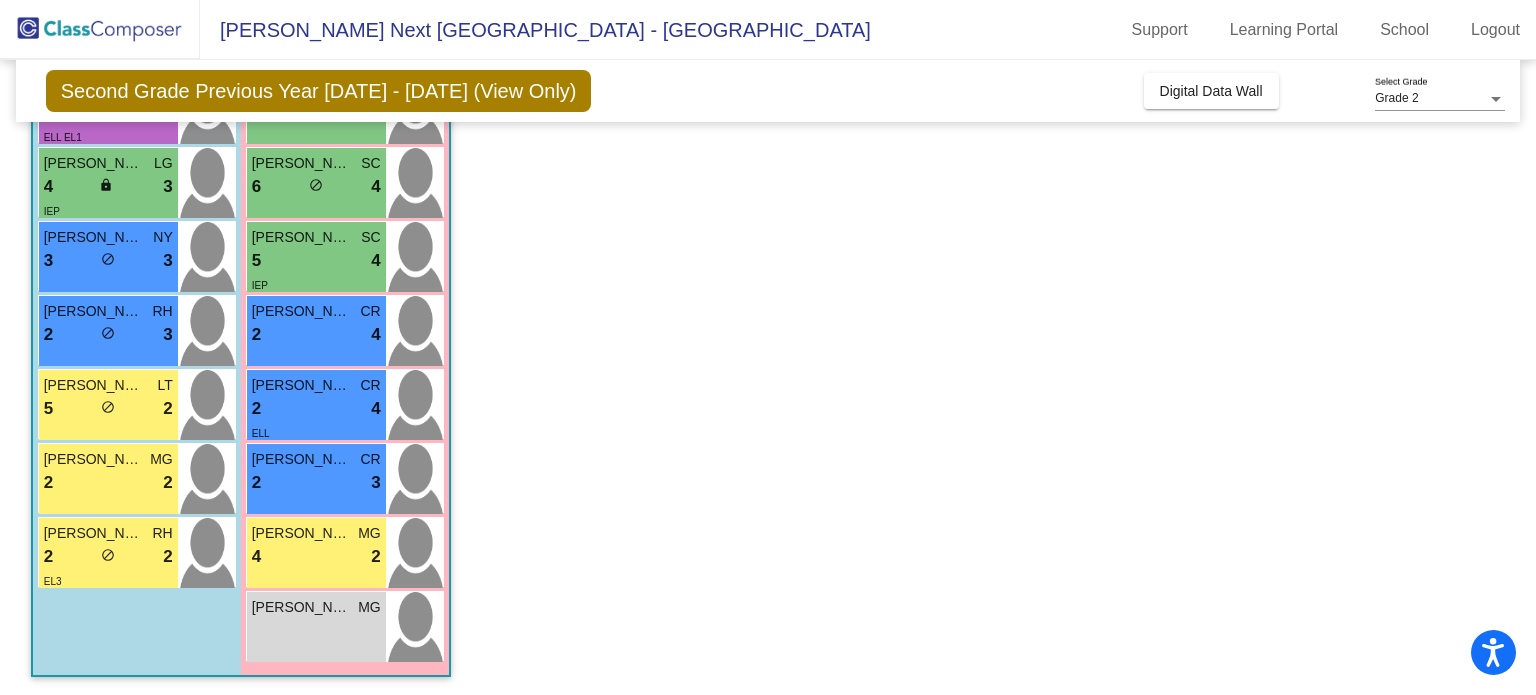 scroll, scrollTop: 0, scrollLeft: 0, axis: both 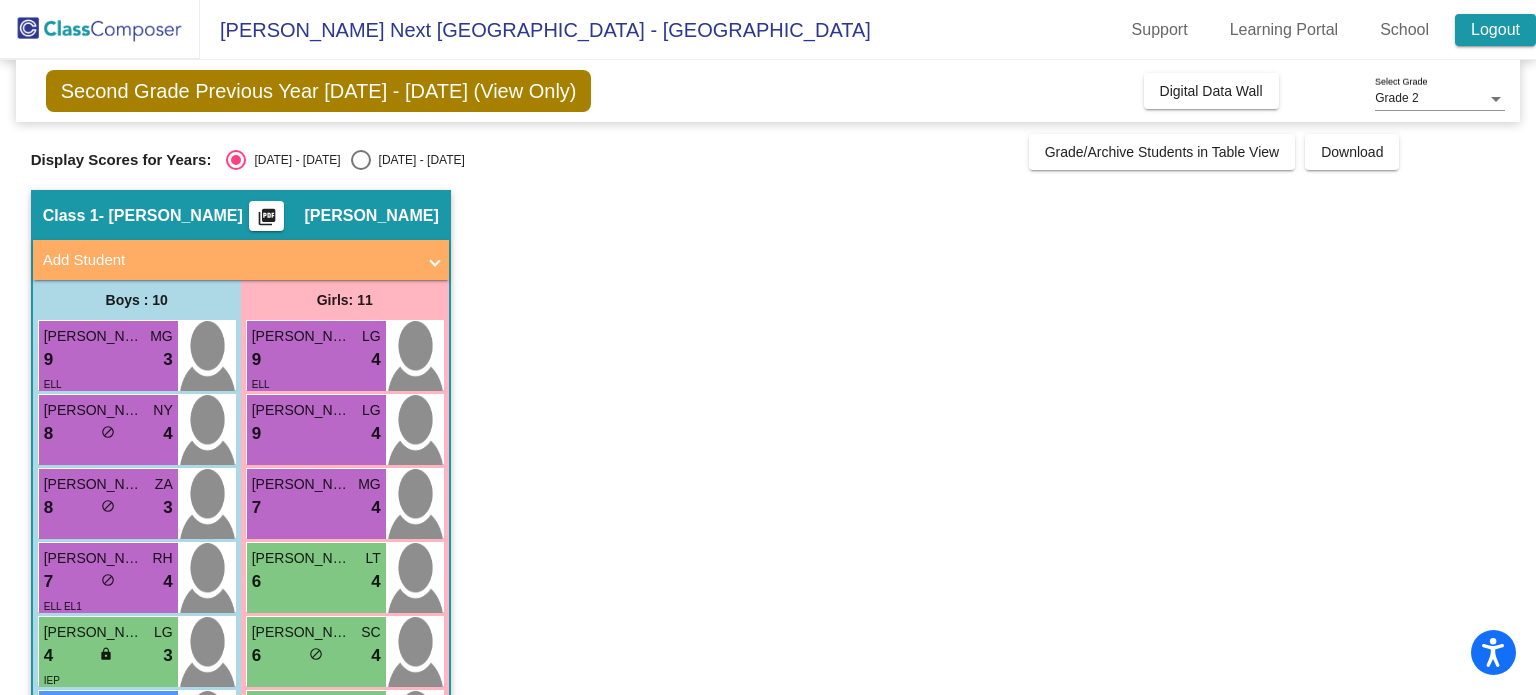 click on "Logout" 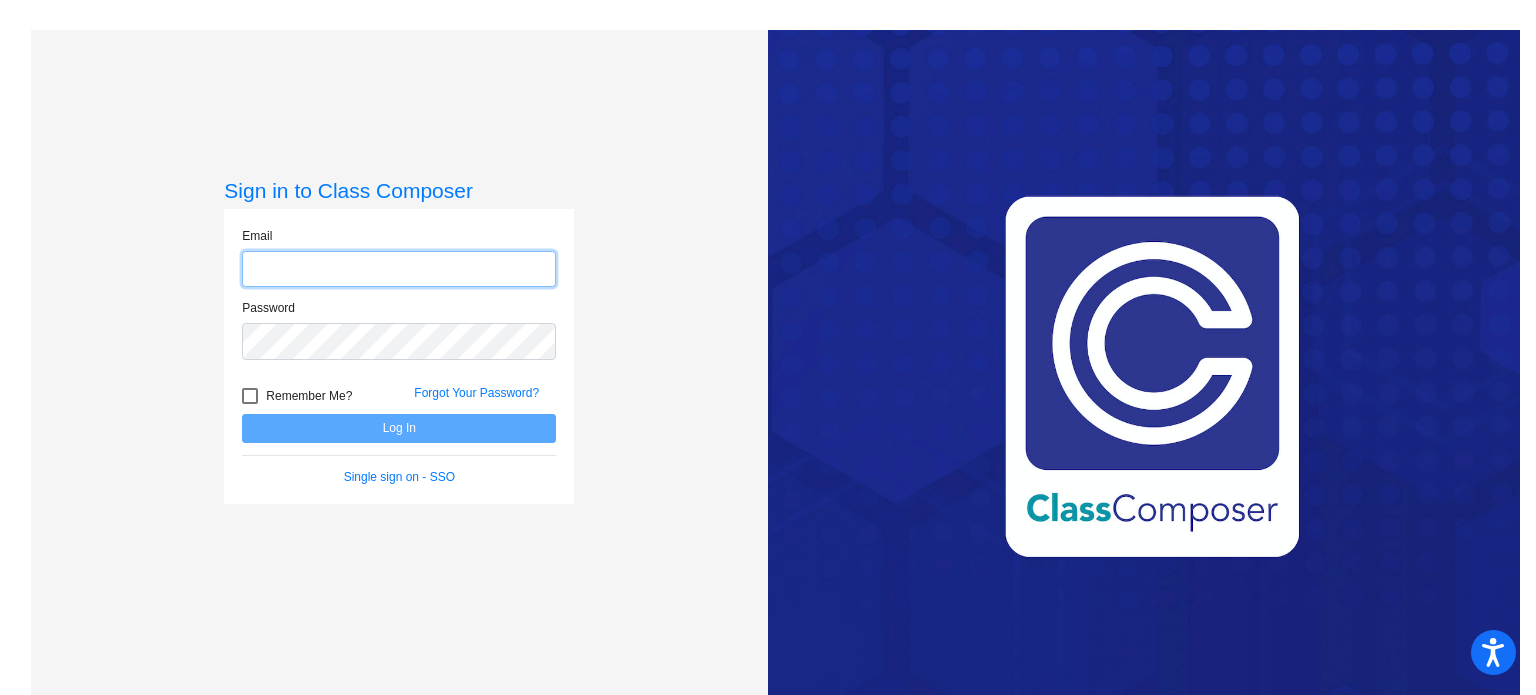 type on "mpoplawski@myvaughncharter.com" 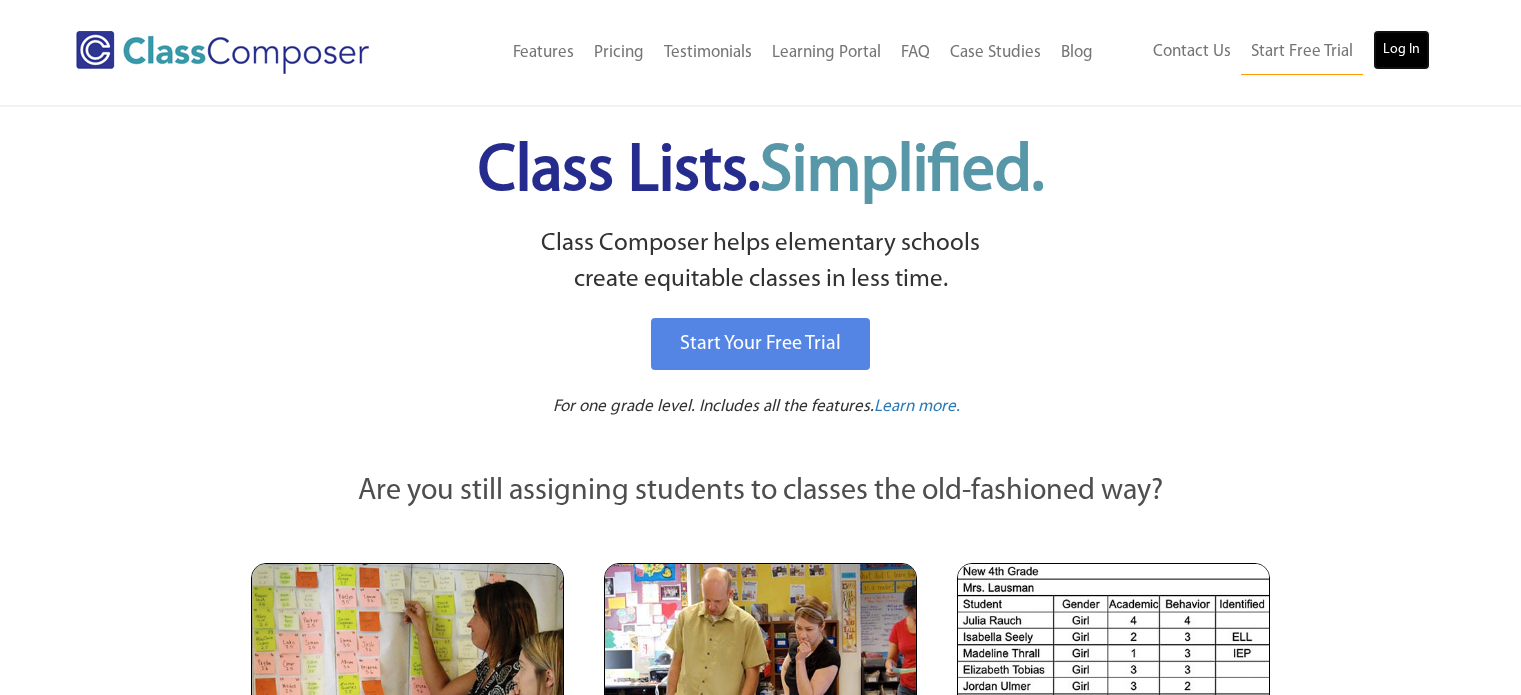 scroll, scrollTop: 0, scrollLeft: 0, axis: both 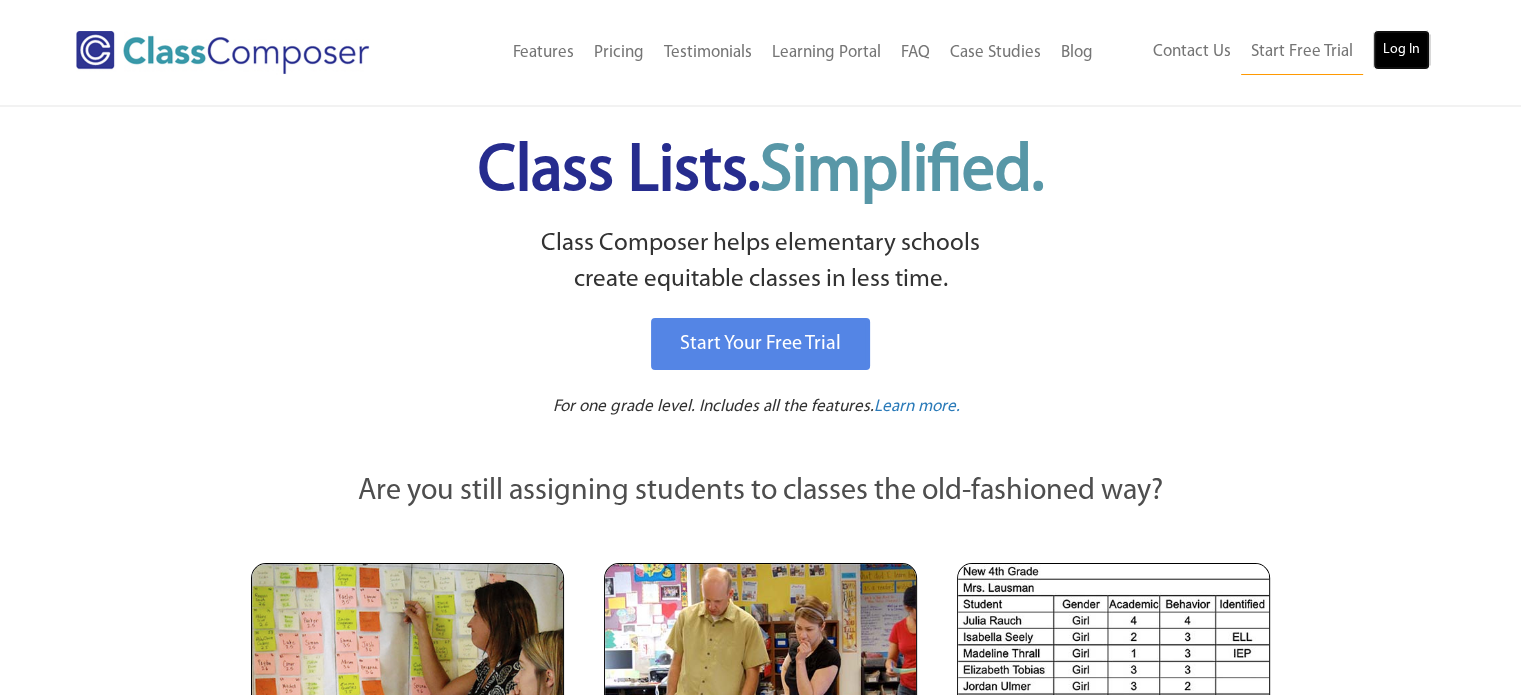 click on "Log In" at bounding box center (1401, 50) 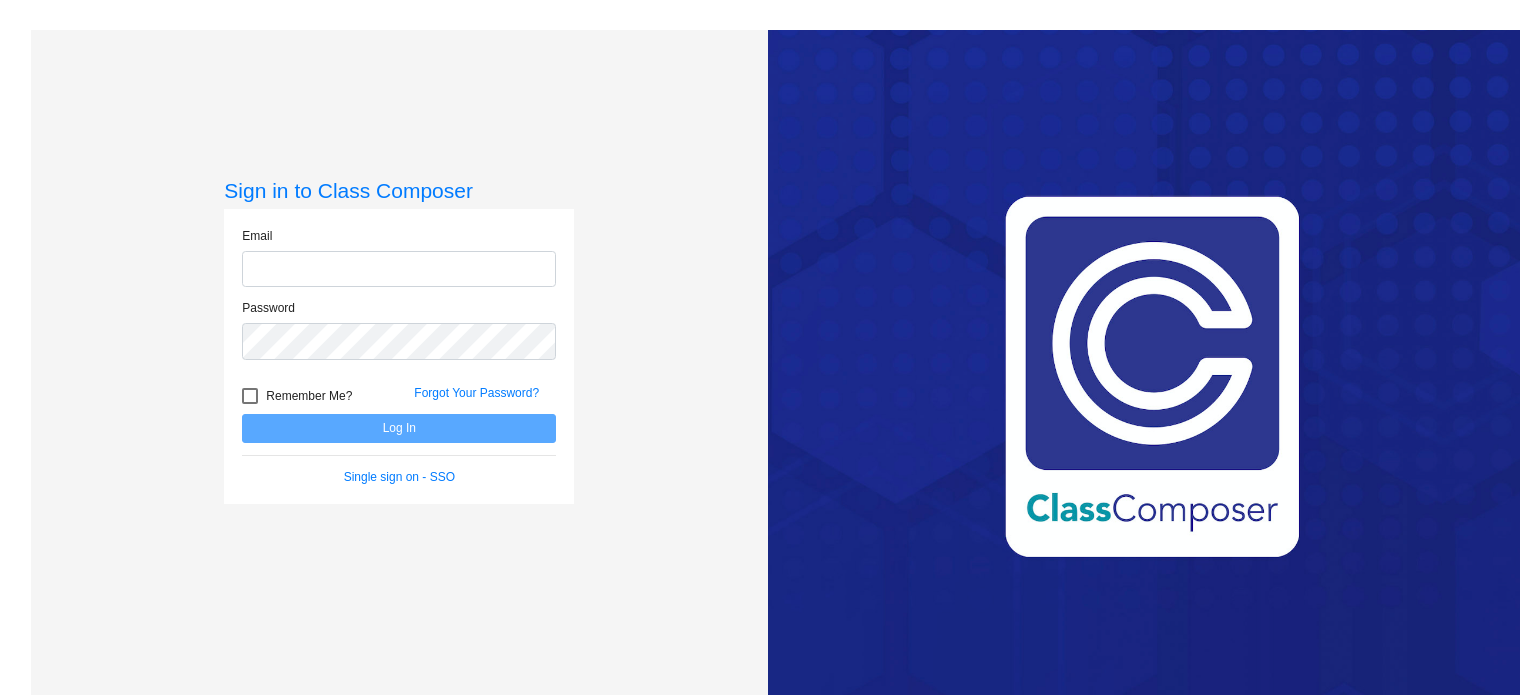 scroll, scrollTop: 0, scrollLeft: 0, axis: both 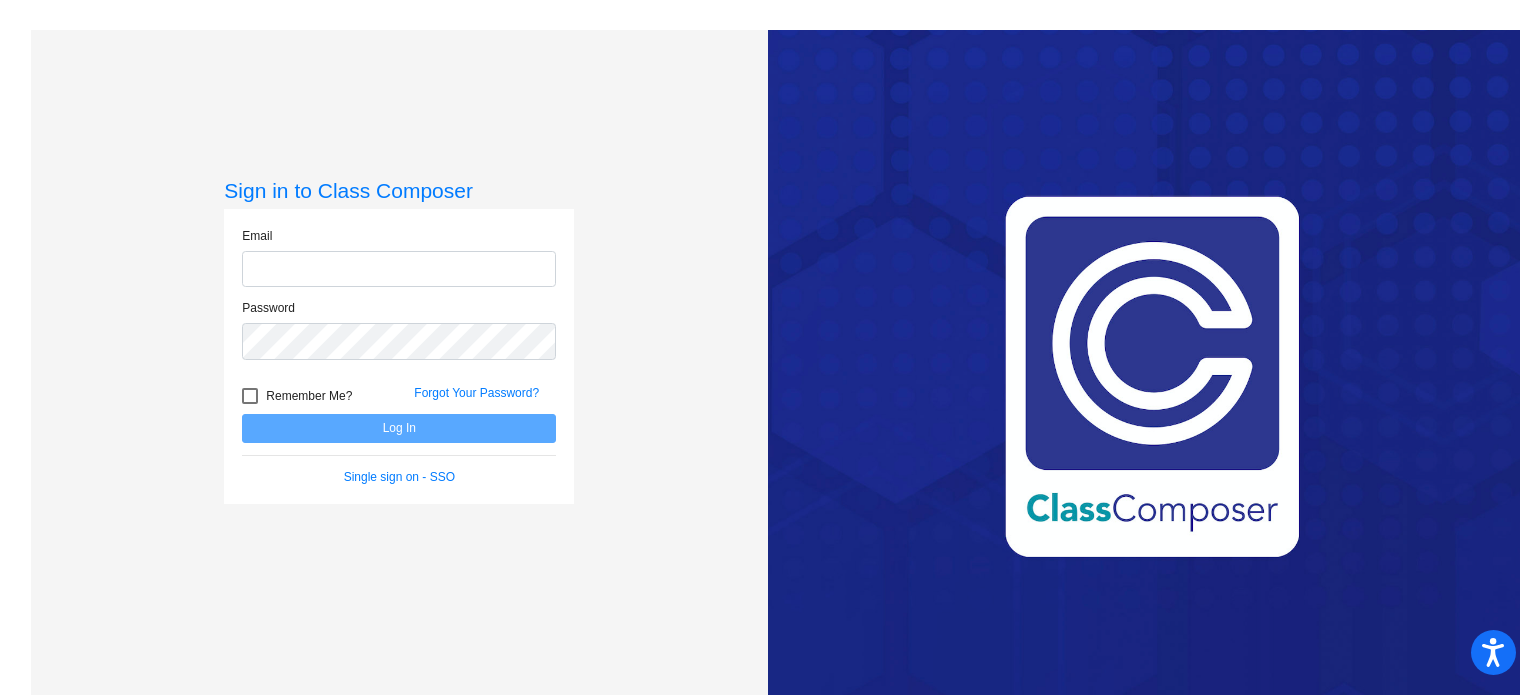 type on "mpoplawski@myvaughncharter.com" 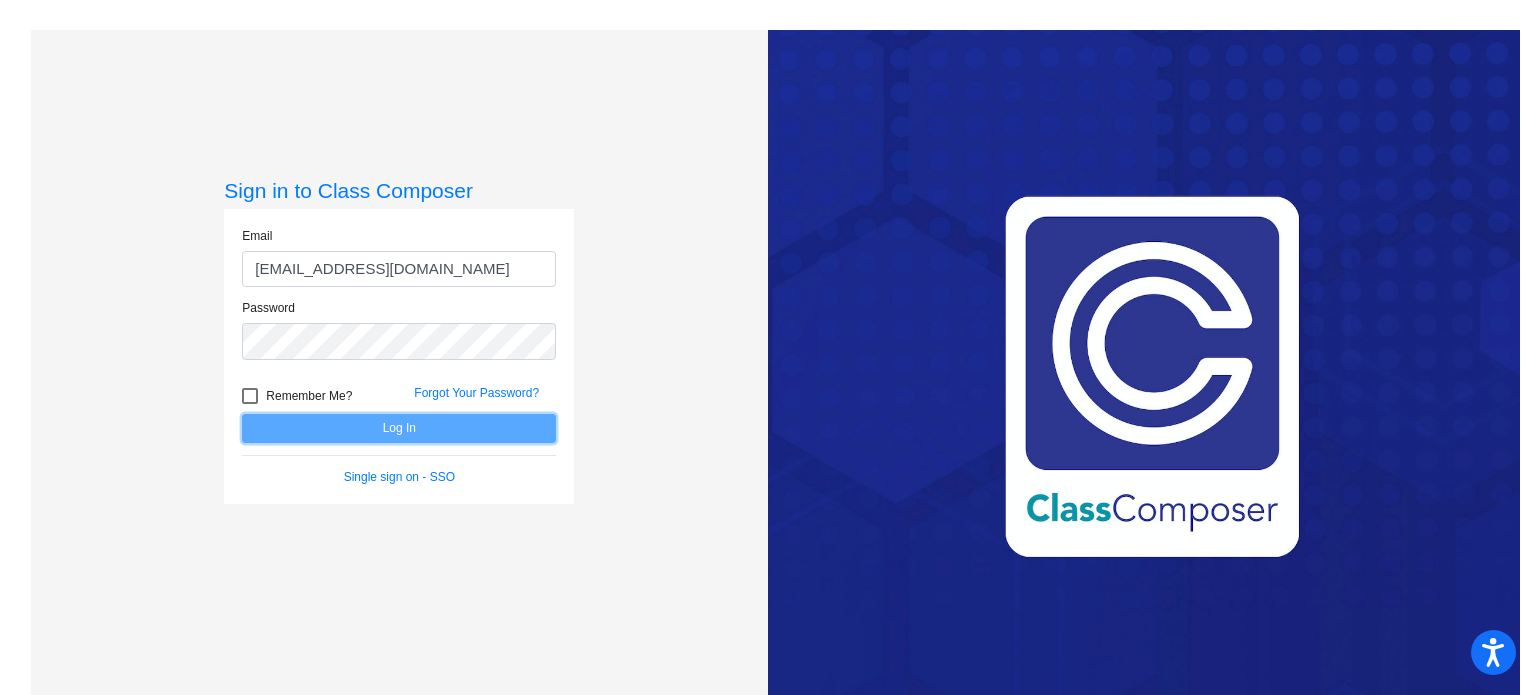 click on "Log In" 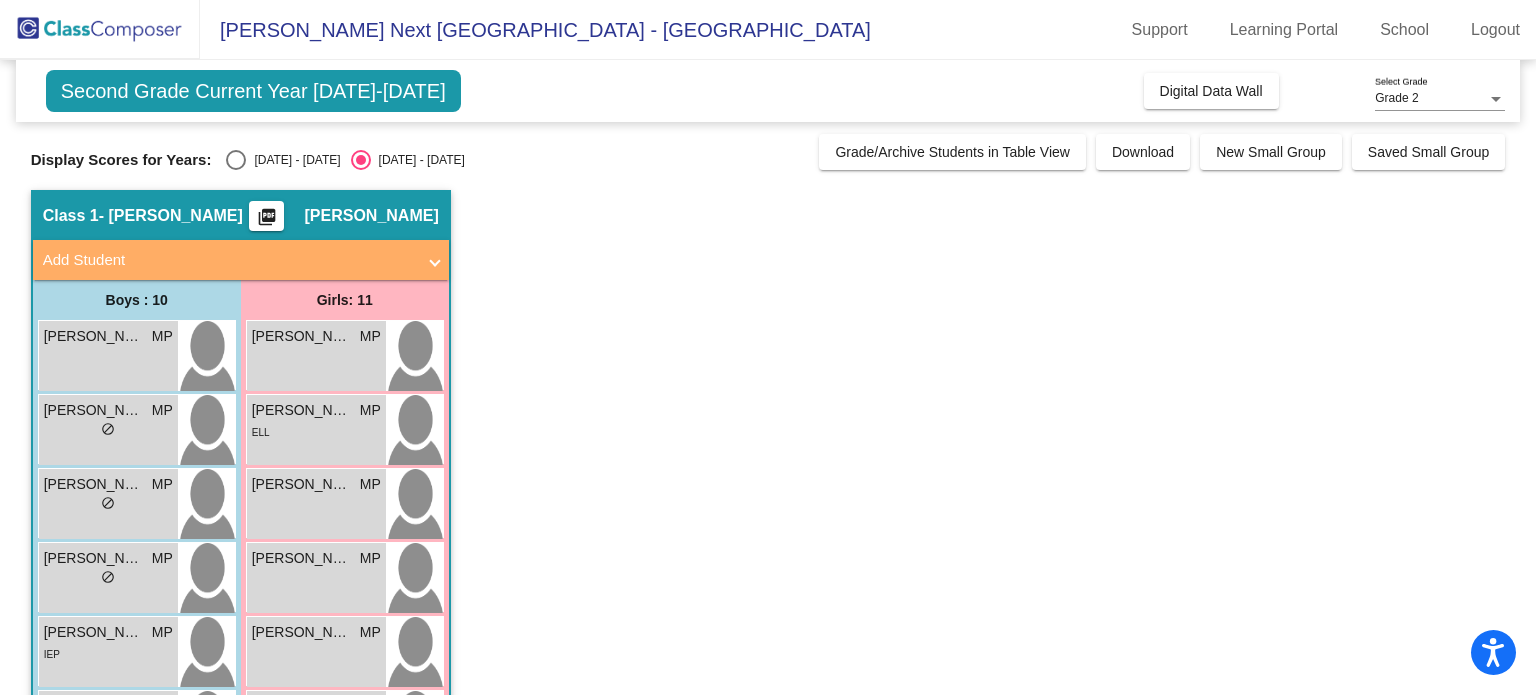 click on "Second Grade Current Year 2025-2026  Add, Move, or Retain Students Off   On  Incoming   Digital Data Wall    Display Scores for Years:   2024 - 2025   2025 - 2026  Grade/Archive Students in Table View   Download   New Small Group   Saved Small Group   Notes   Download Class List   Import Students   New Small Group   Saved Small Group  Display Scores for Years:   2024 - 2025   2025 - 2026 Hallway   - Hallway Class  picture_as_pdf  Add Student  First Name Last Name Student Id  (Recommended)   Boy   Girl   Non Binary Add Close  Boys : 0    No Students   Girls: 0   No Students   Class 1   - Poplawski  picture_as_pdf Marina Poplawski  Add Student  First Name Last Name Student Id  (Recommended)   Boy   Girl   Non Binary Add Close  Boys : 10  Edgar Lemus Lopez MP lock do_not_disturb_alt Eion Maximo Morales MP lock do_not_disturb_alt Emanuel Sanchez MP lock do_not_disturb_alt Isaac DeLeon - Garcia MP lock do_not_disturb_alt Landon Lopez MP lock do_not_disturb_alt IEP Lazaro Navarro MP lock EL3 Mateo Leon" 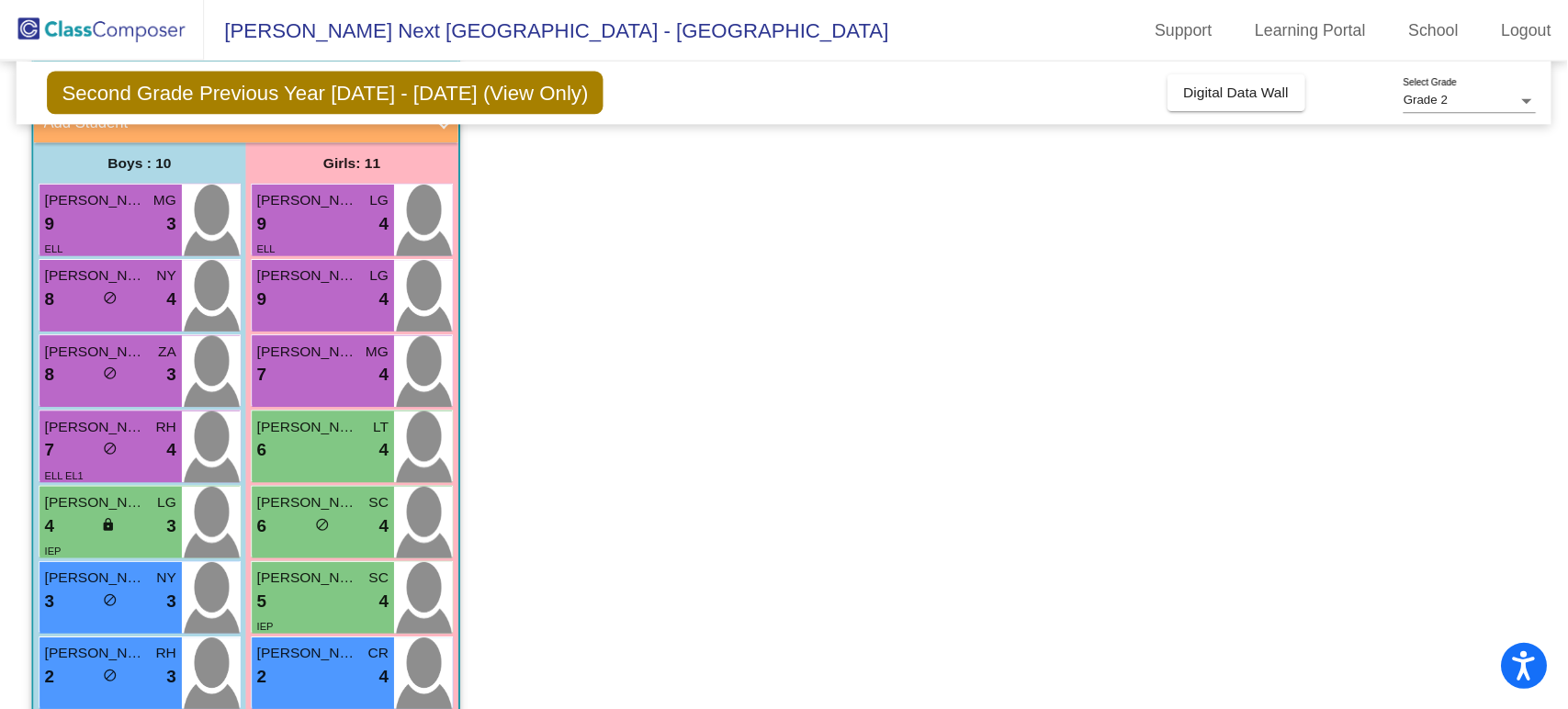 scroll, scrollTop: 162, scrollLeft: 0, axis: vertical 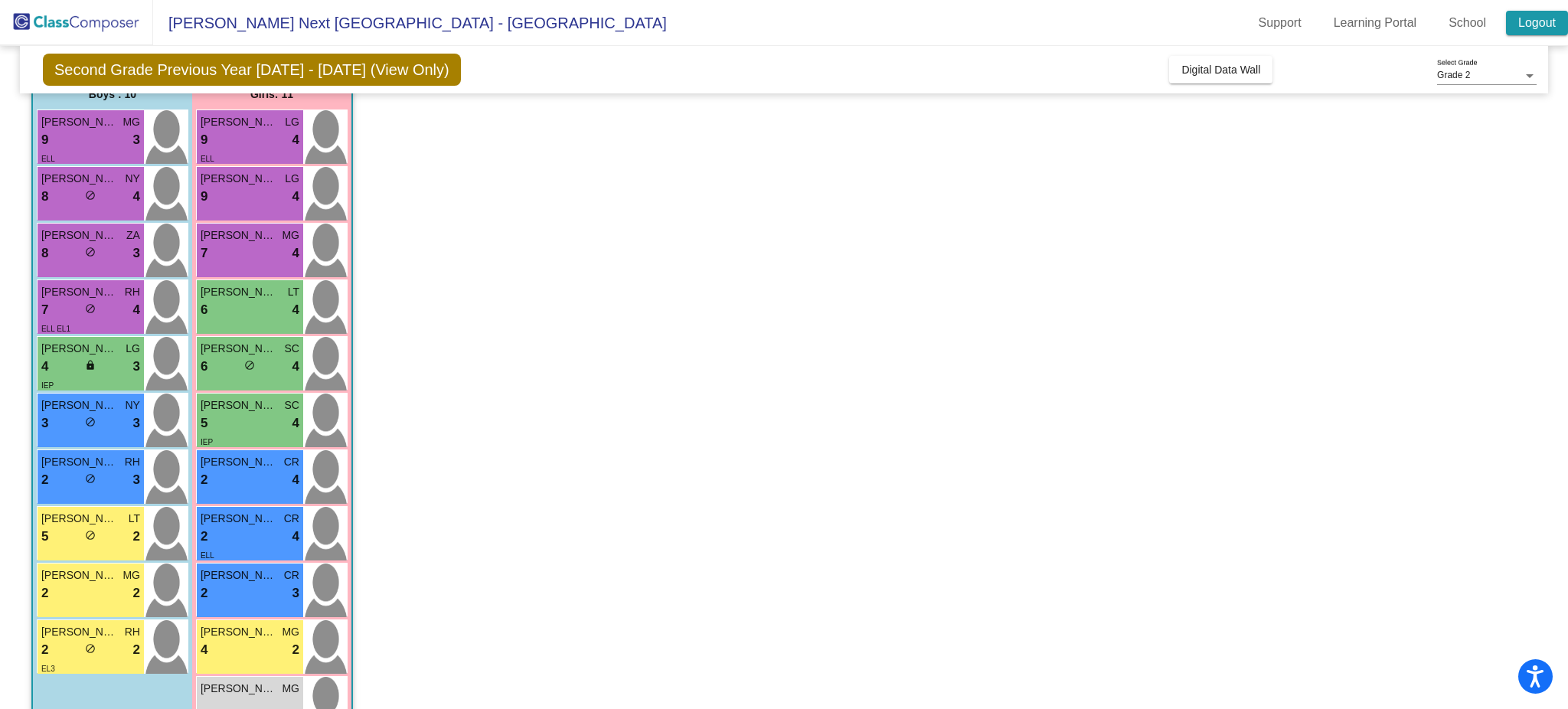 click on "Logout" 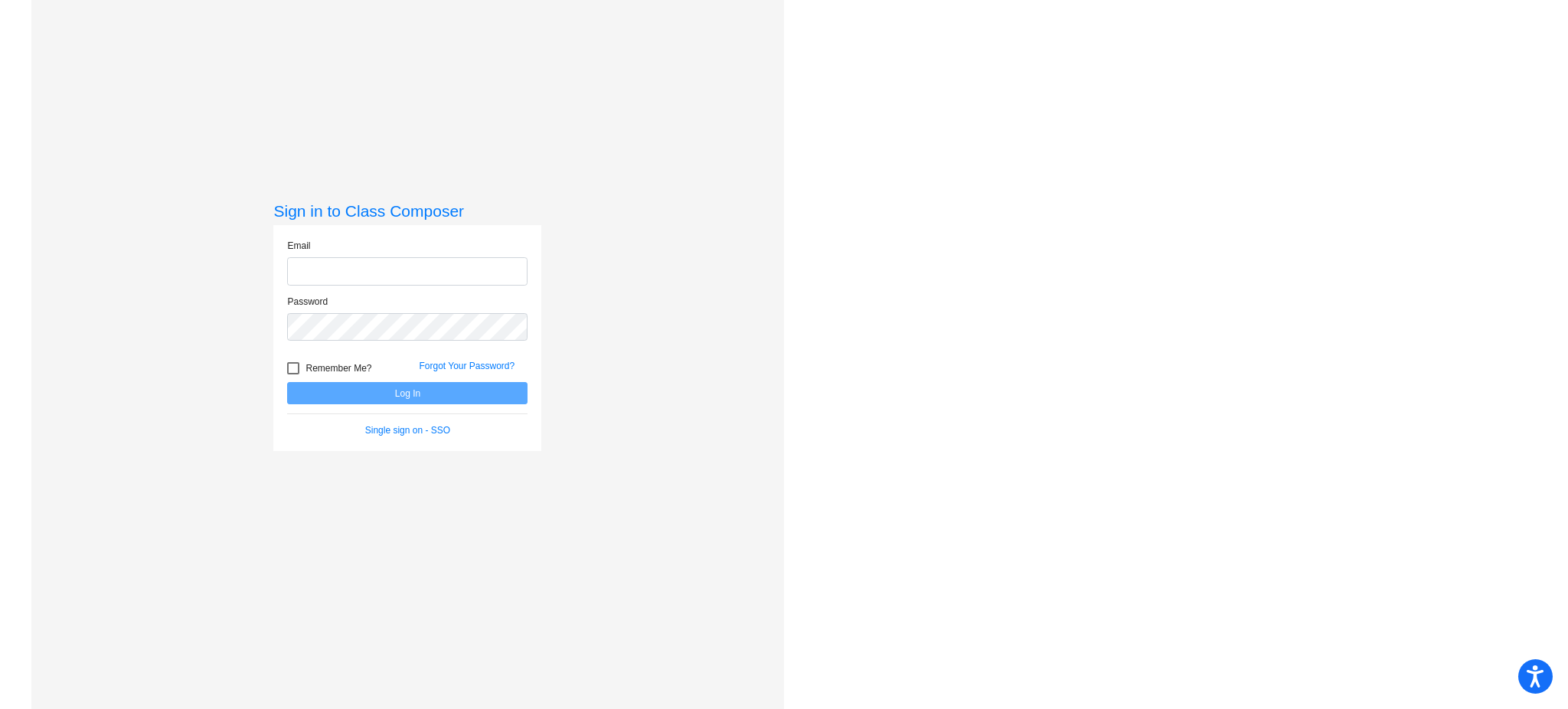 scroll, scrollTop: 0, scrollLeft: 0, axis: both 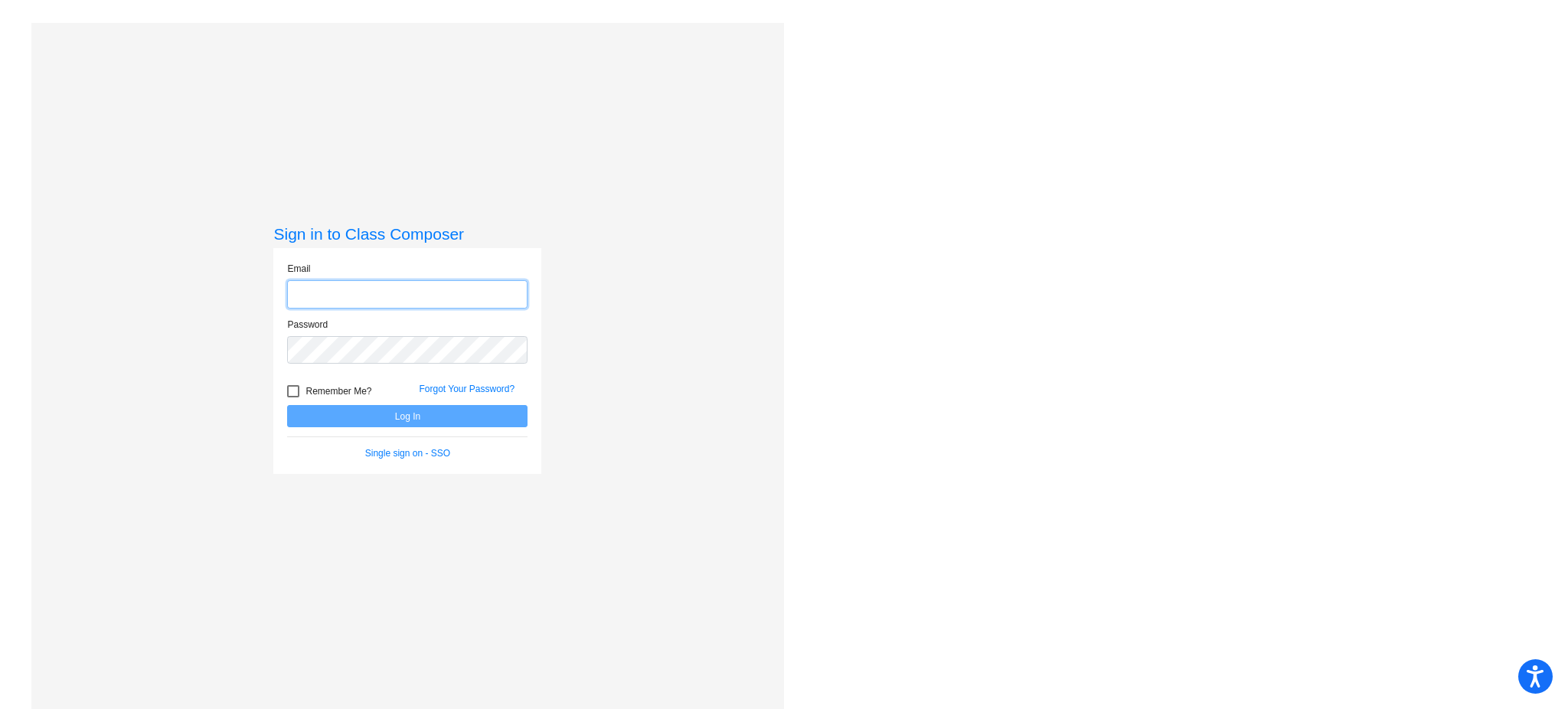 type on "mpoplawski@myvaughncharter.com" 